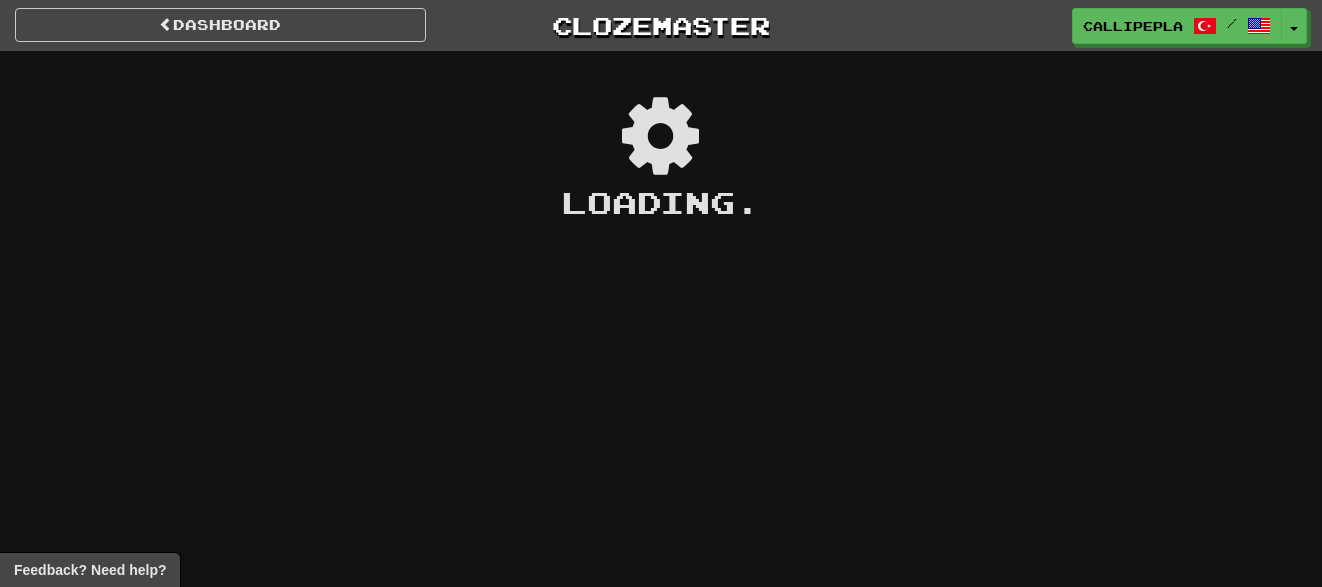 scroll, scrollTop: 0, scrollLeft: 0, axis: both 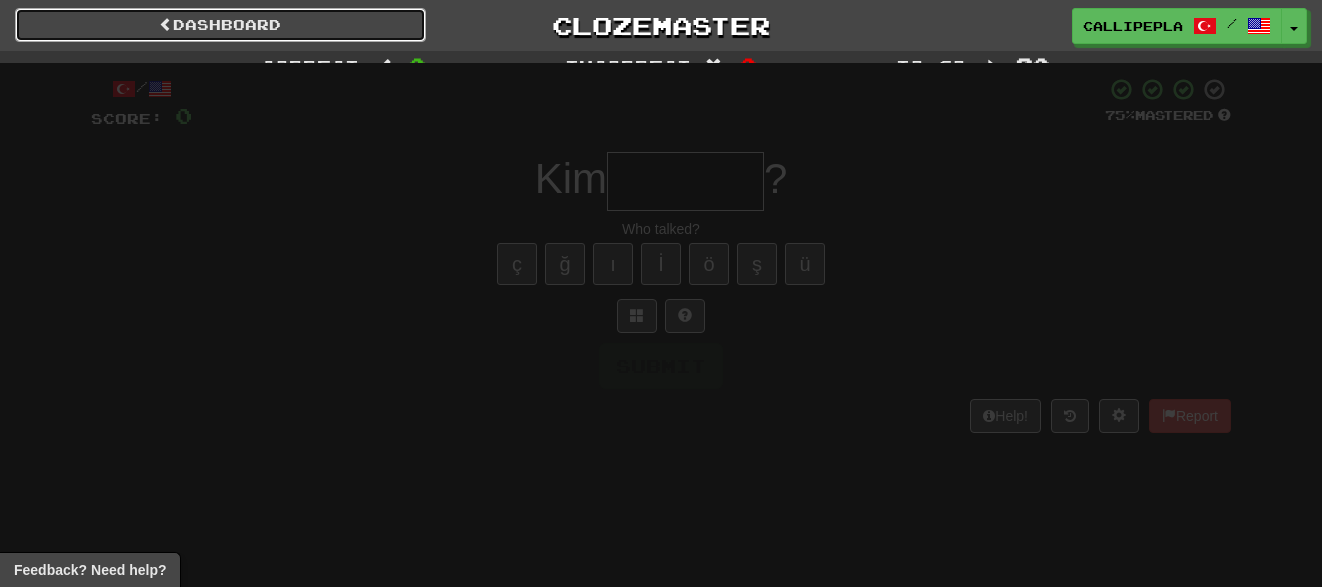 click on "Dashboard" at bounding box center [220, 25] 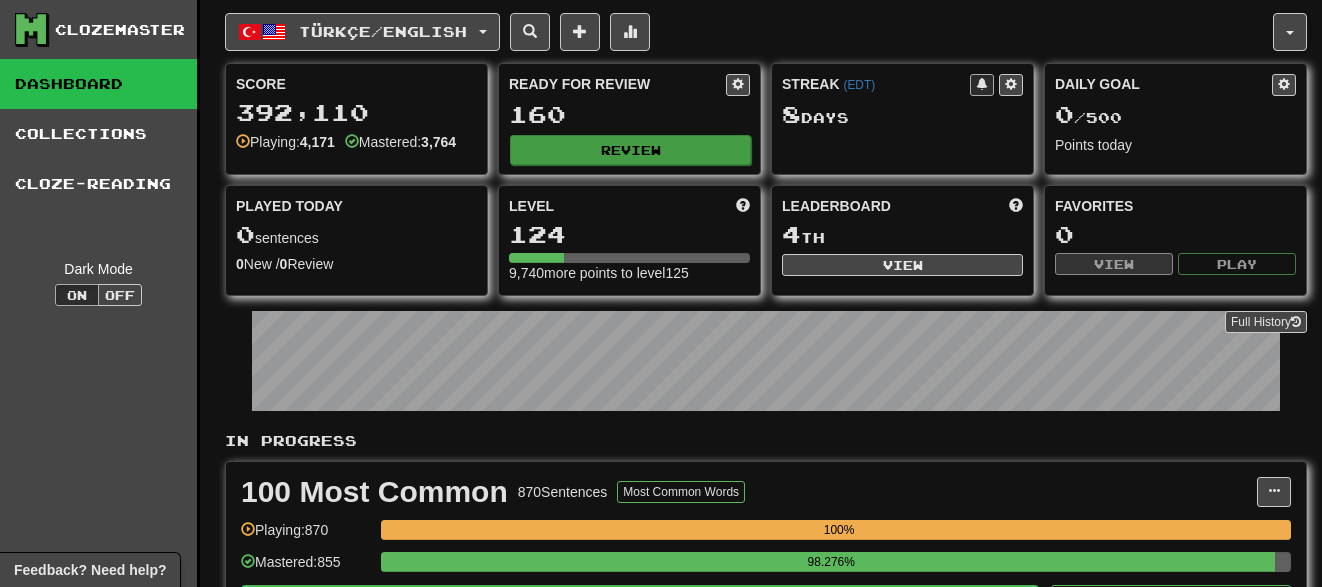scroll, scrollTop: 0, scrollLeft: 0, axis: both 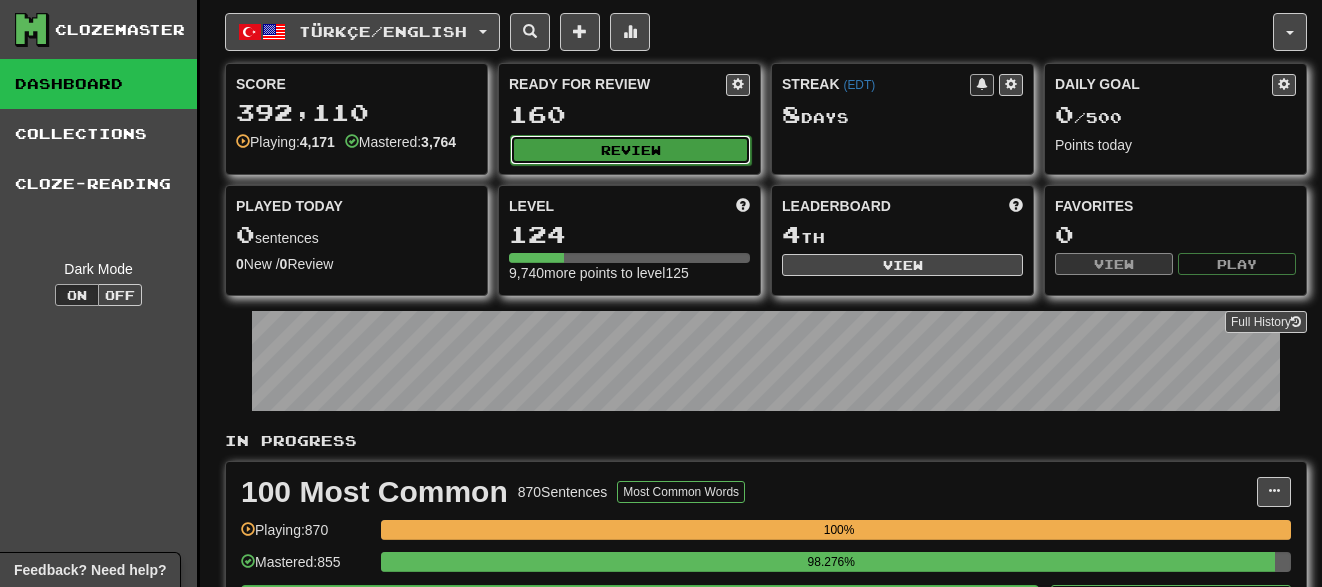 click on "Review" at bounding box center (630, 150) 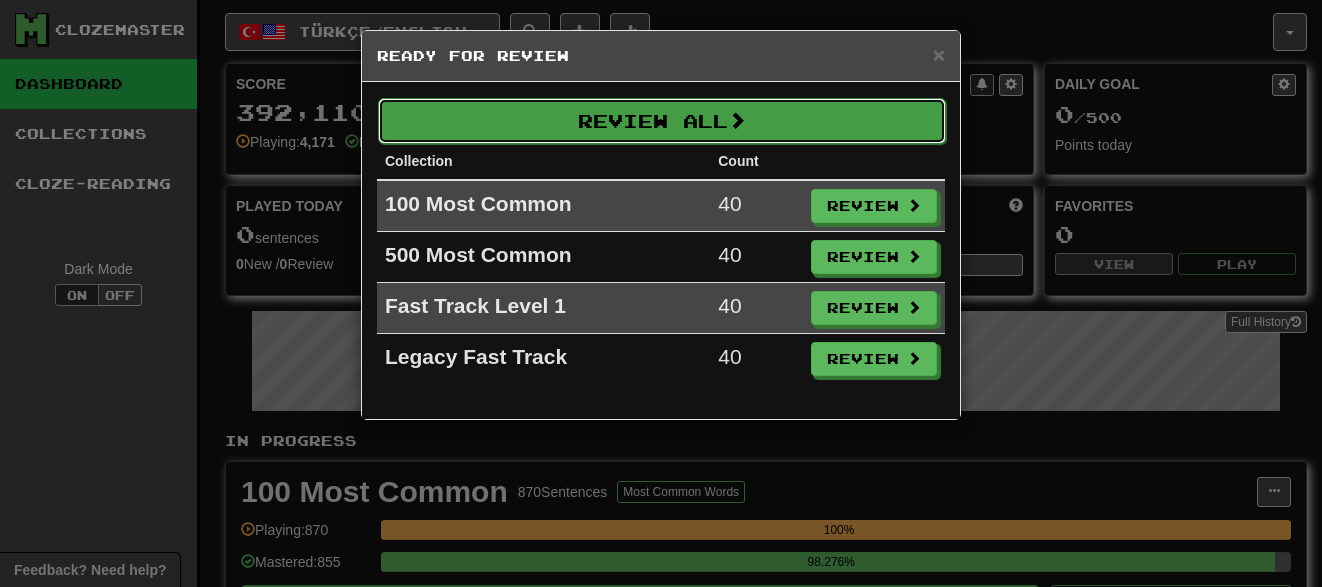 click on "Review All" at bounding box center [662, 121] 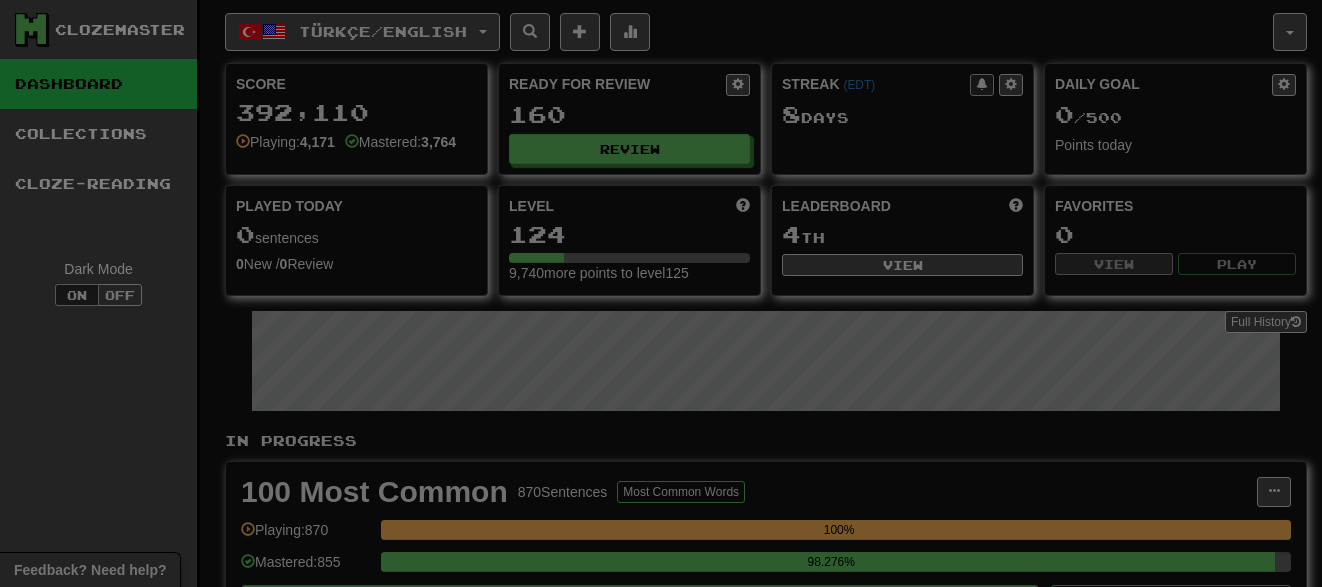 select on "**" 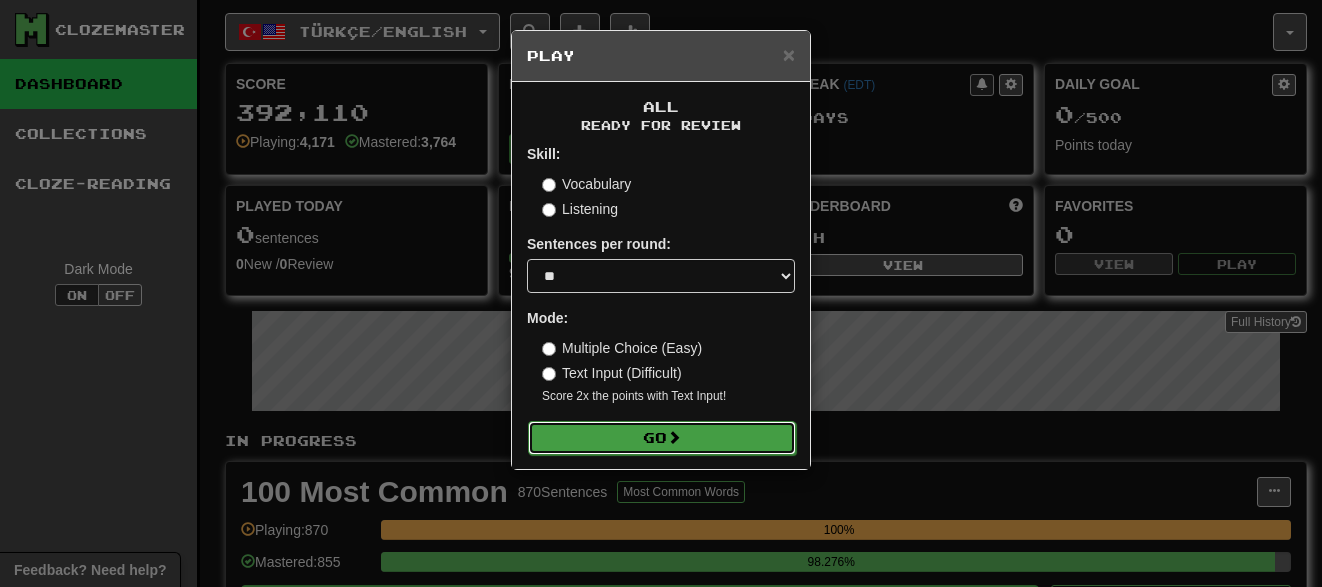 click on "Go" at bounding box center [662, 438] 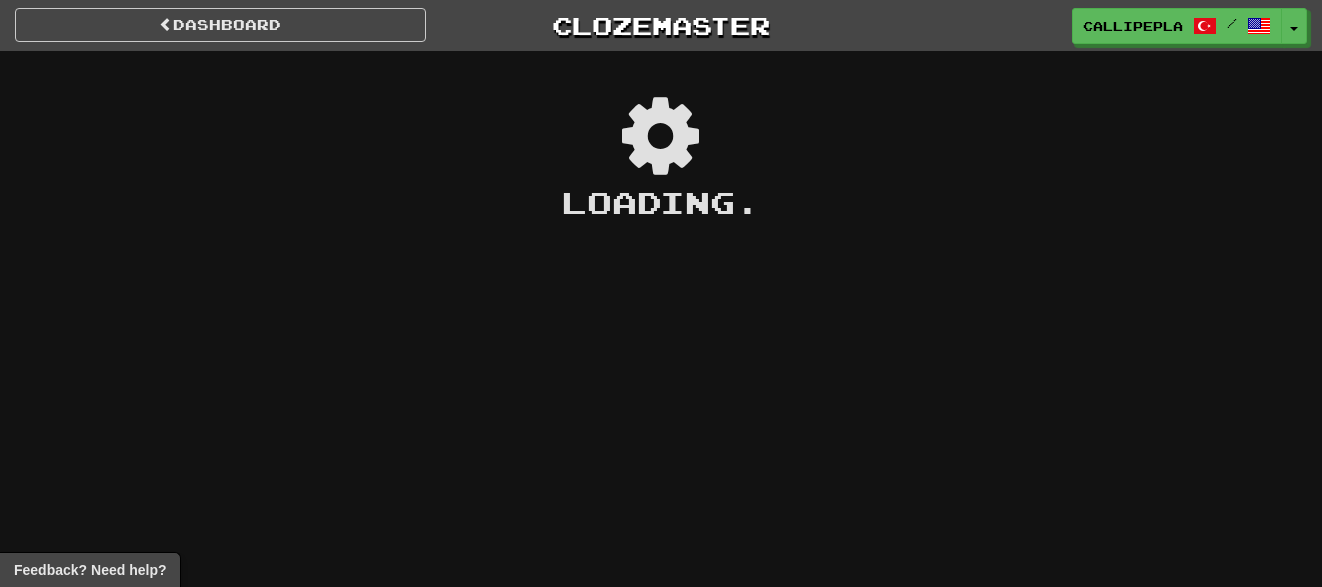 scroll, scrollTop: 0, scrollLeft: 0, axis: both 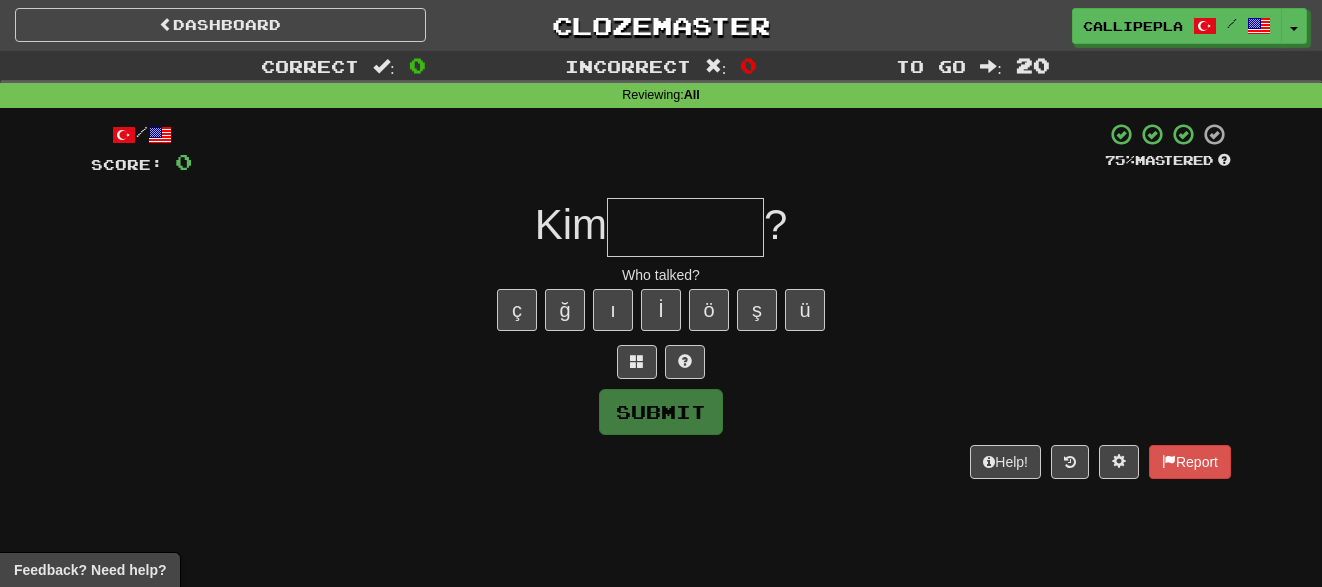 type on "*" 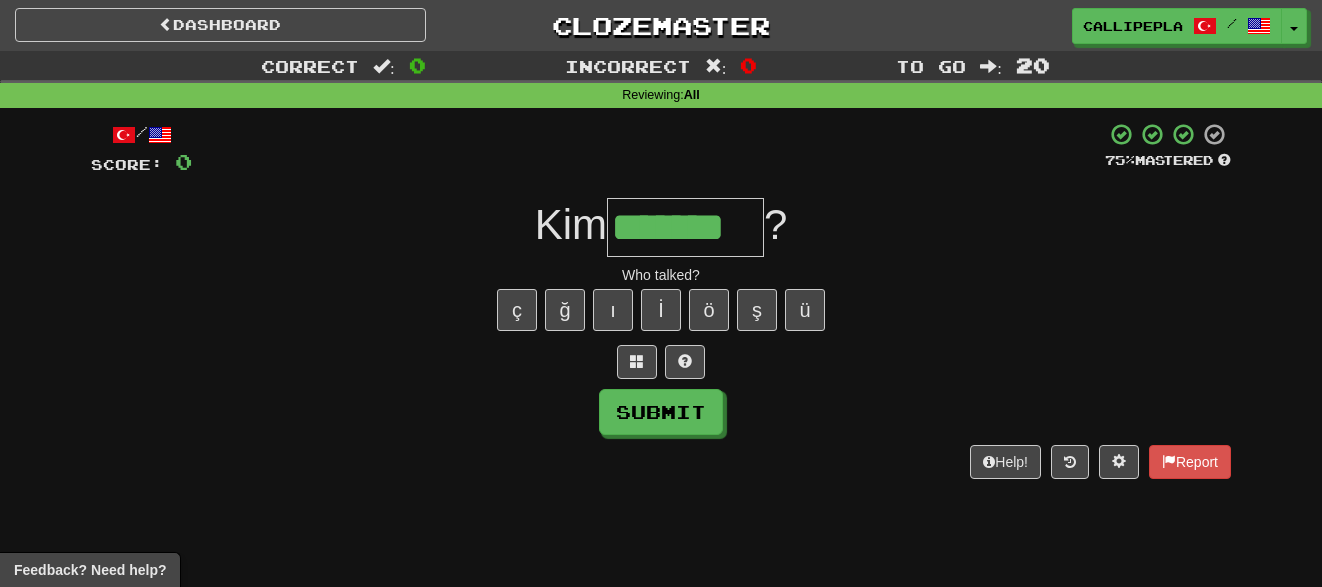 type on "*******" 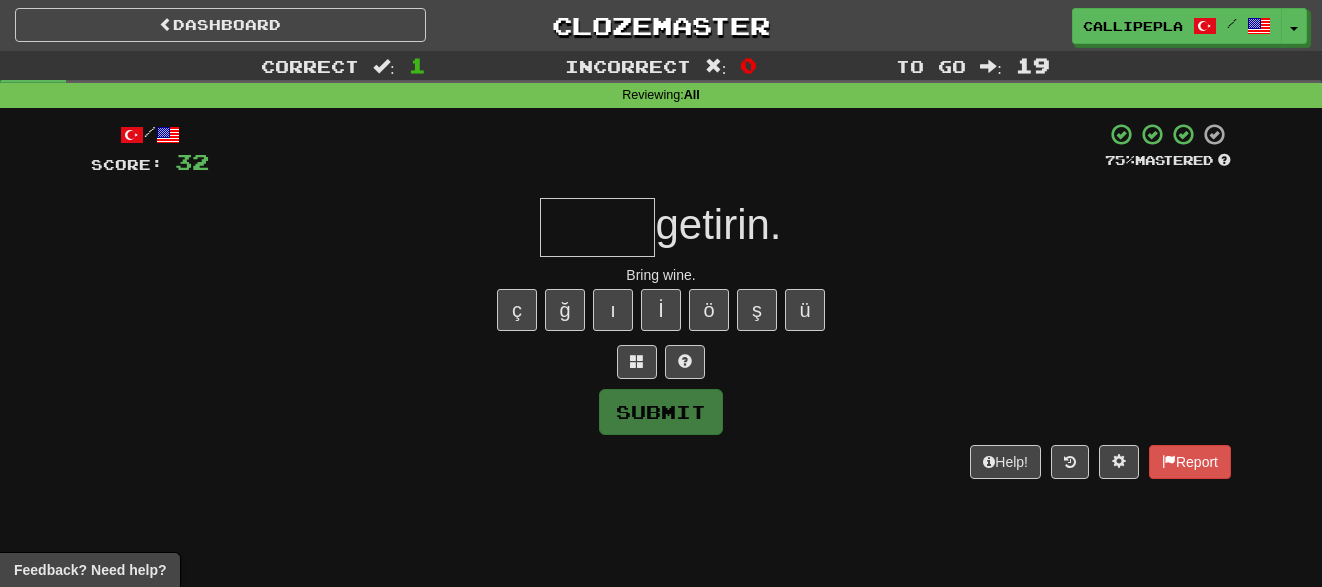 type on "*" 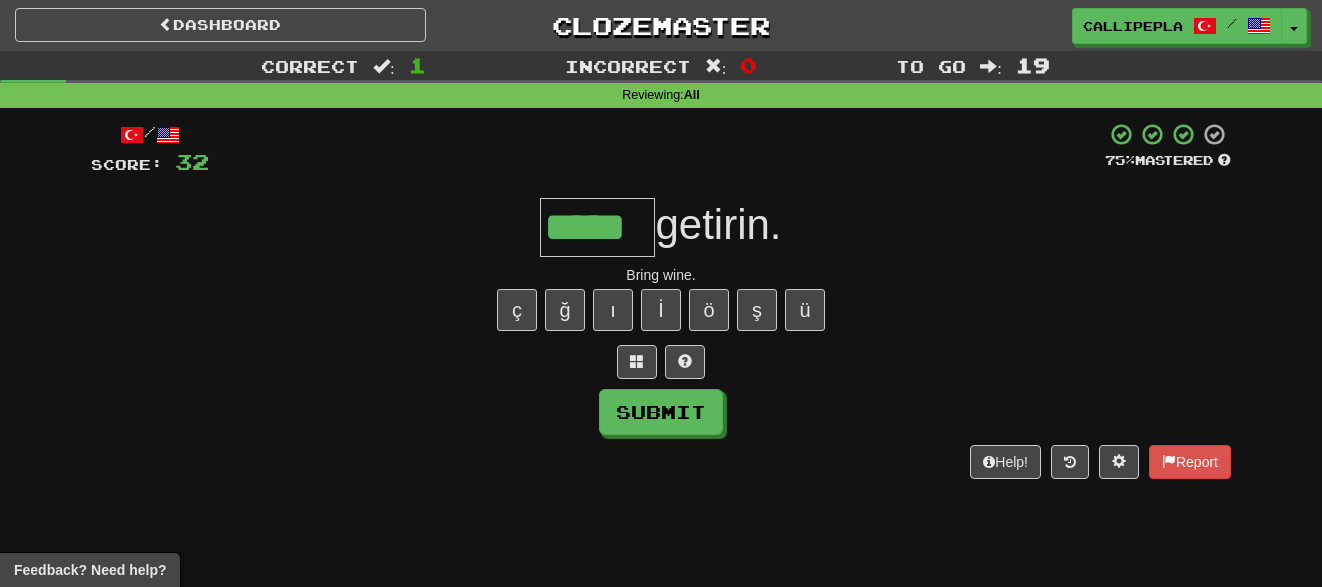 type on "*****" 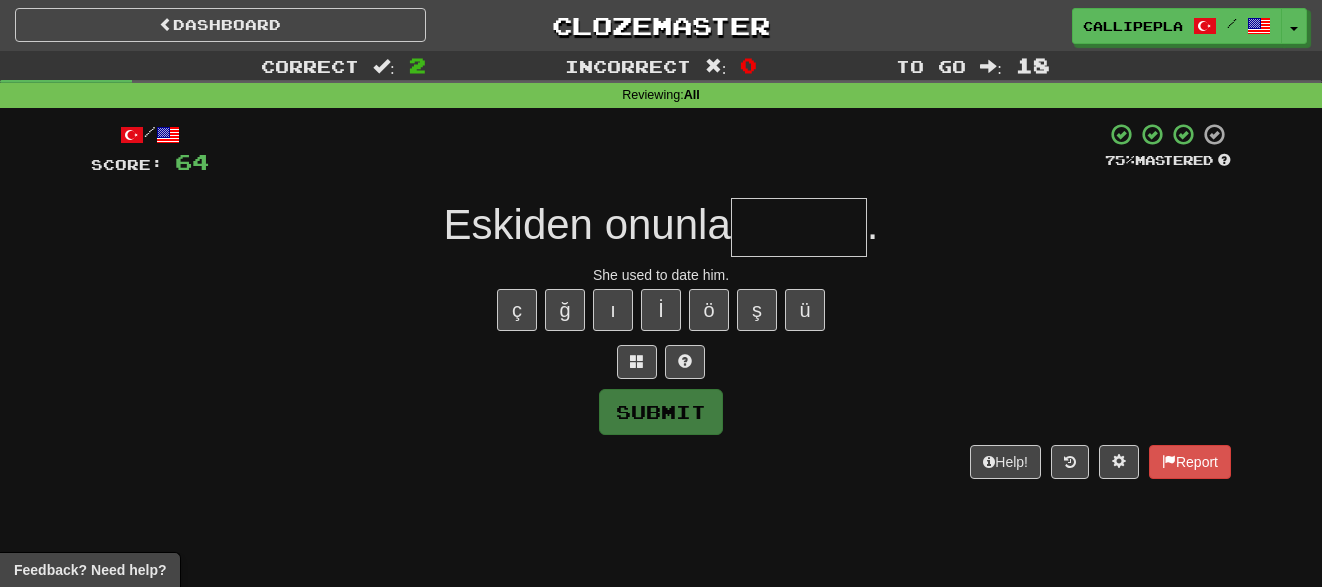 type on "*" 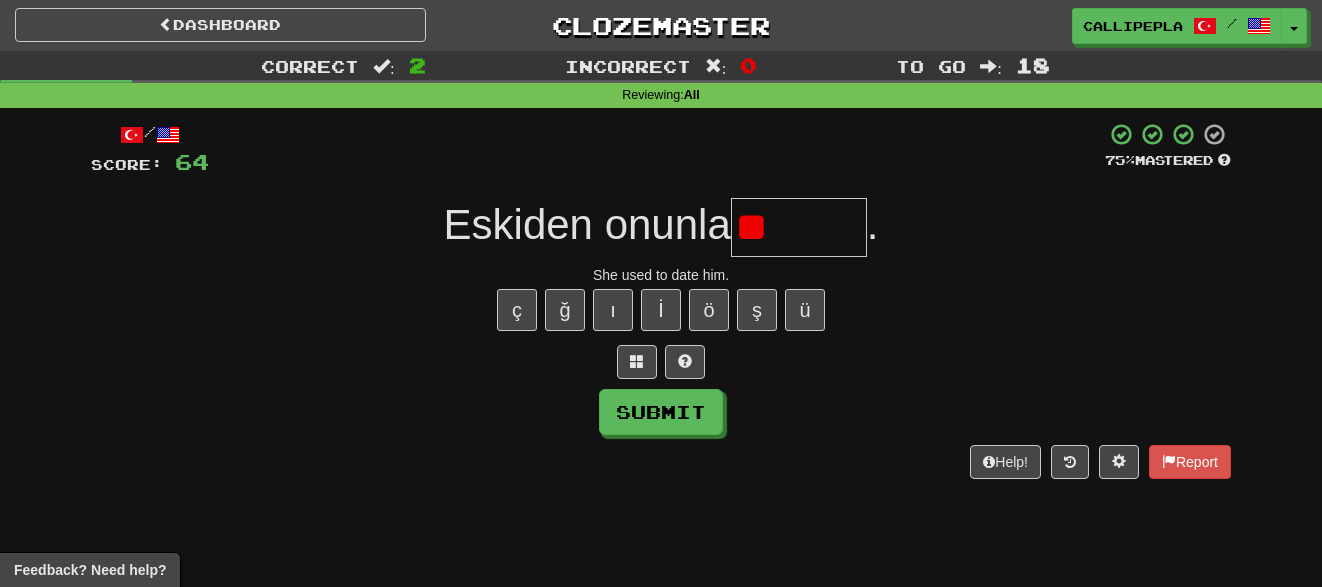 type on "*" 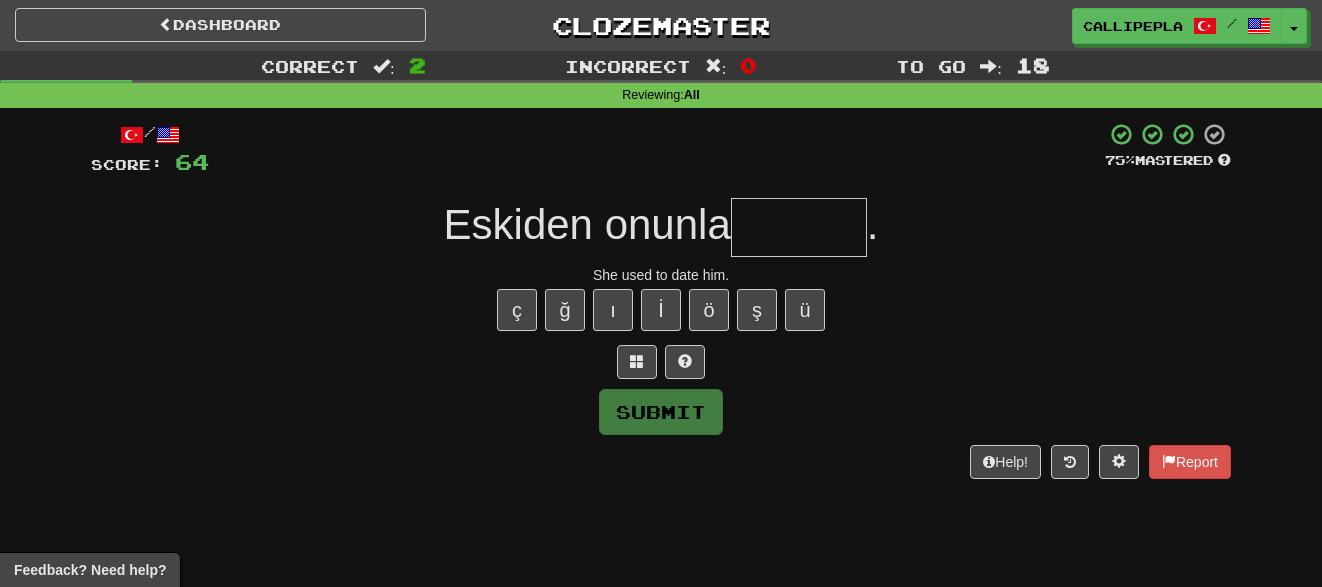type on "*" 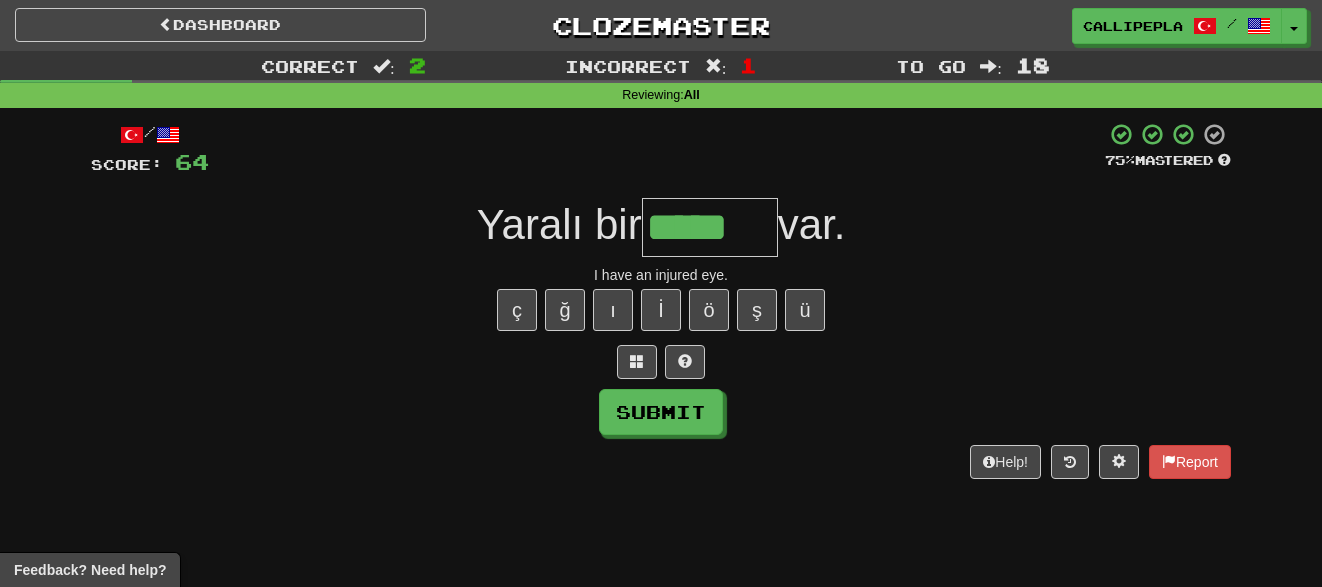 type on "*****" 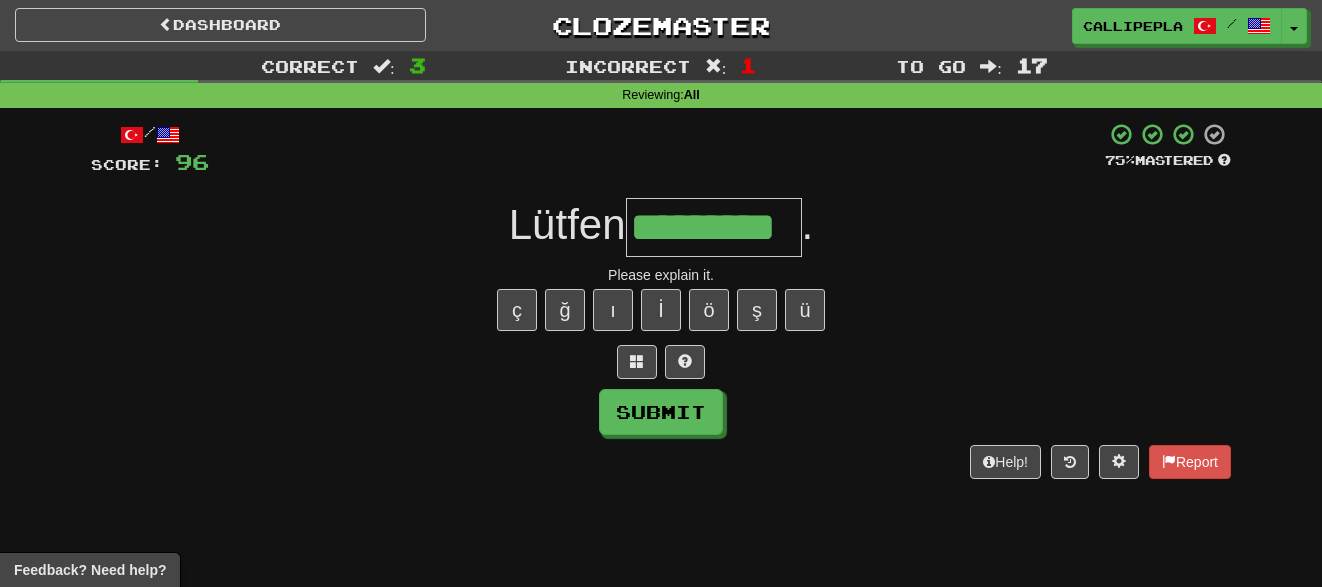 type on "*********" 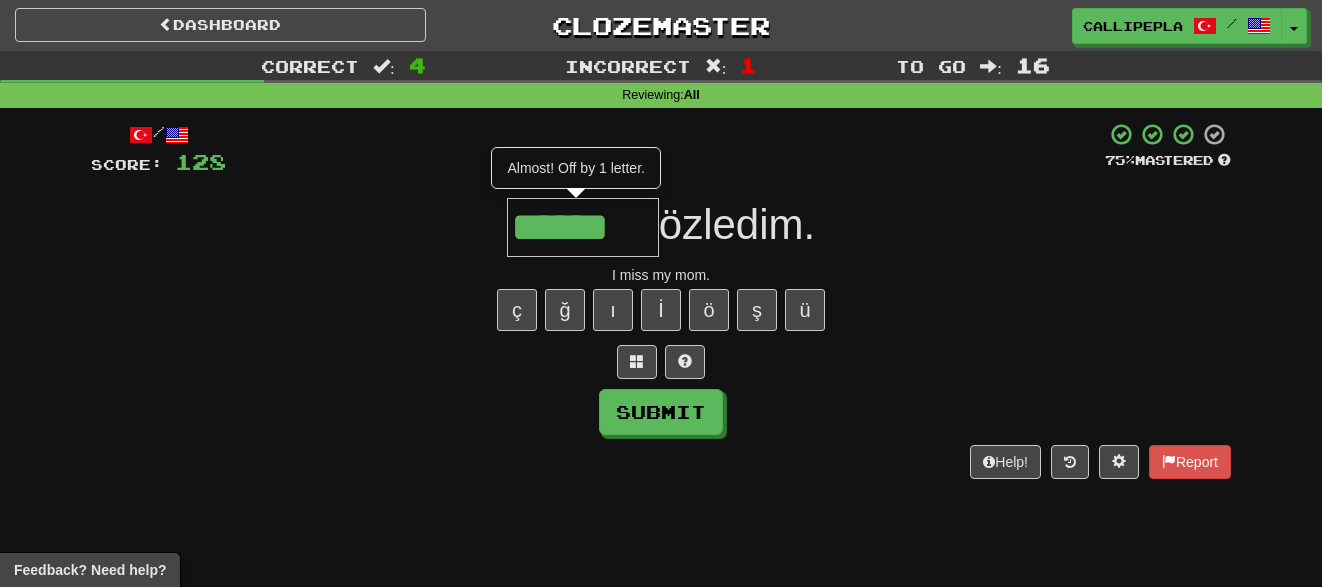 type on "******" 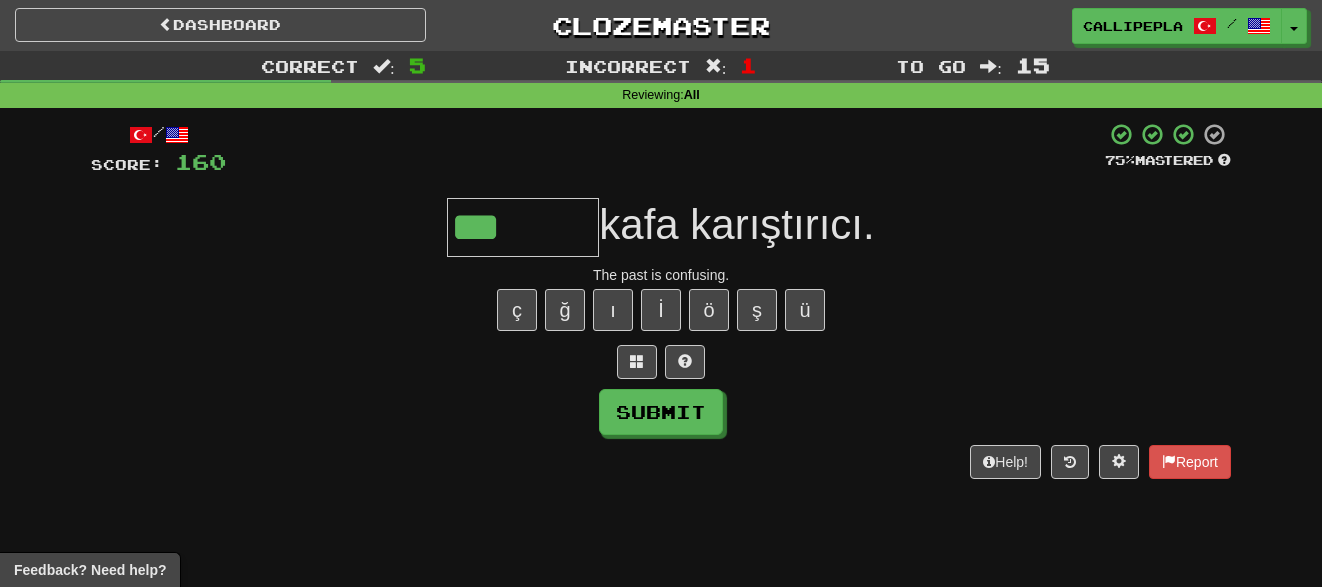 type on "******" 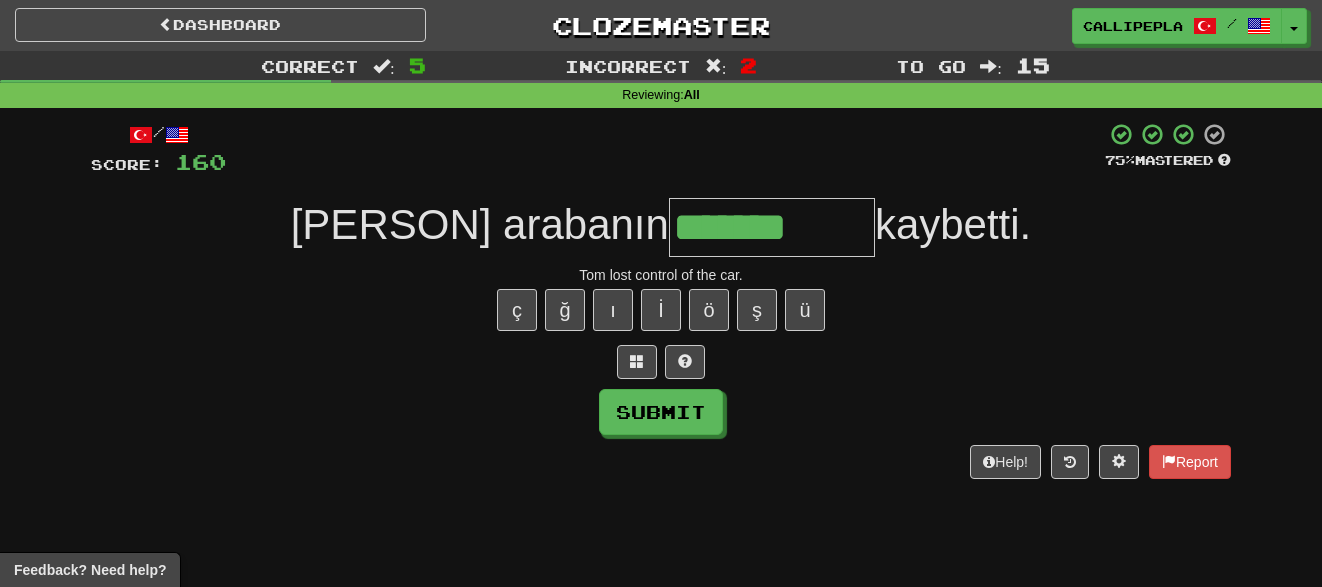 type on "**********" 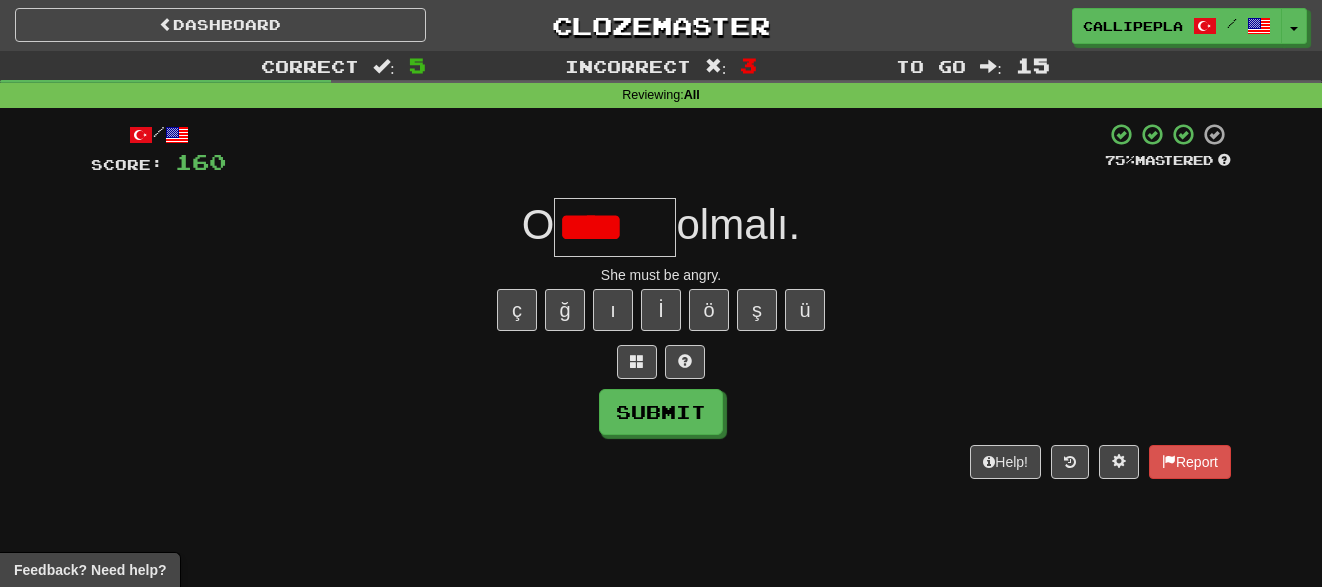 type on "******" 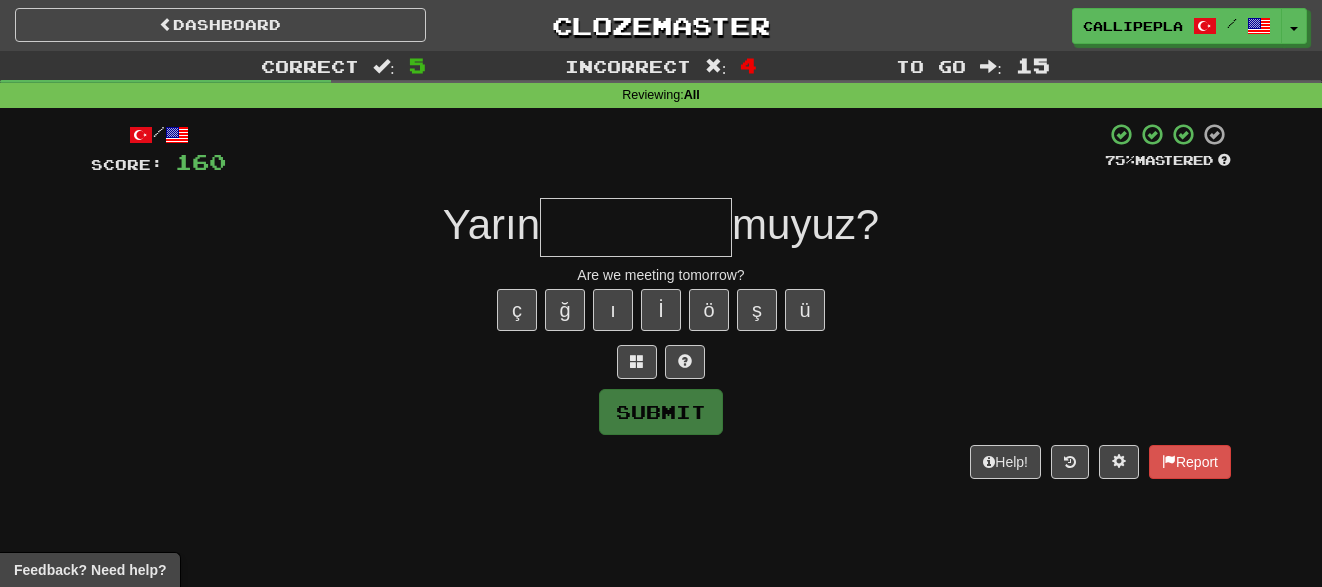 type on "*" 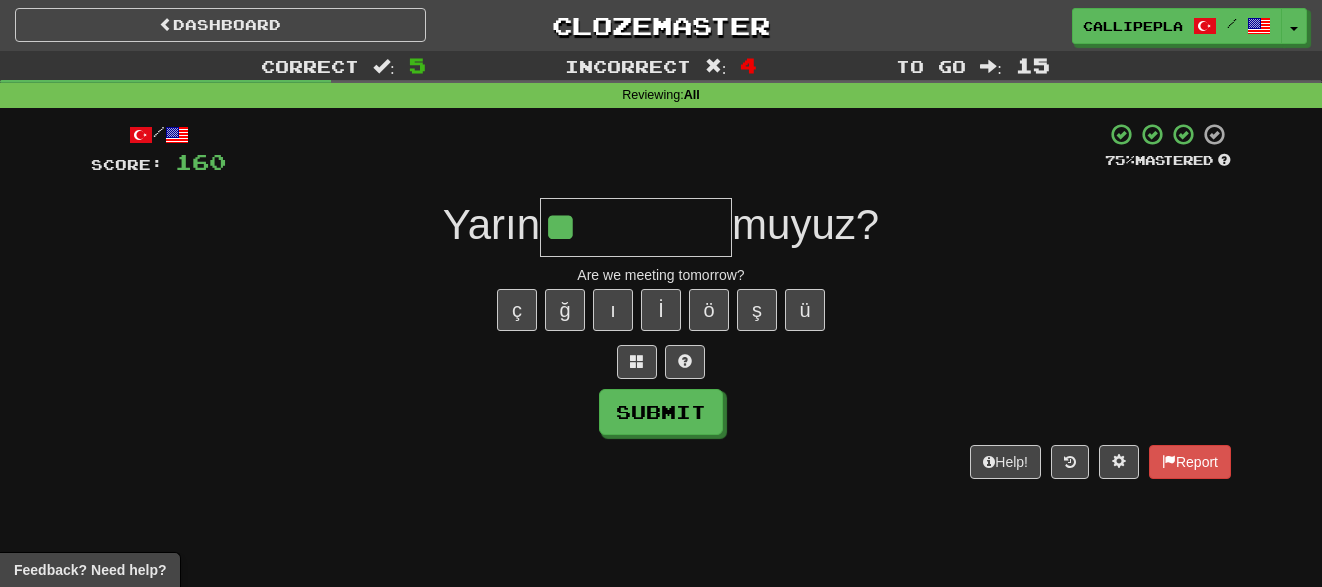 type on "*********" 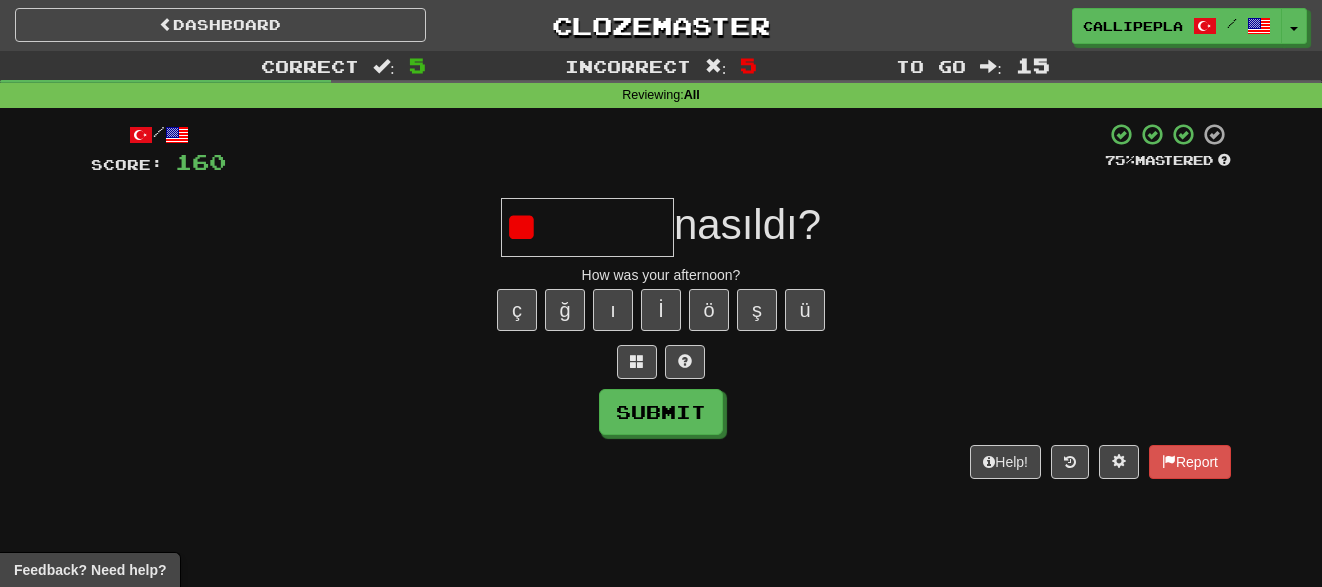type on "*" 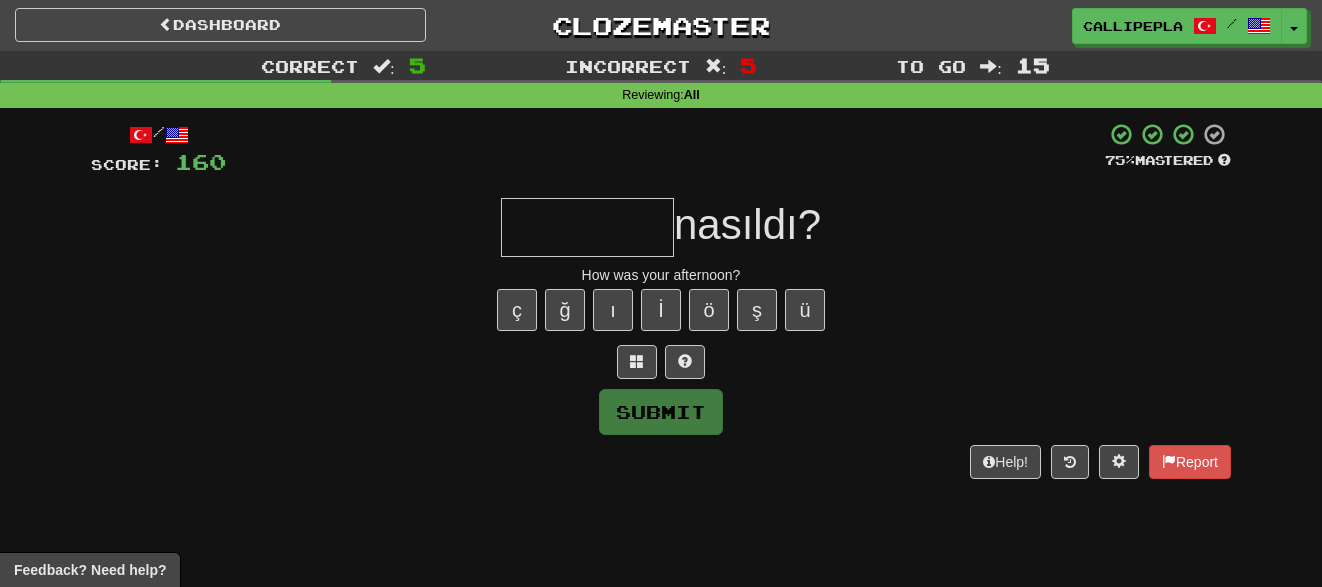 type on "*" 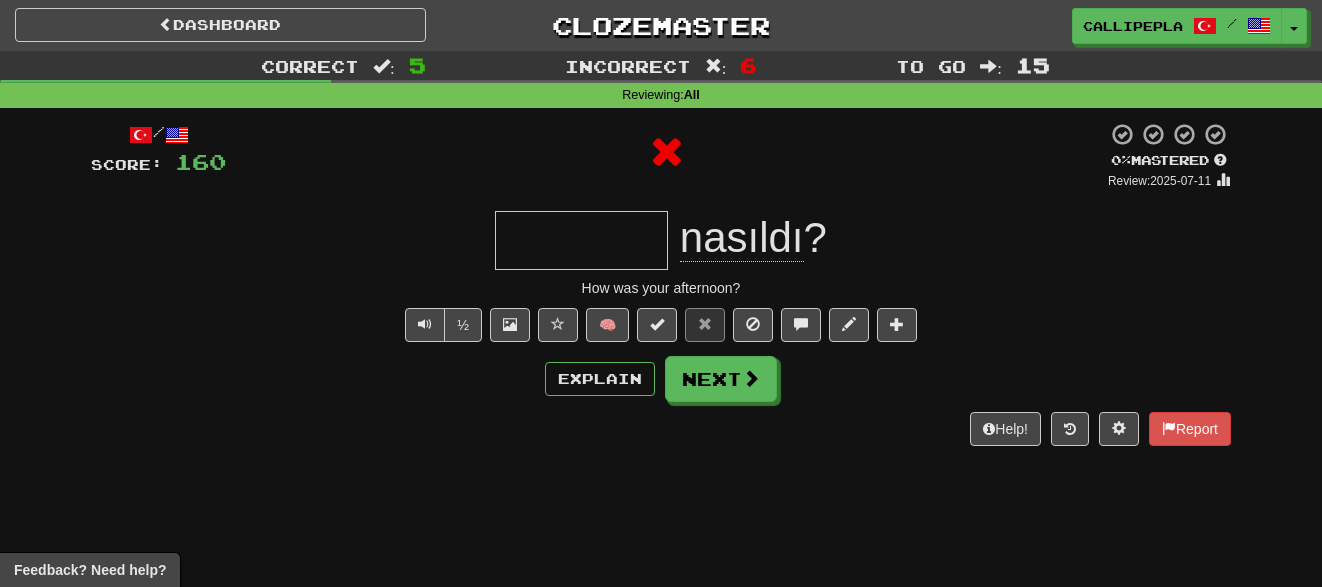type on "*******" 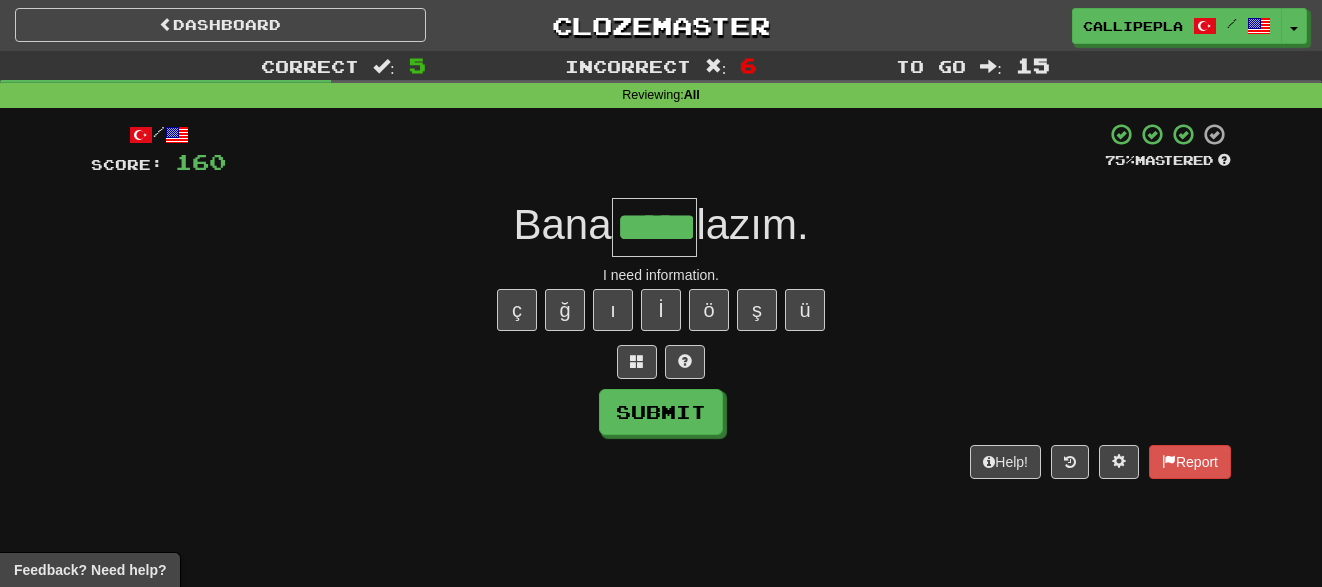 type on "*****" 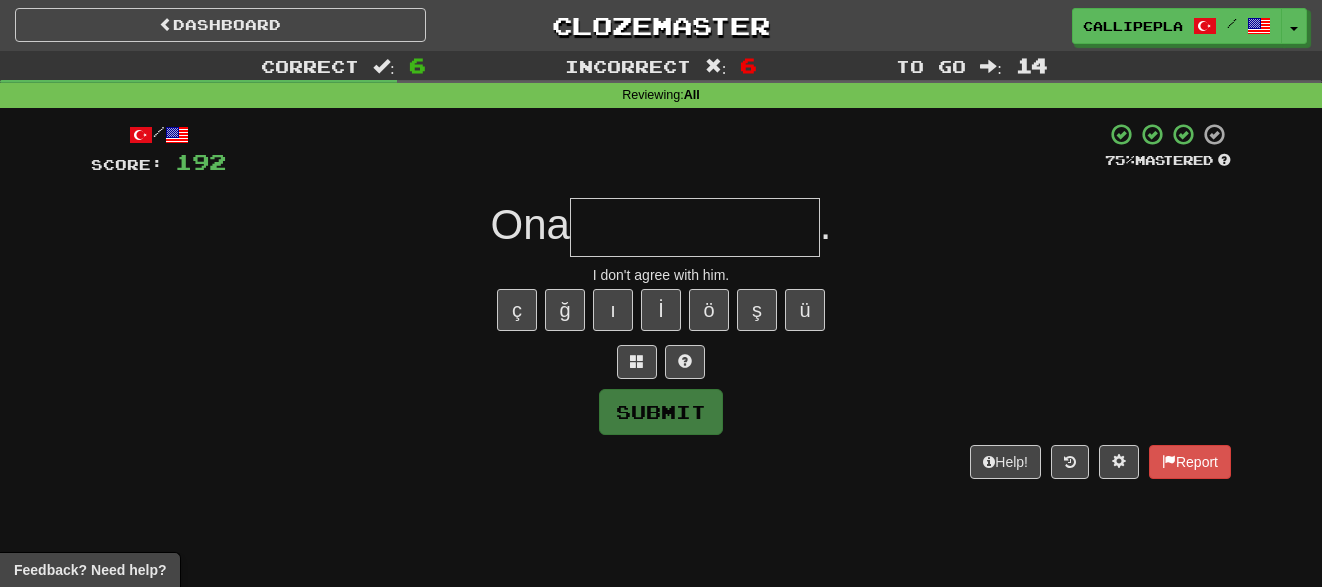 type on "*" 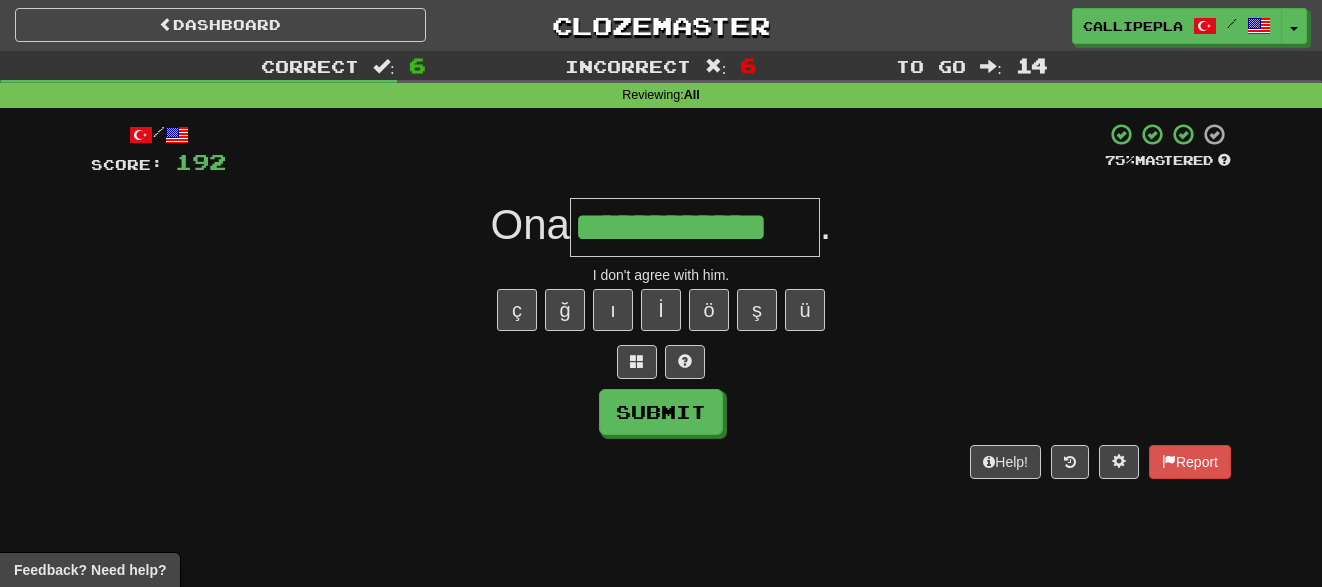 type on "**********" 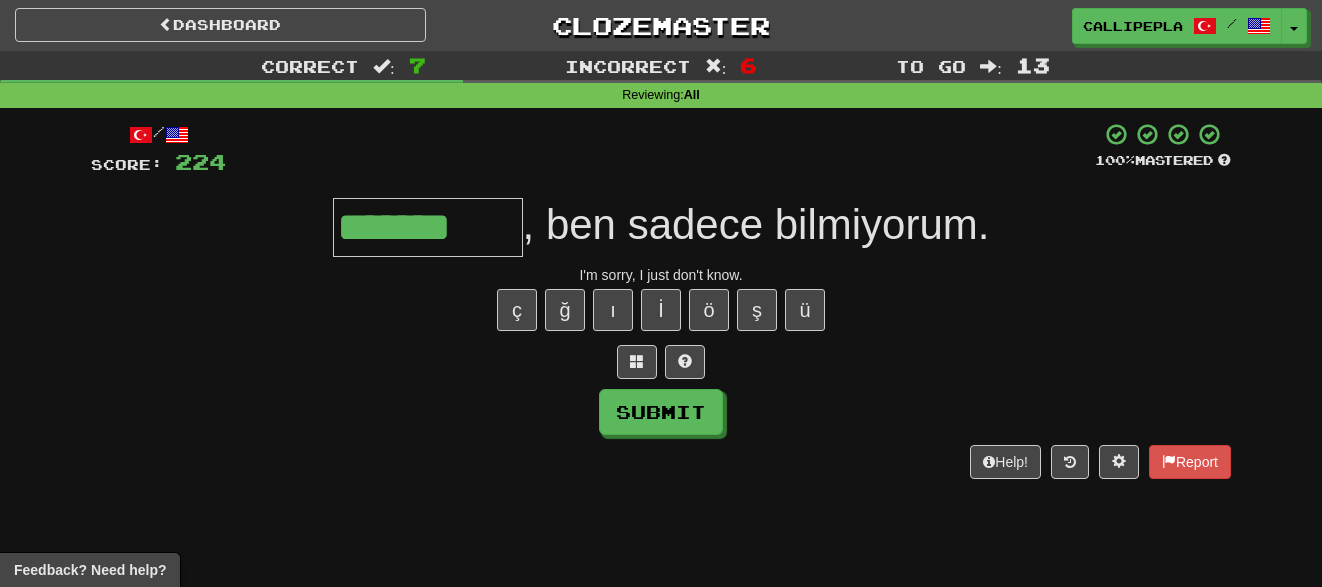 type on "*******" 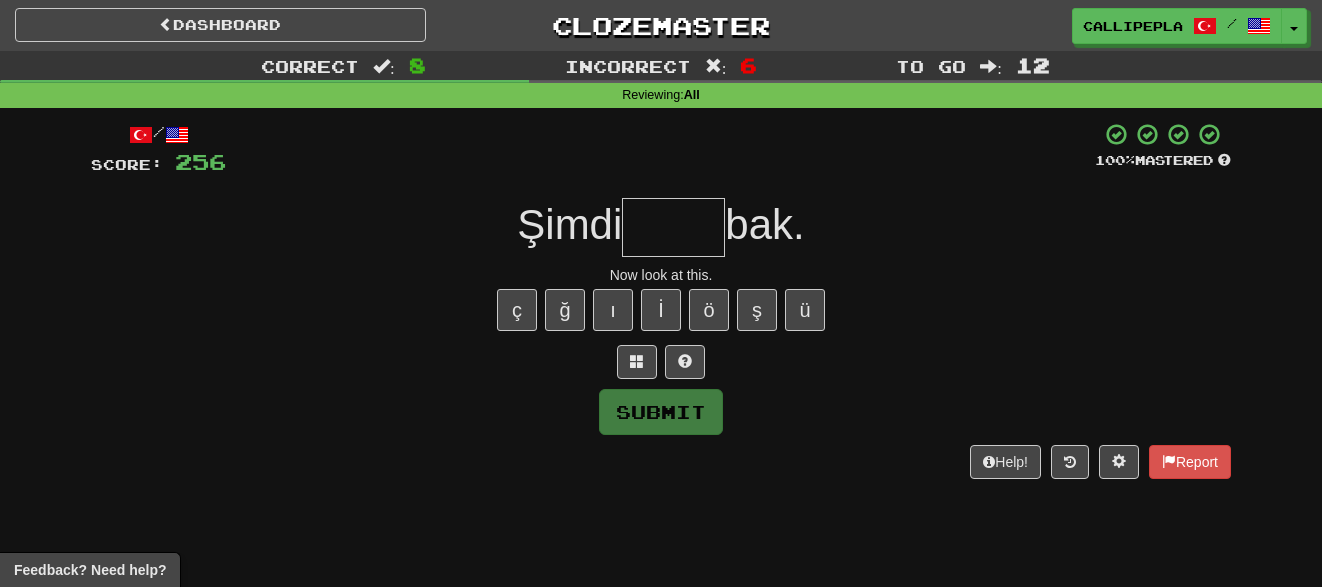 type on "*" 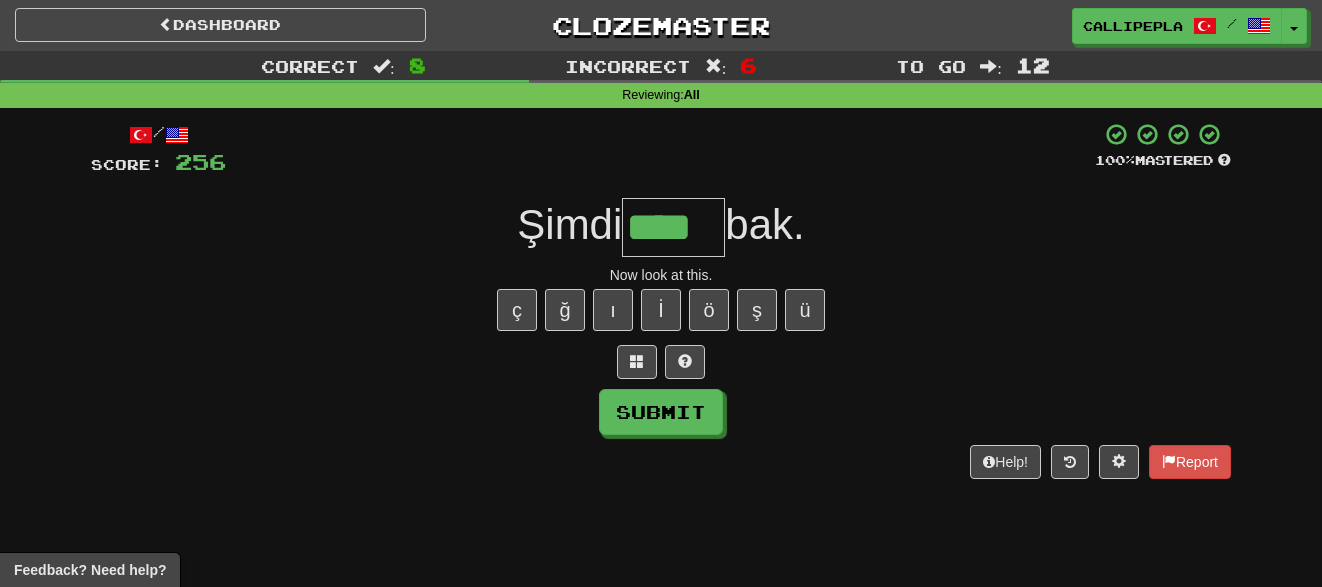 type on "****" 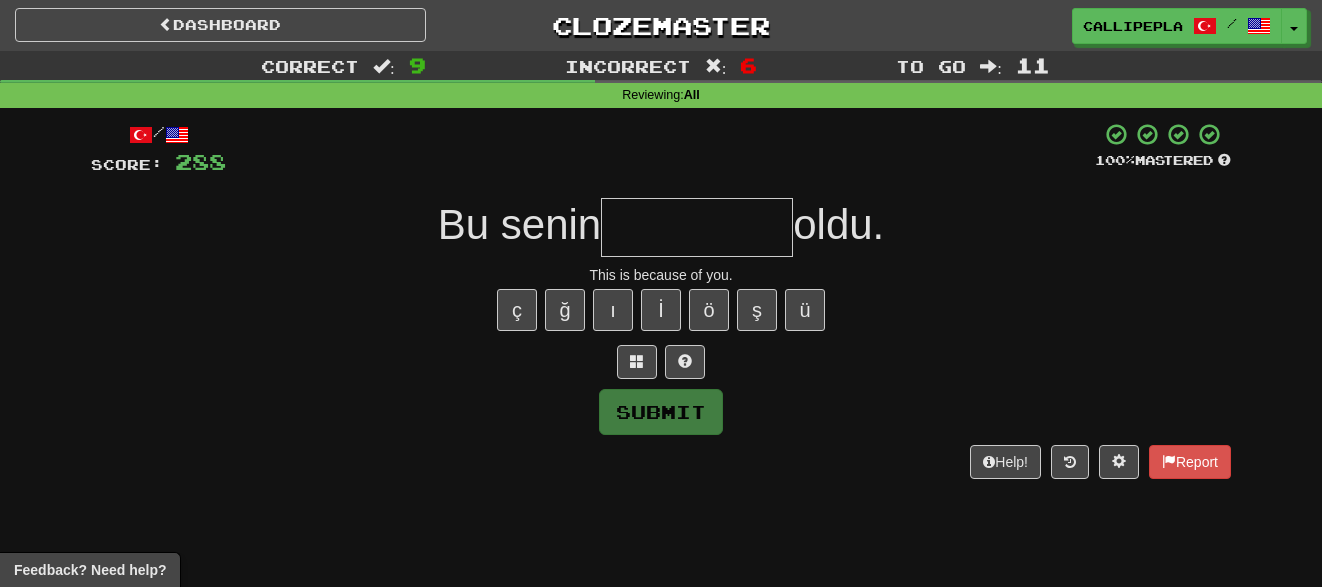 type on "*" 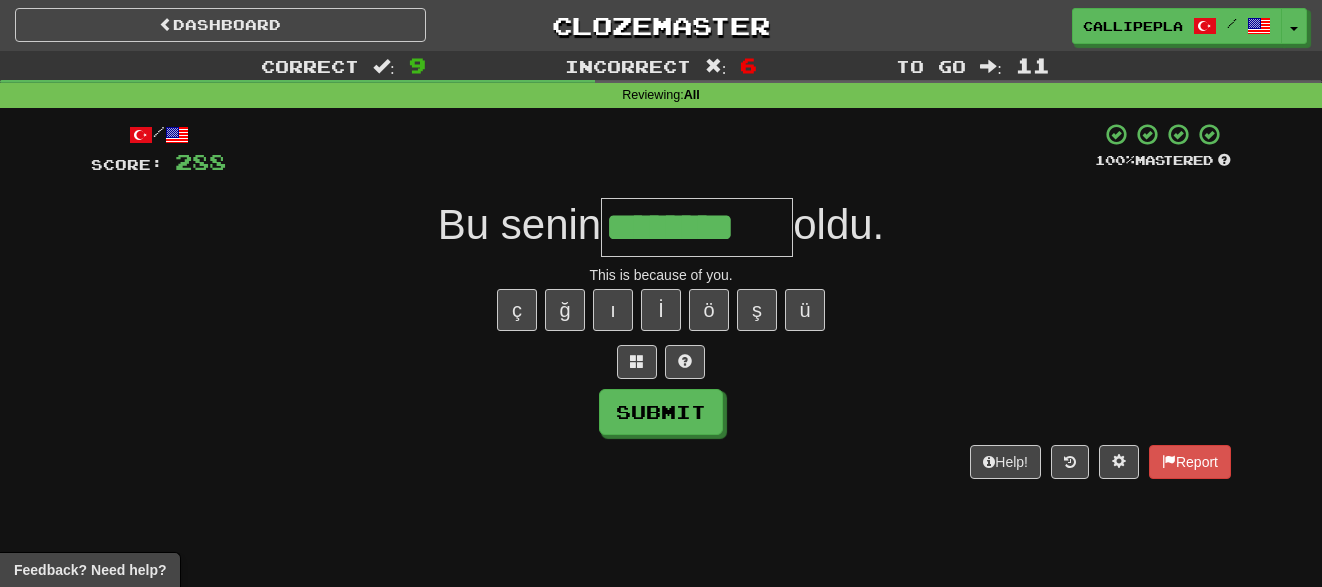 type on "********" 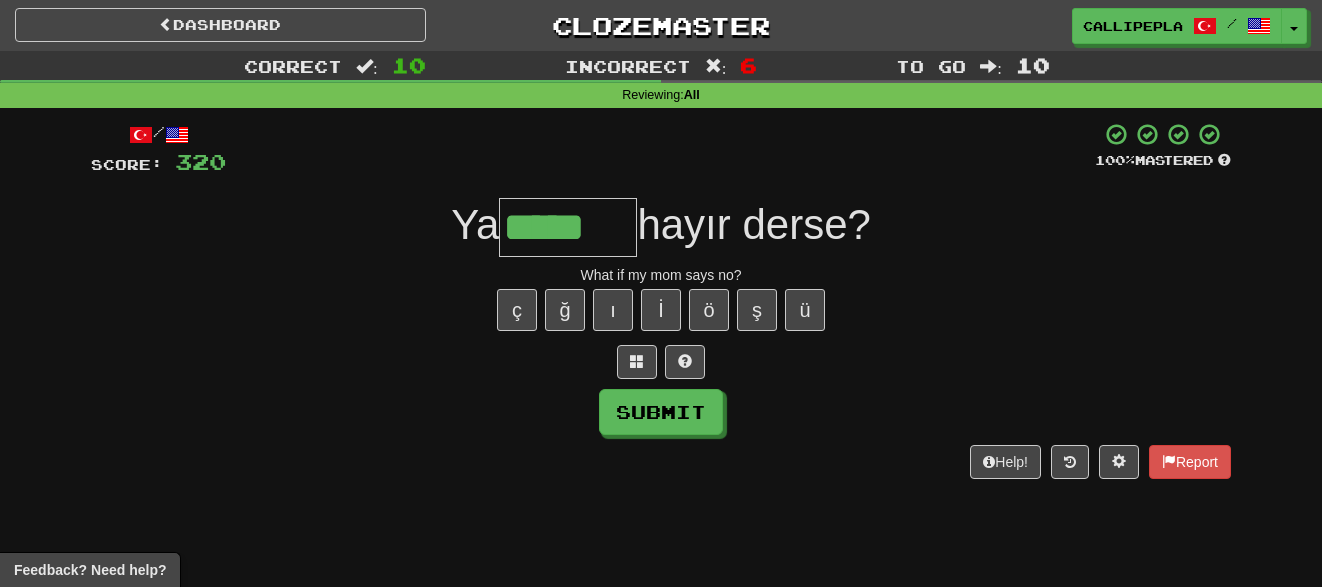 type on "*****" 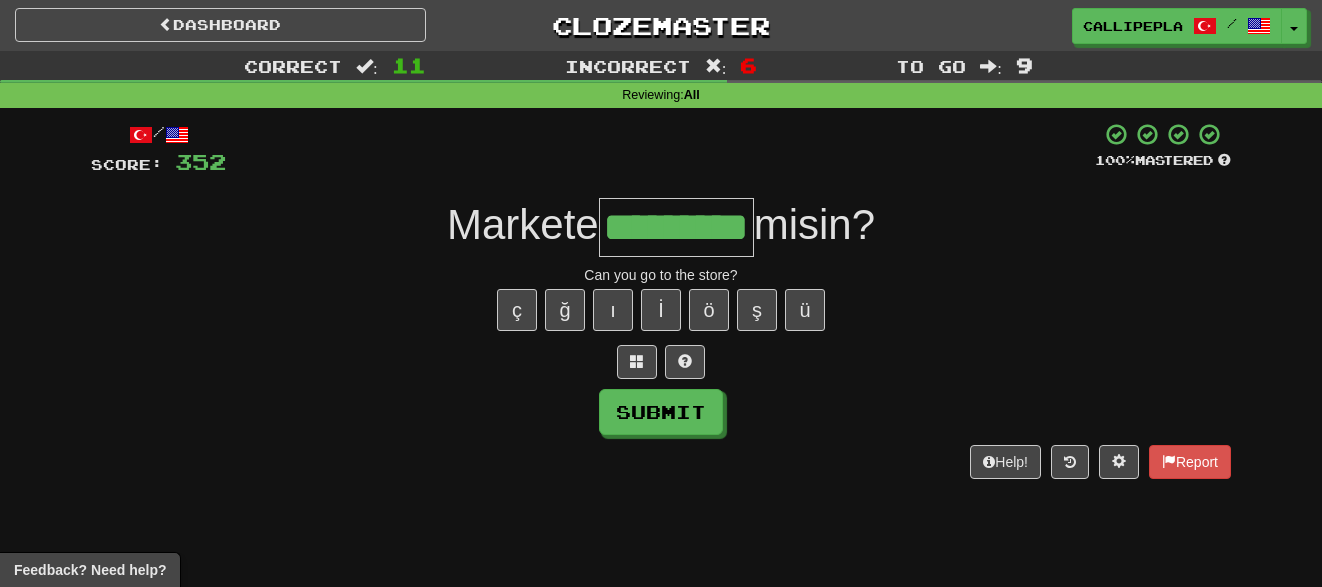type on "*********" 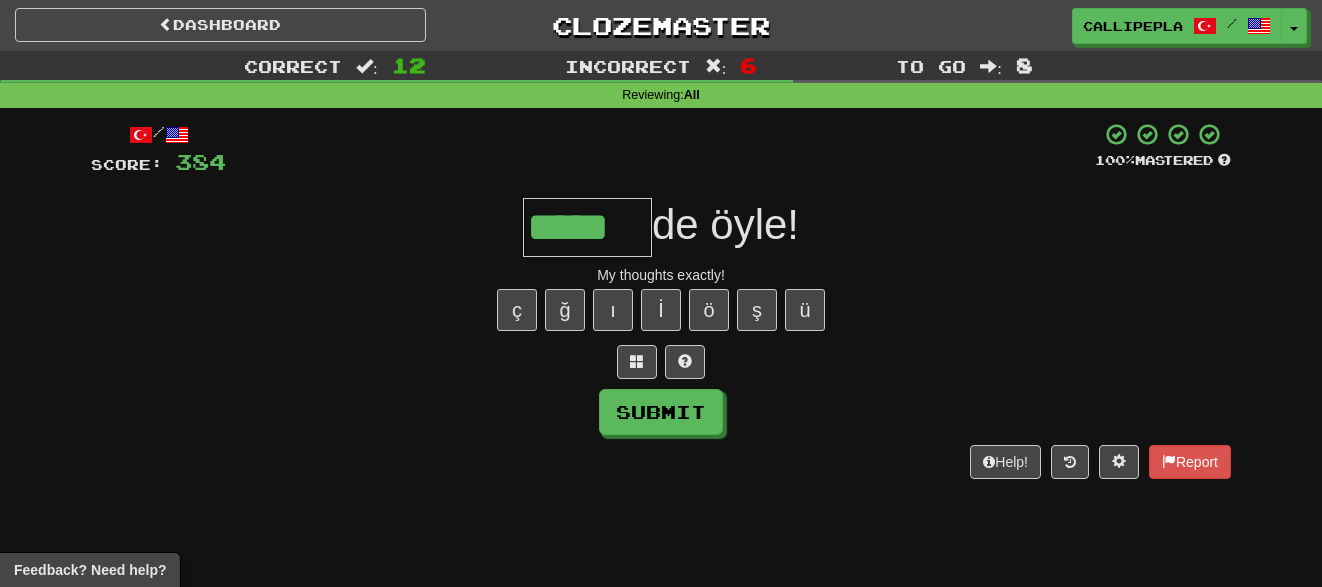 type on "*****" 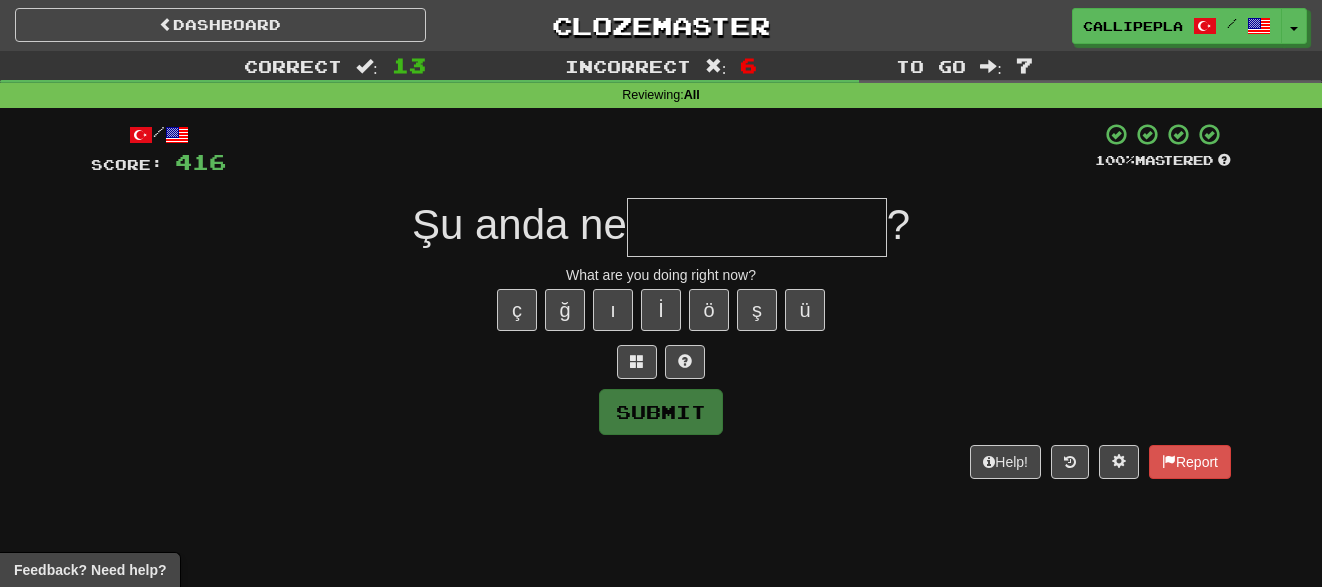 type on "*" 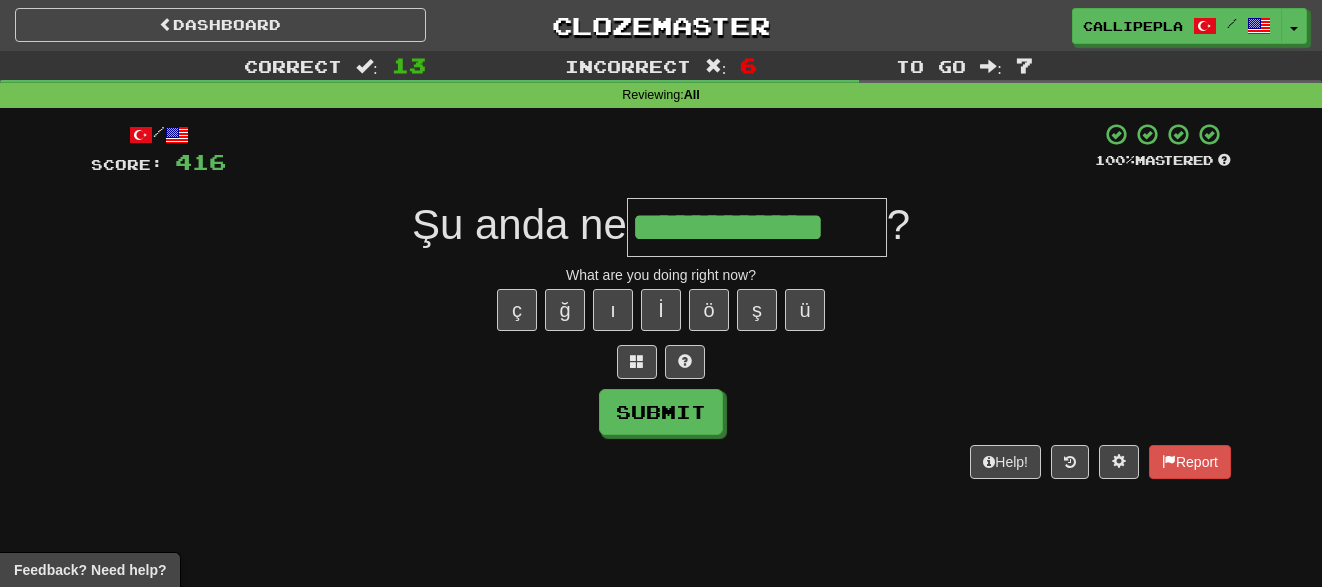 type on "**********" 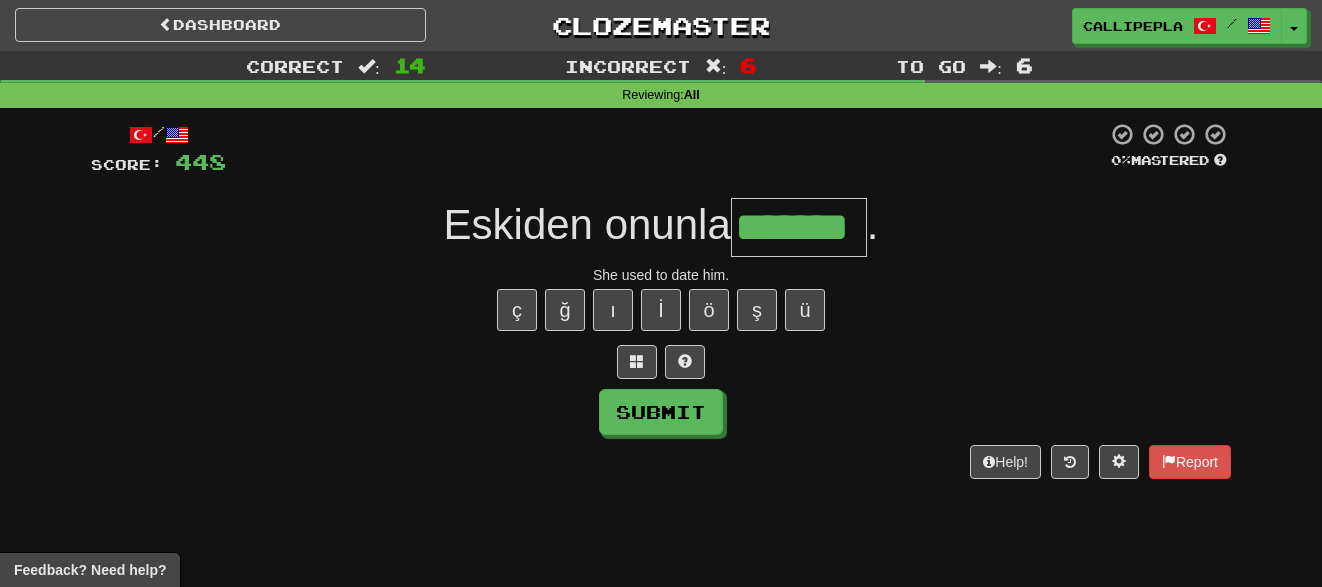 type on "*******" 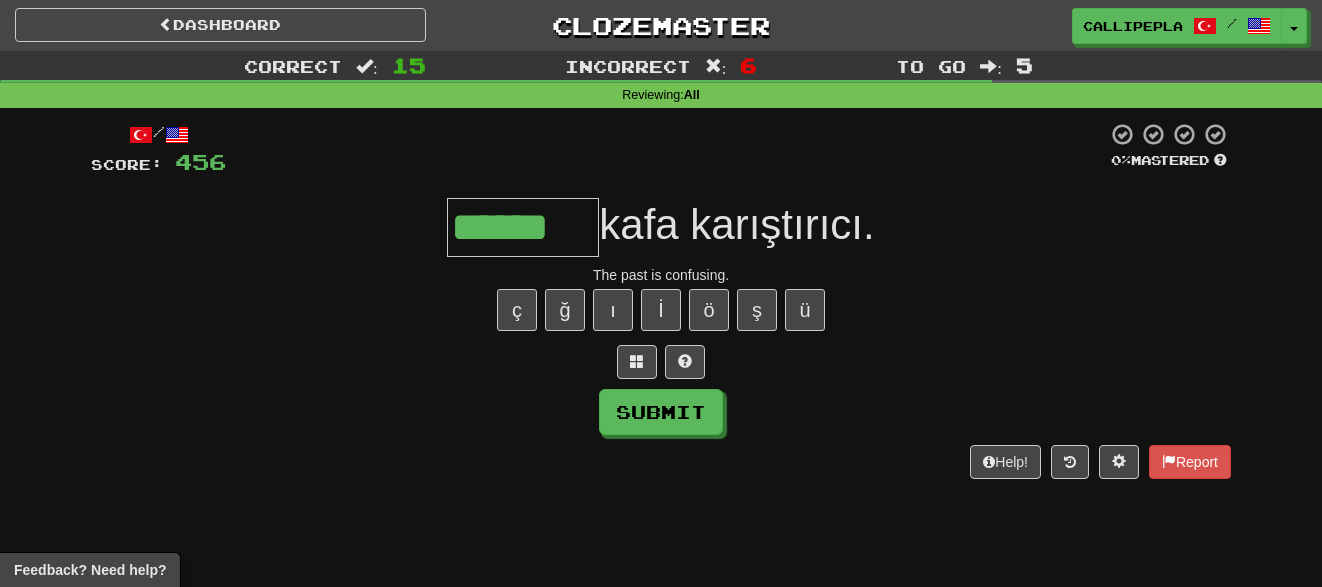 type on "******" 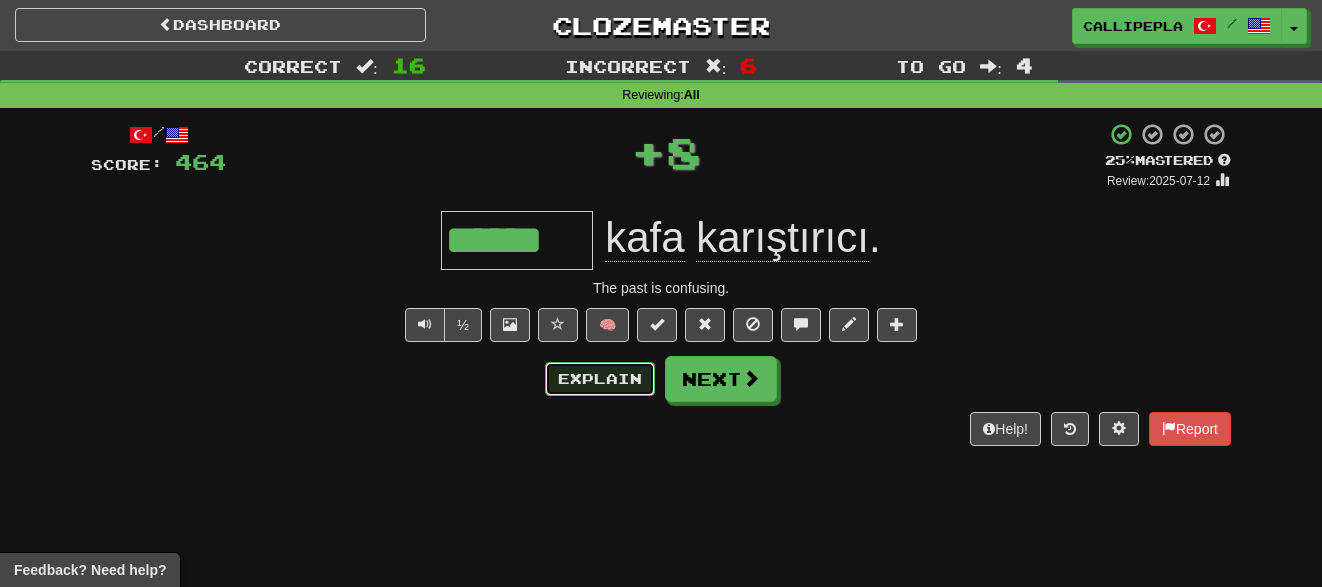 click on "Explain" at bounding box center [600, 379] 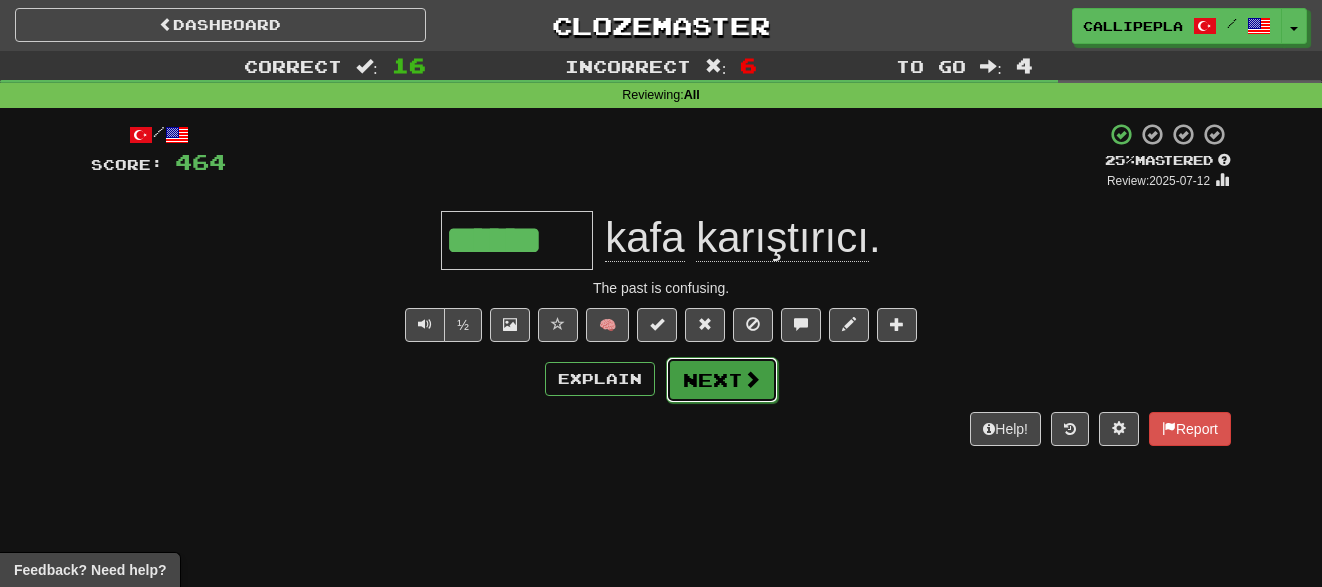 click on "Next" at bounding box center [722, 380] 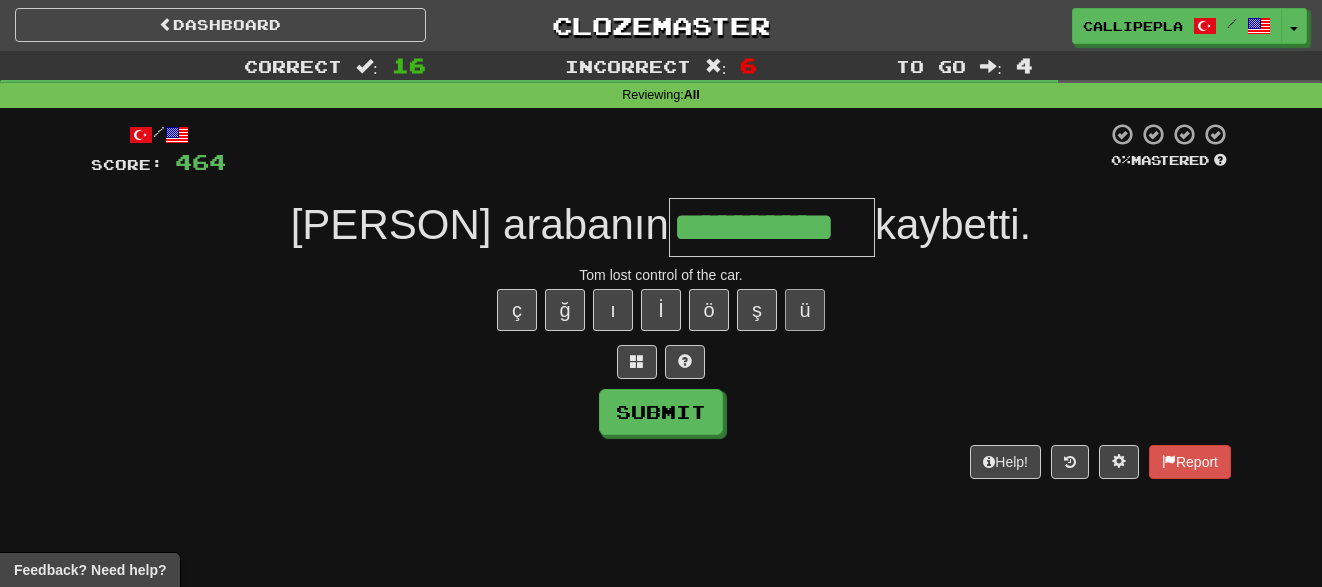 type on "**********" 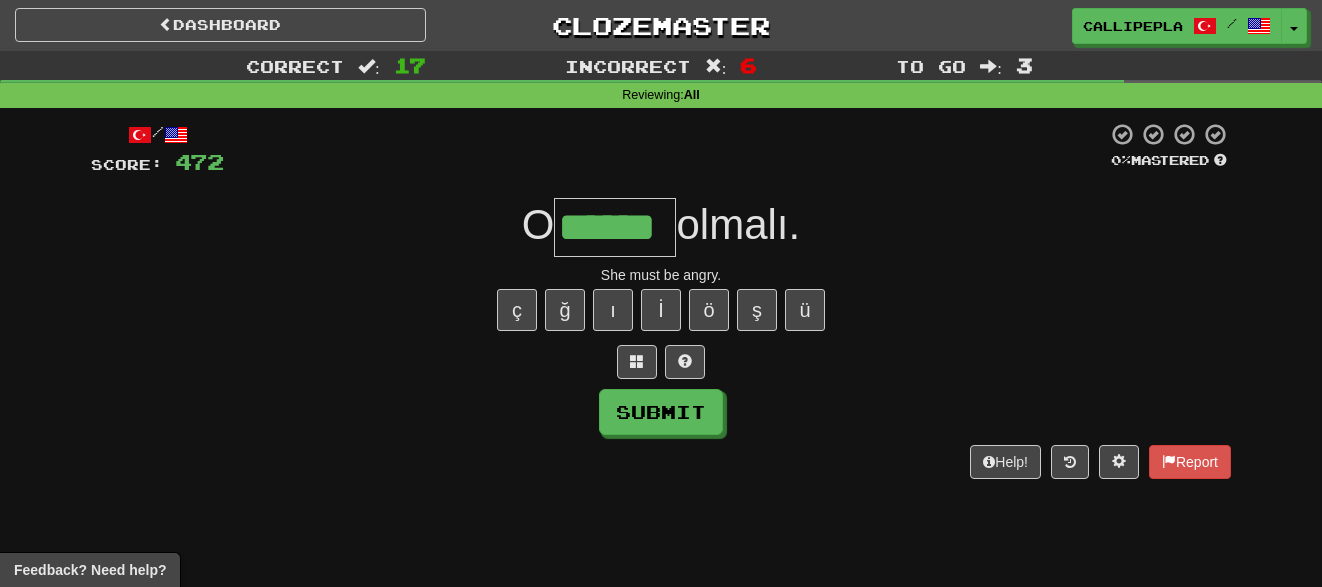 type on "******" 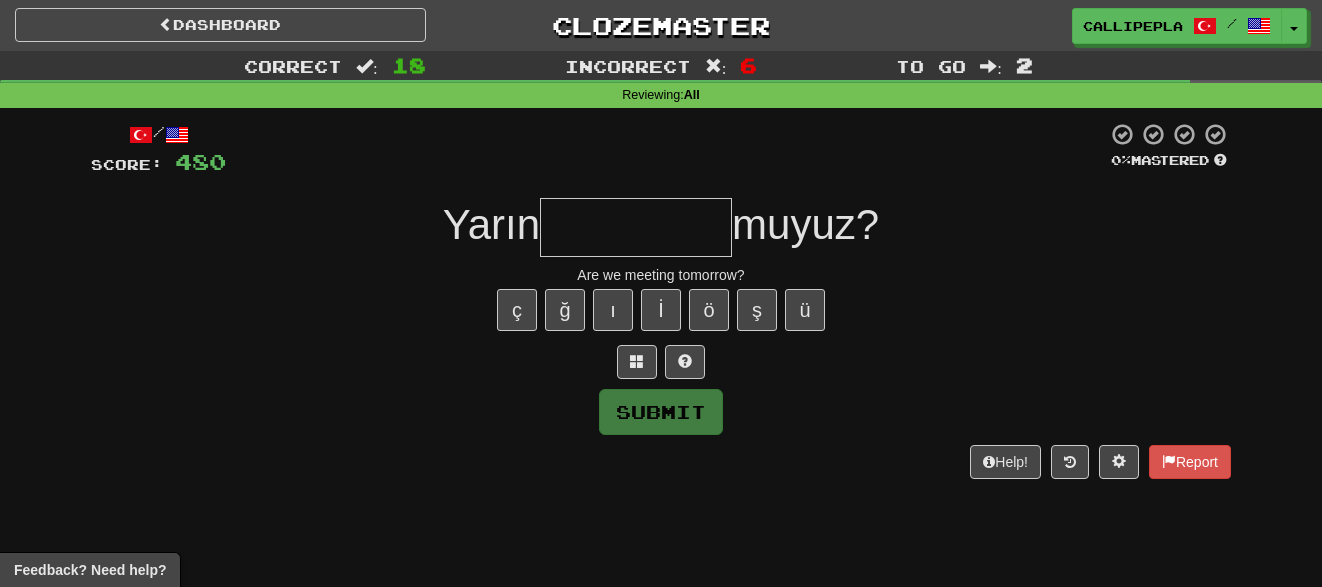 type on "*" 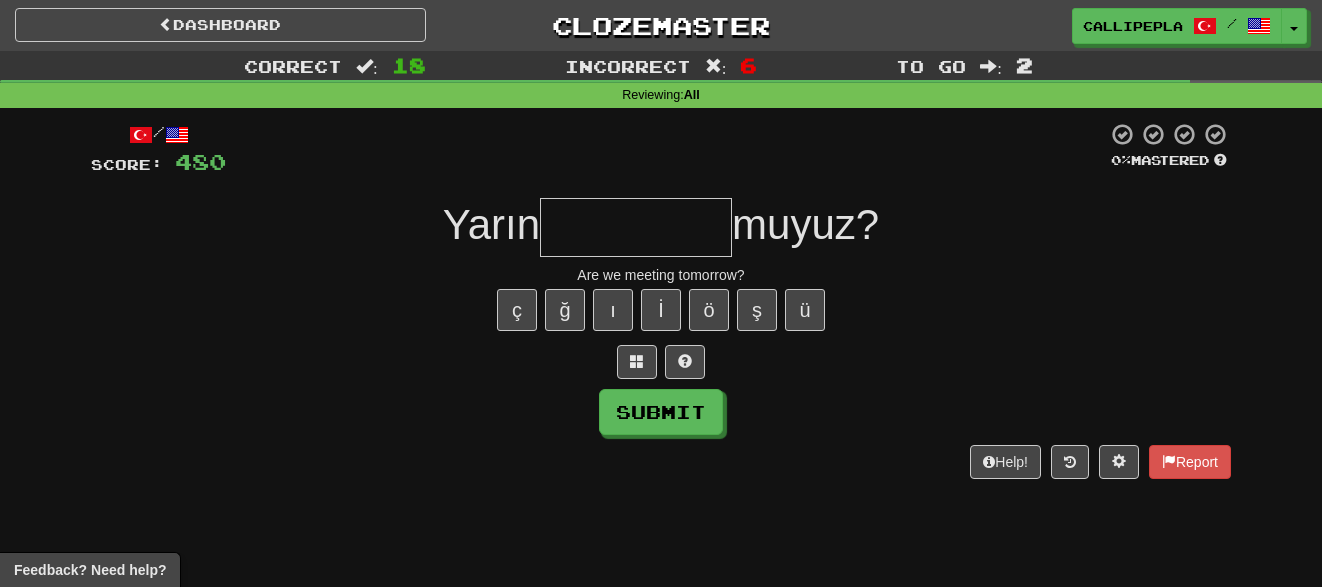 type on "*" 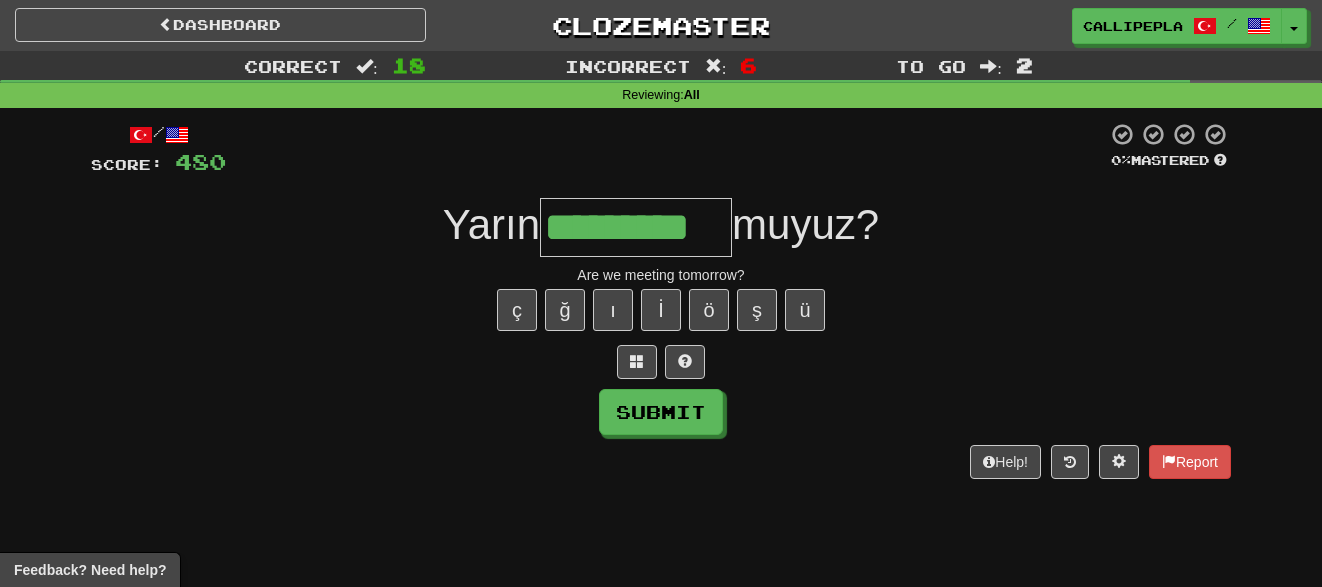 type on "*********" 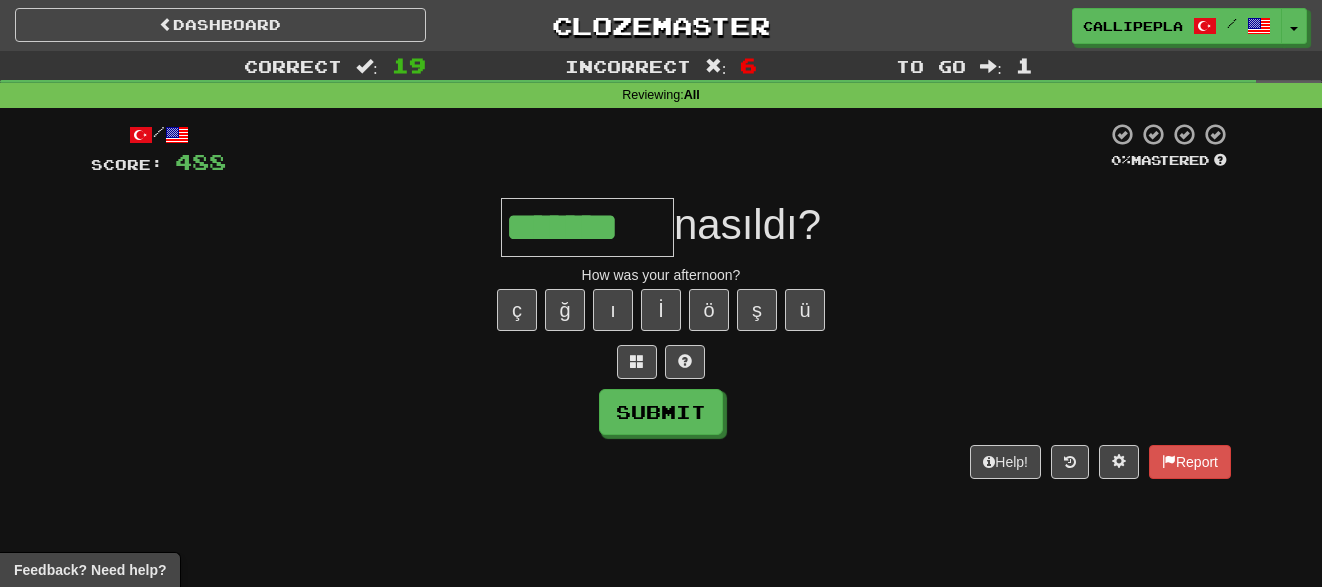 type on "*******" 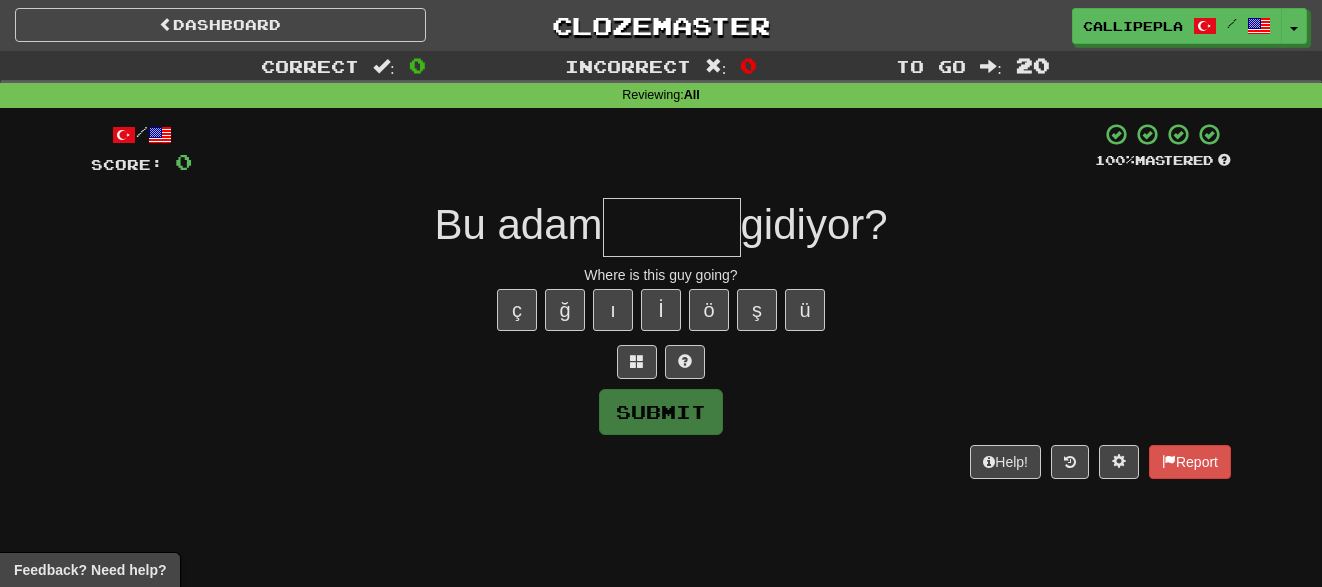 type on "*" 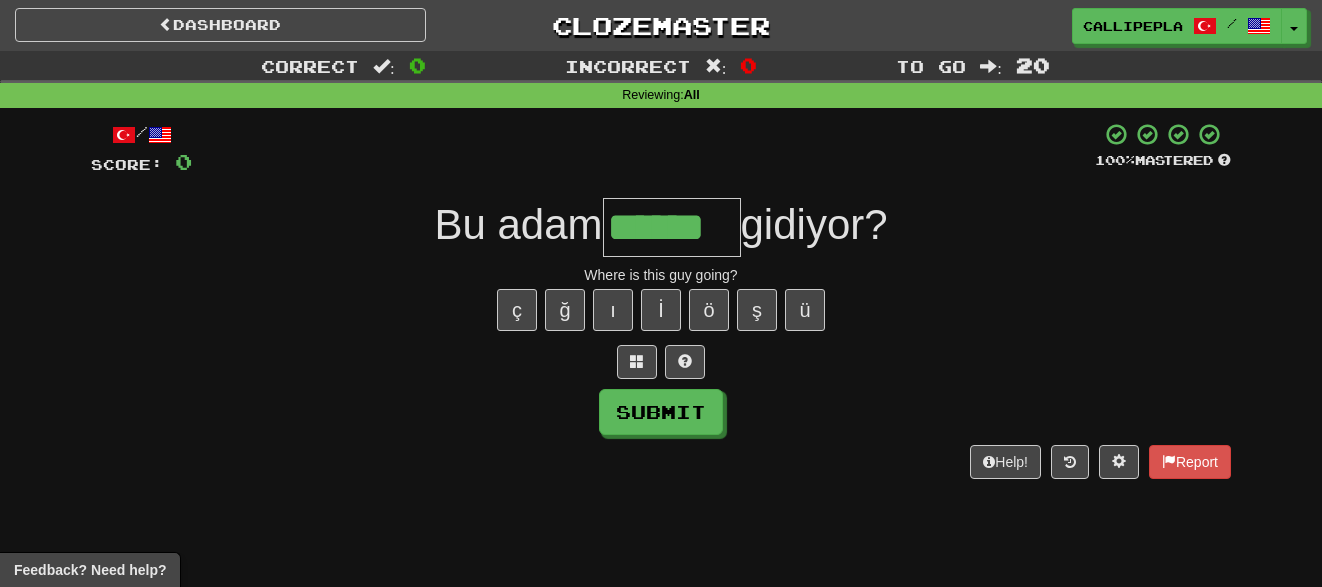 type on "******" 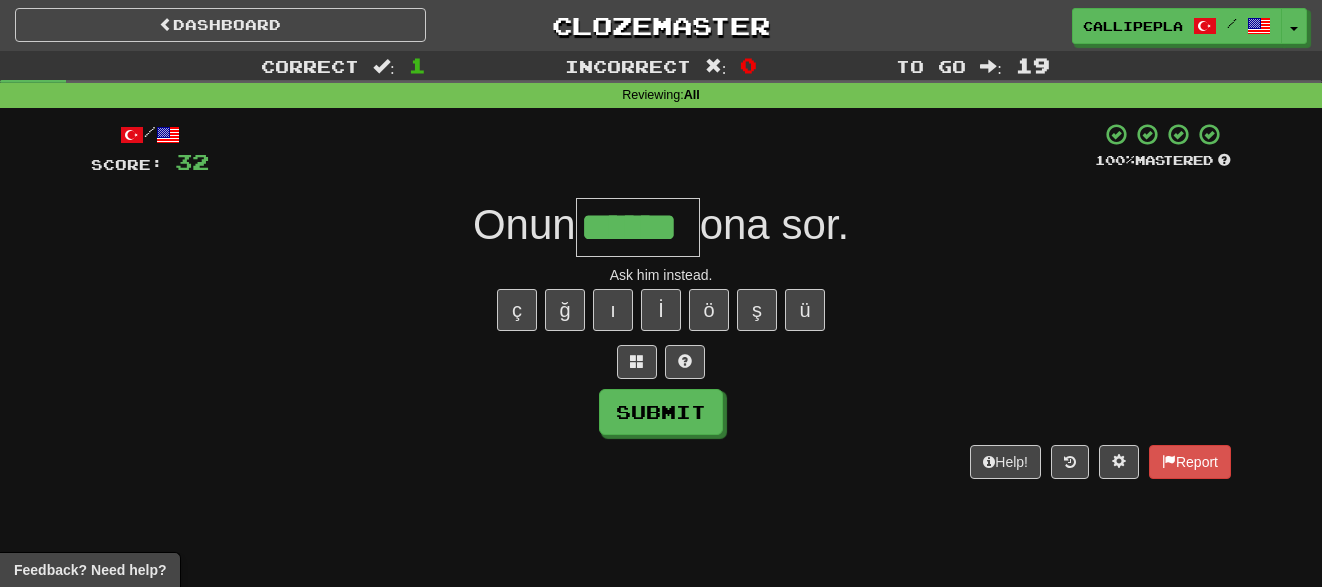 type on "******" 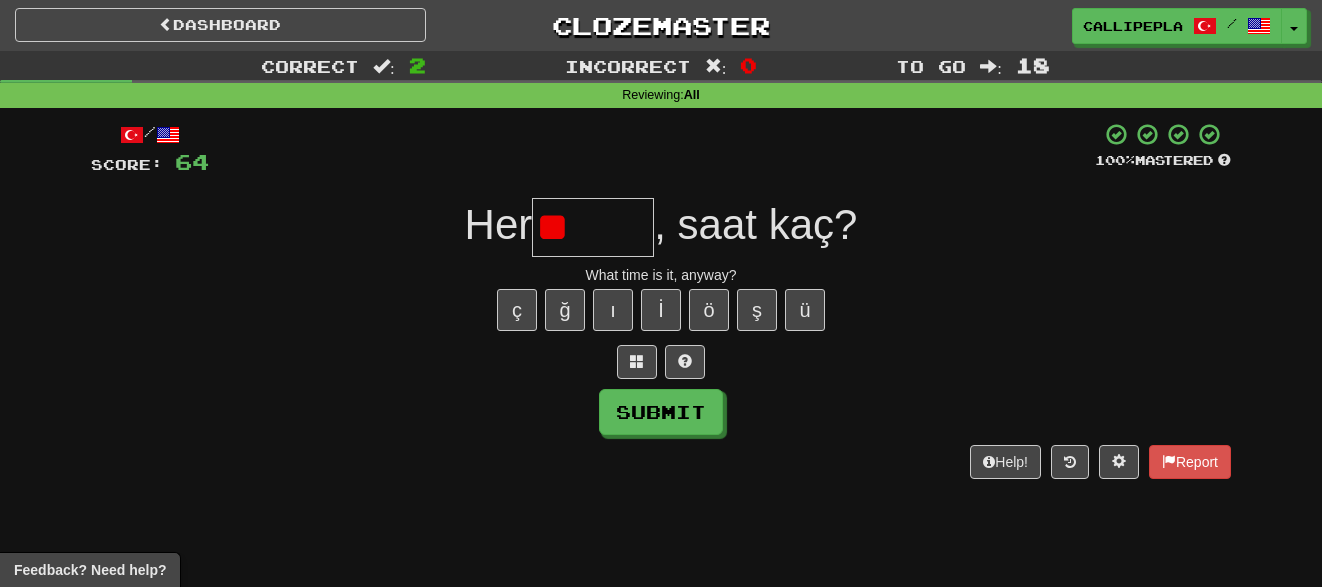 type on "*" 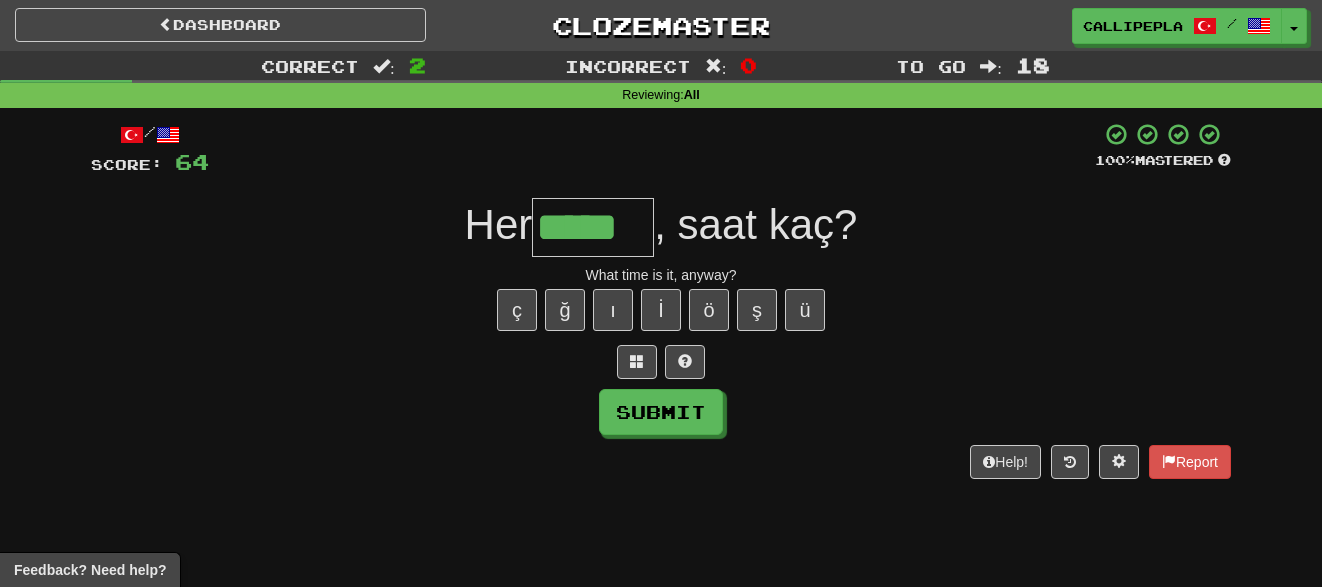 type on "*****" 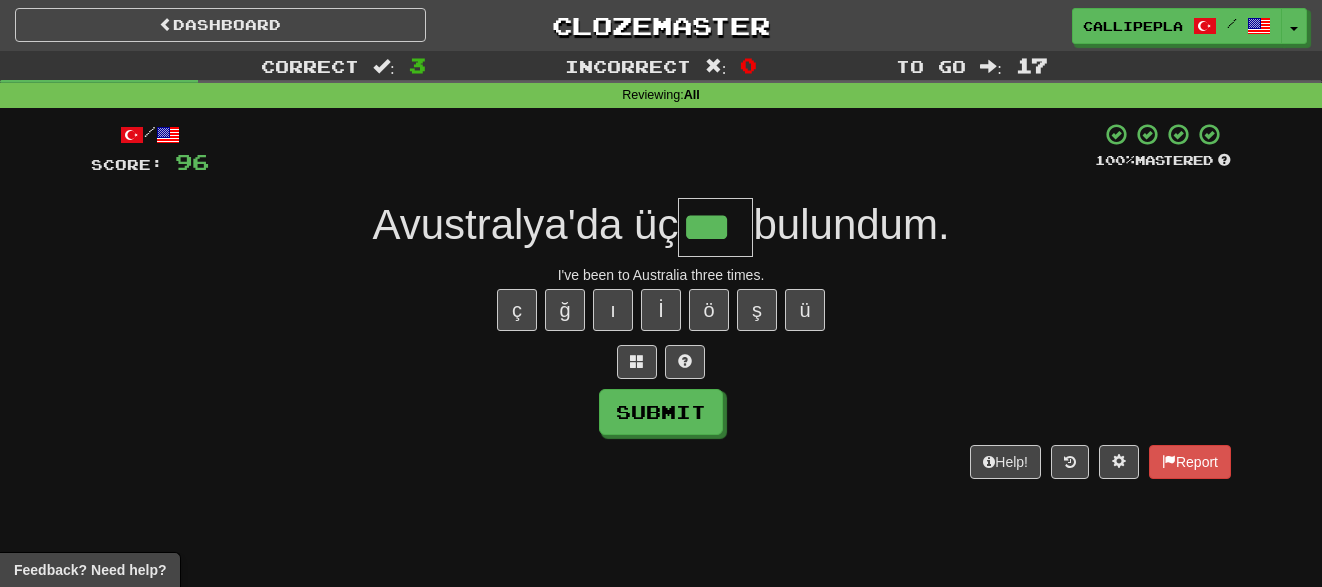 type on "***" 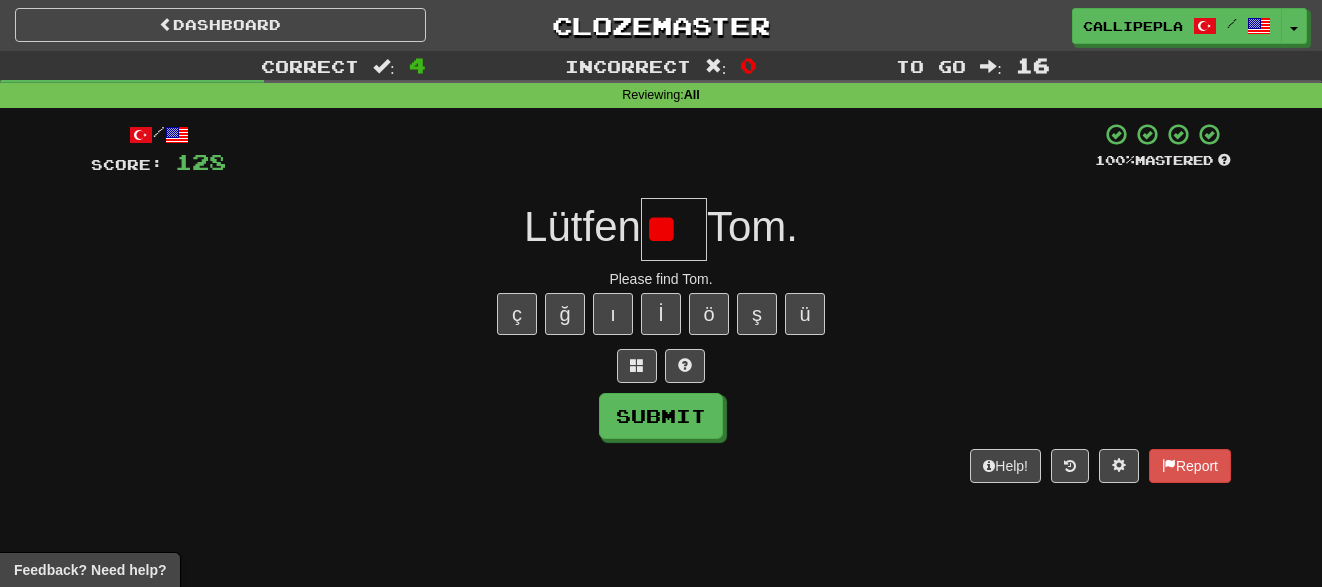 scroll, scrollTop: 0, scrollLeft: 0, axis: both 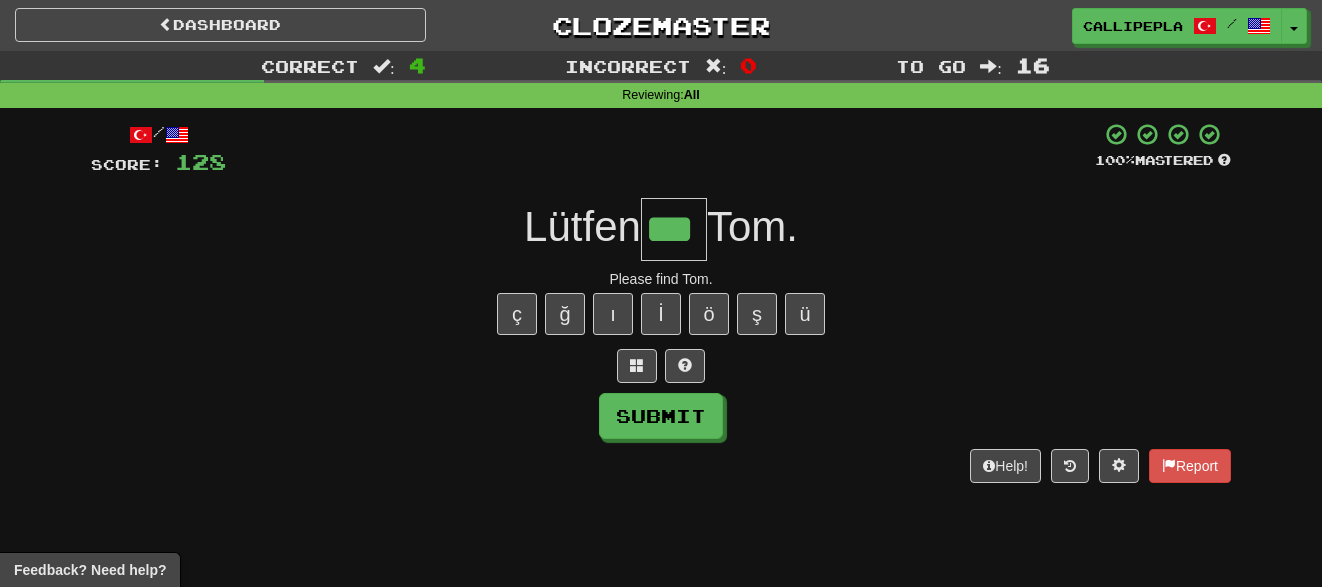 type on "***" 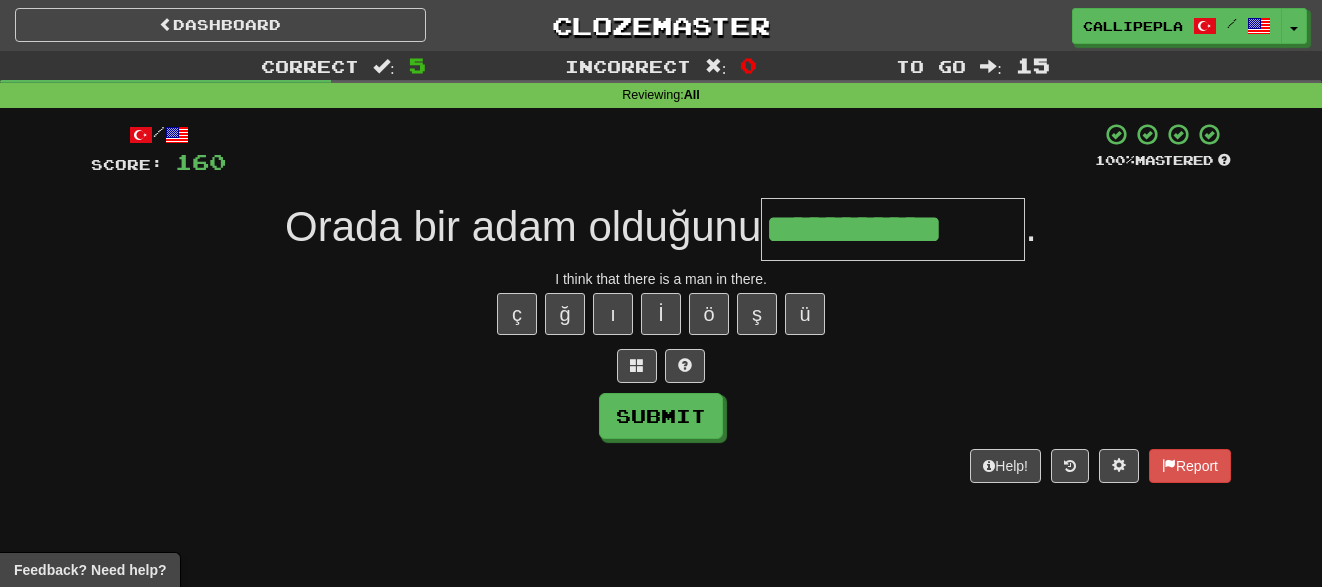 type on "**********" 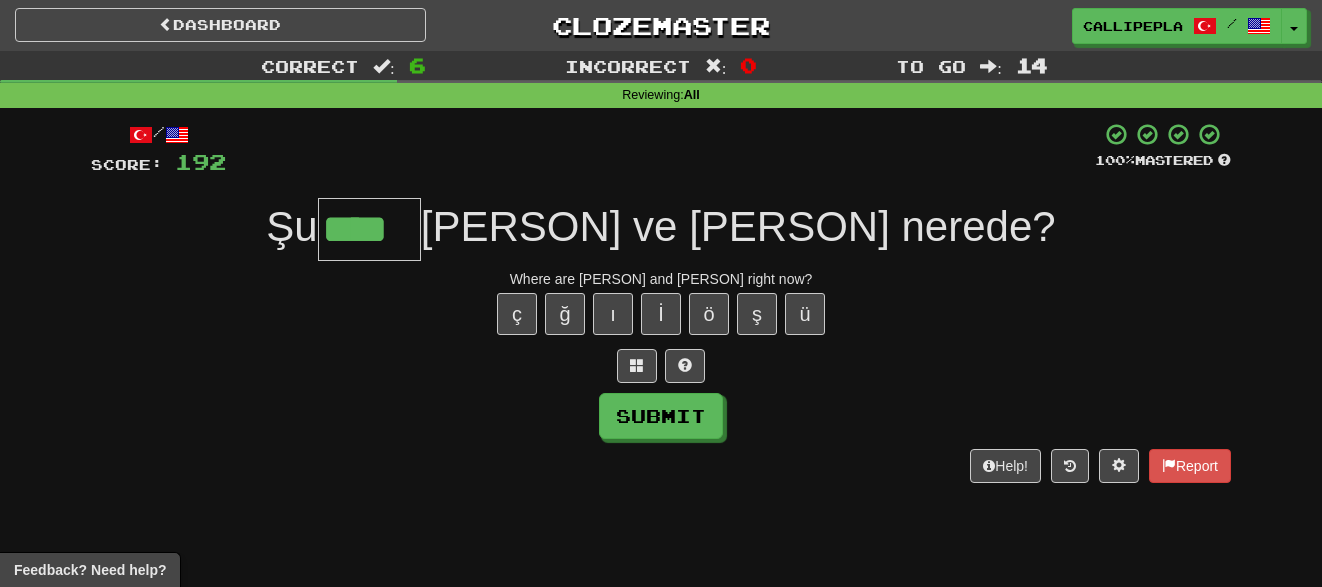 type on "****" 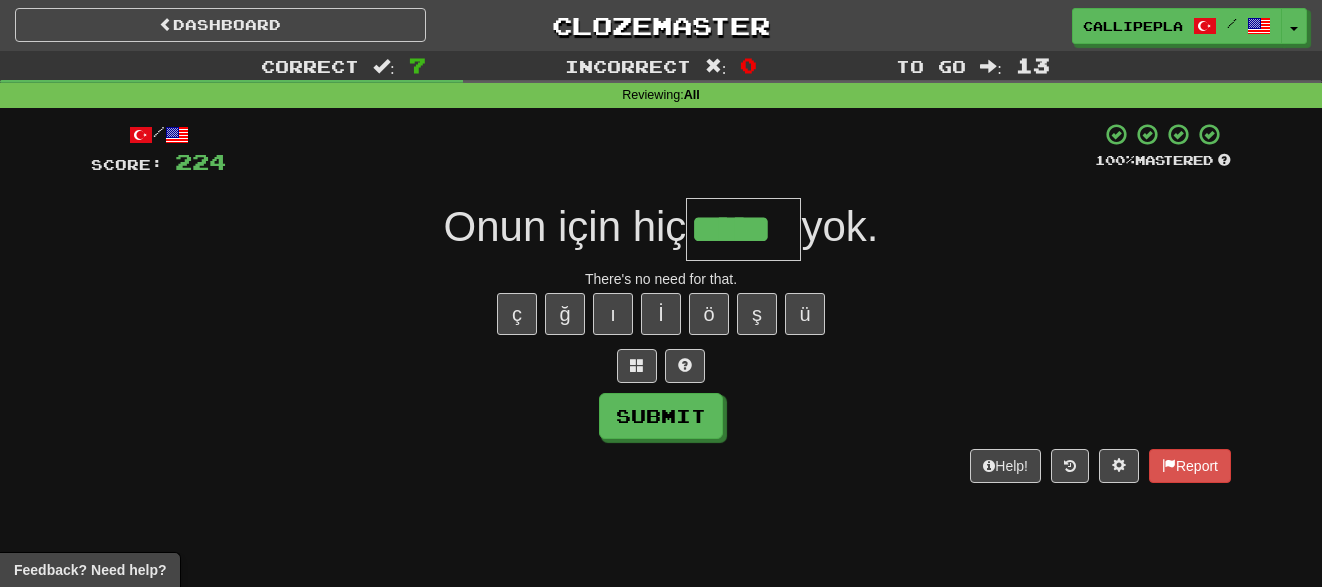 type on "*****" 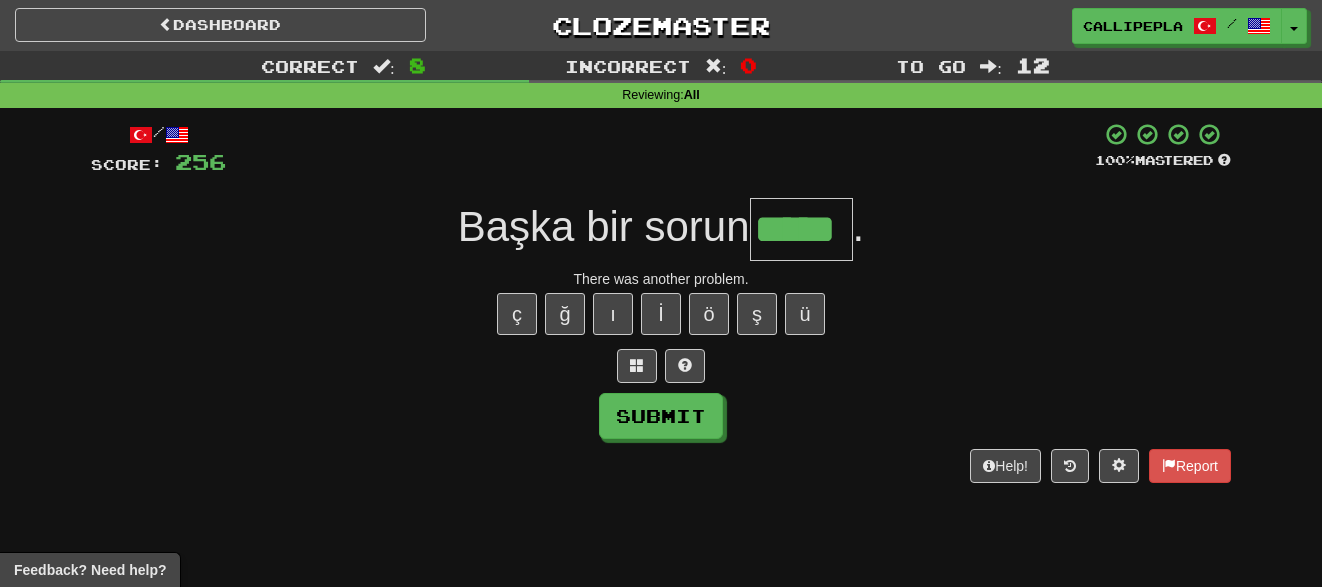 type on "*****" 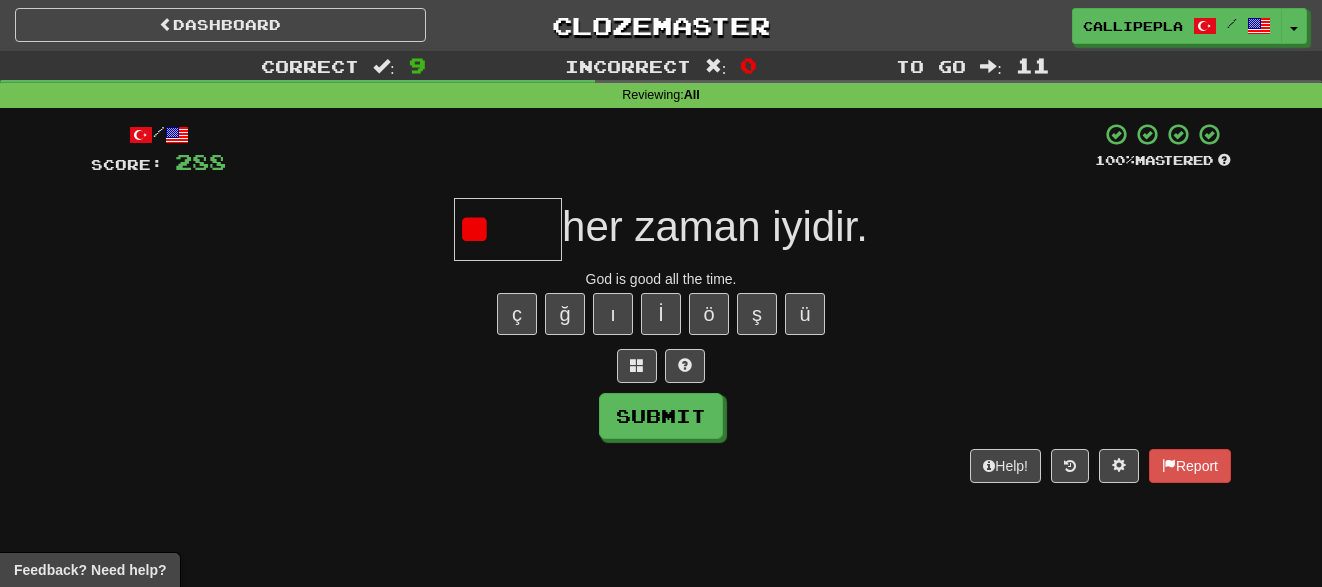 type on "*" 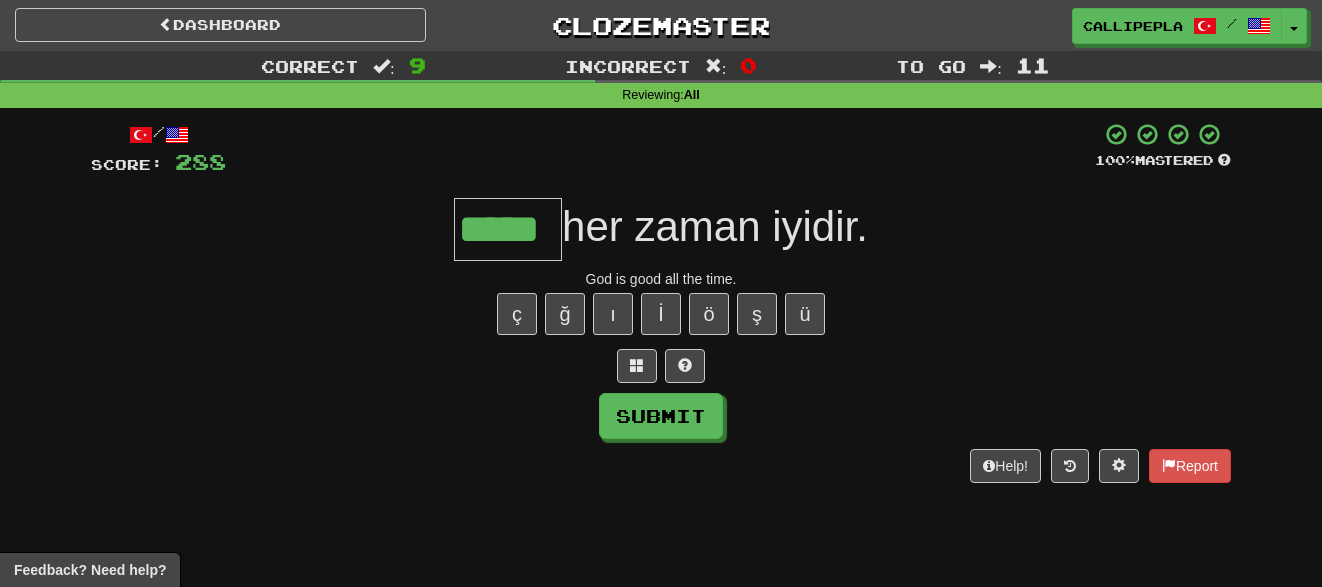 type on "*****" 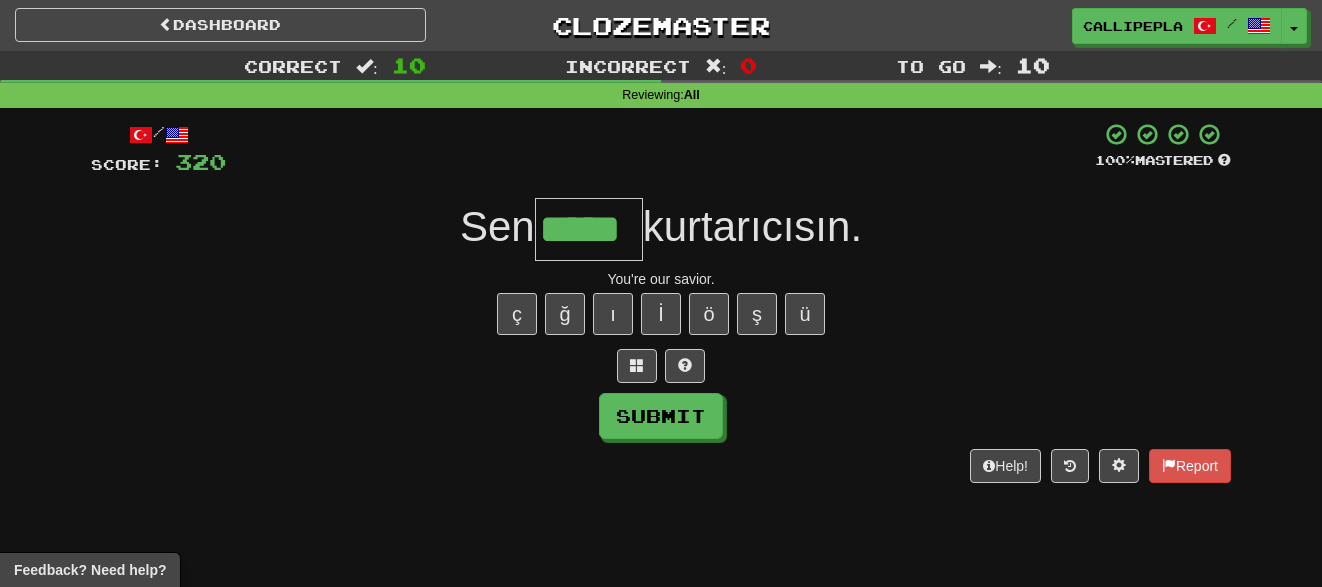 type on "*****" 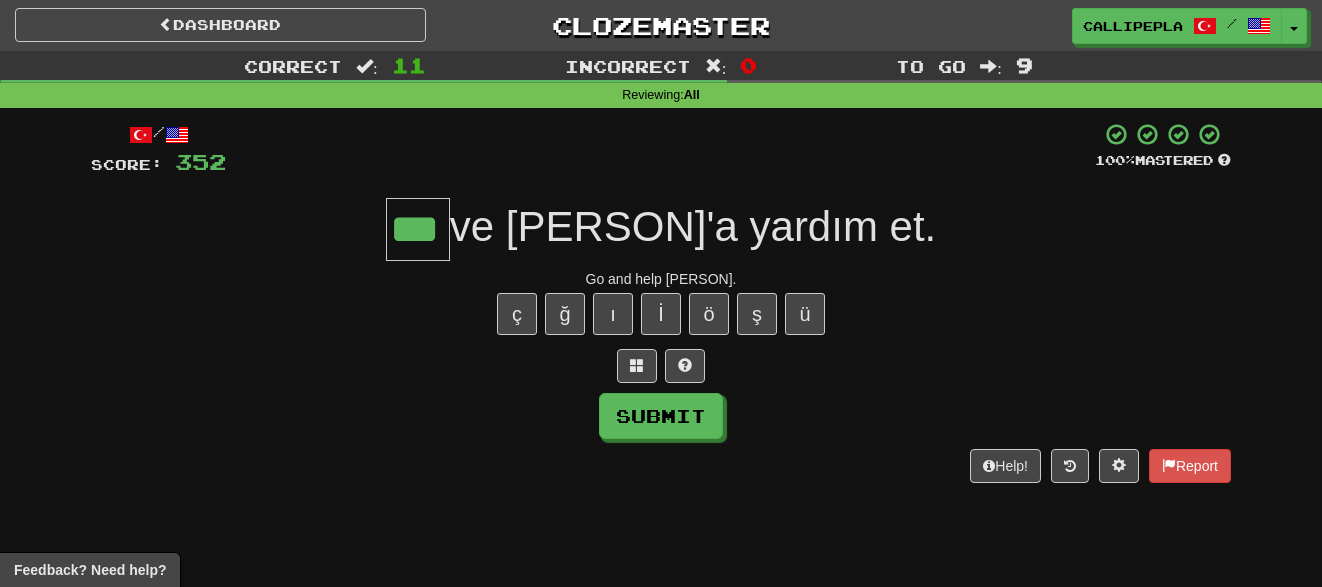 type on "***" 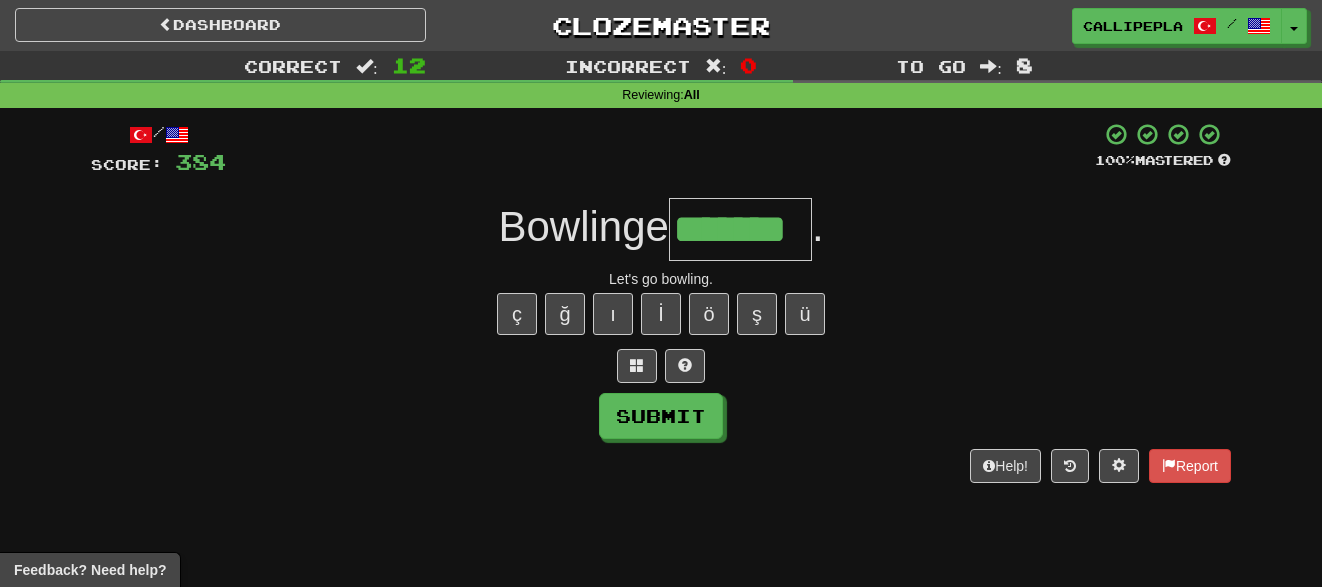 type on "*******" 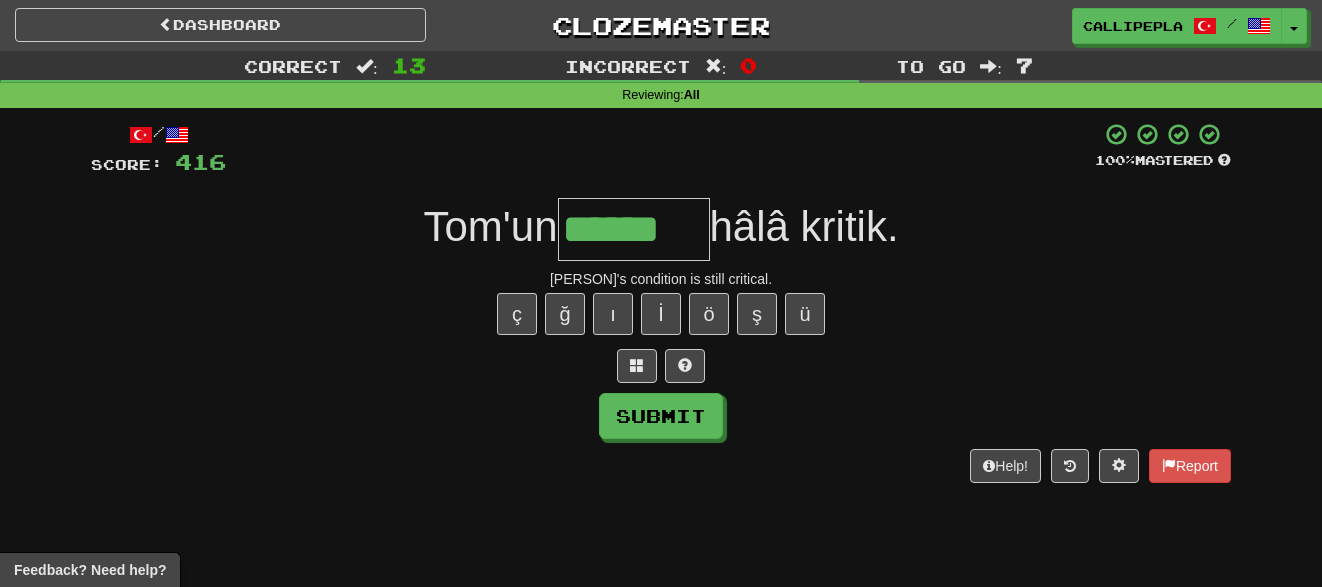 type on "******" 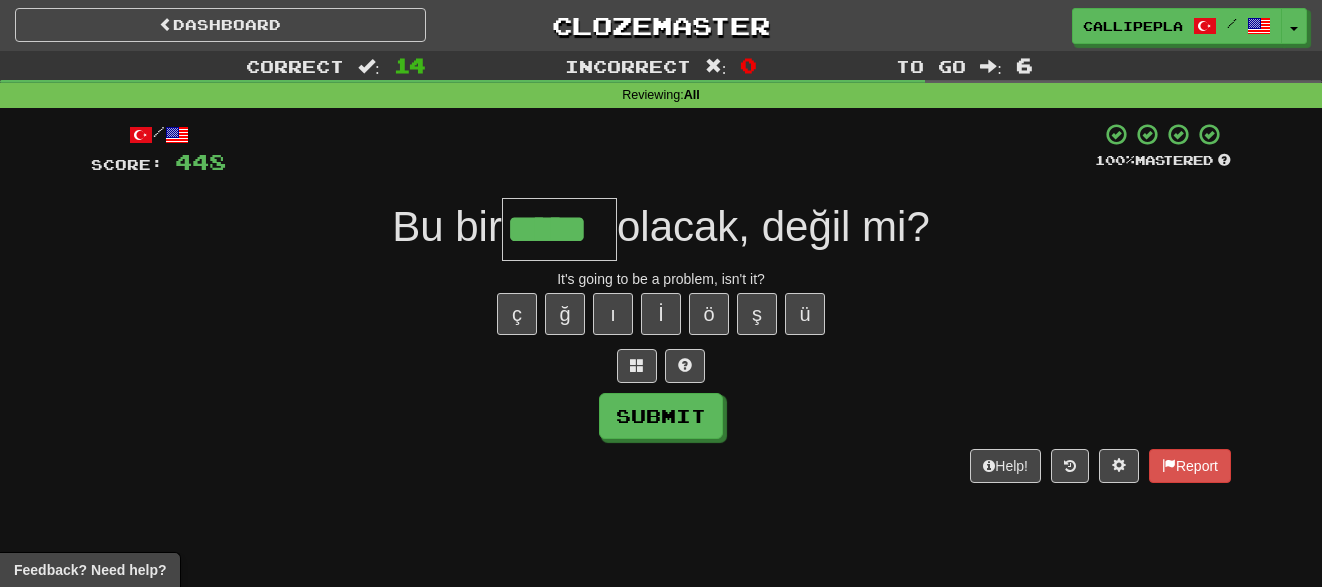 type on "*****" 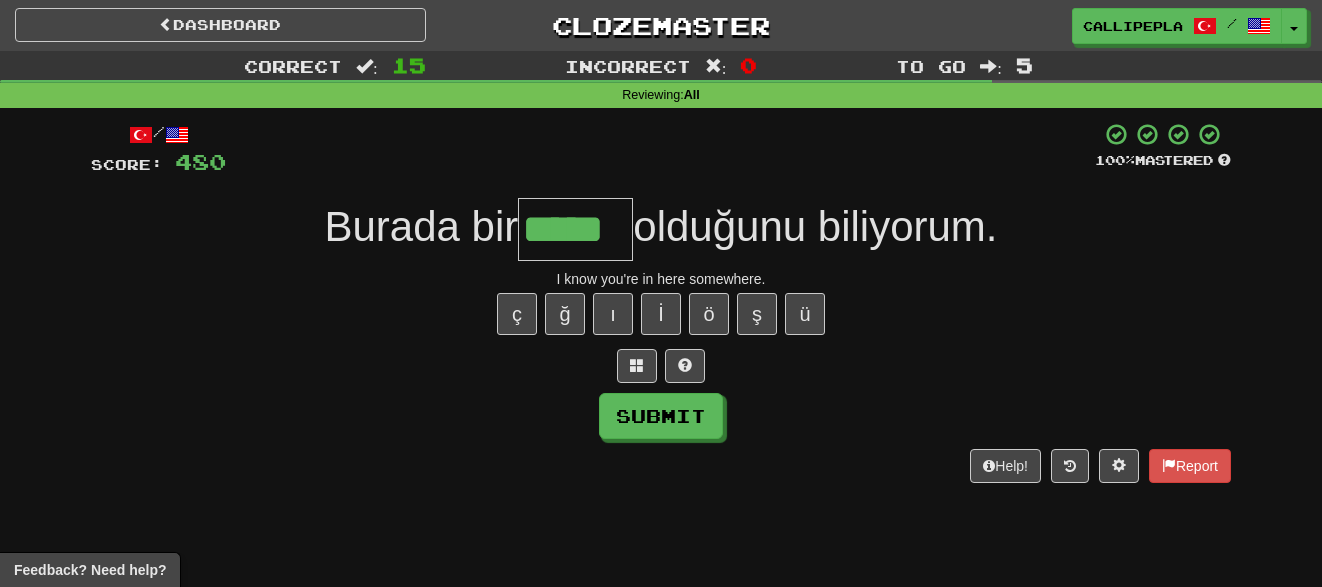 type on "*****" 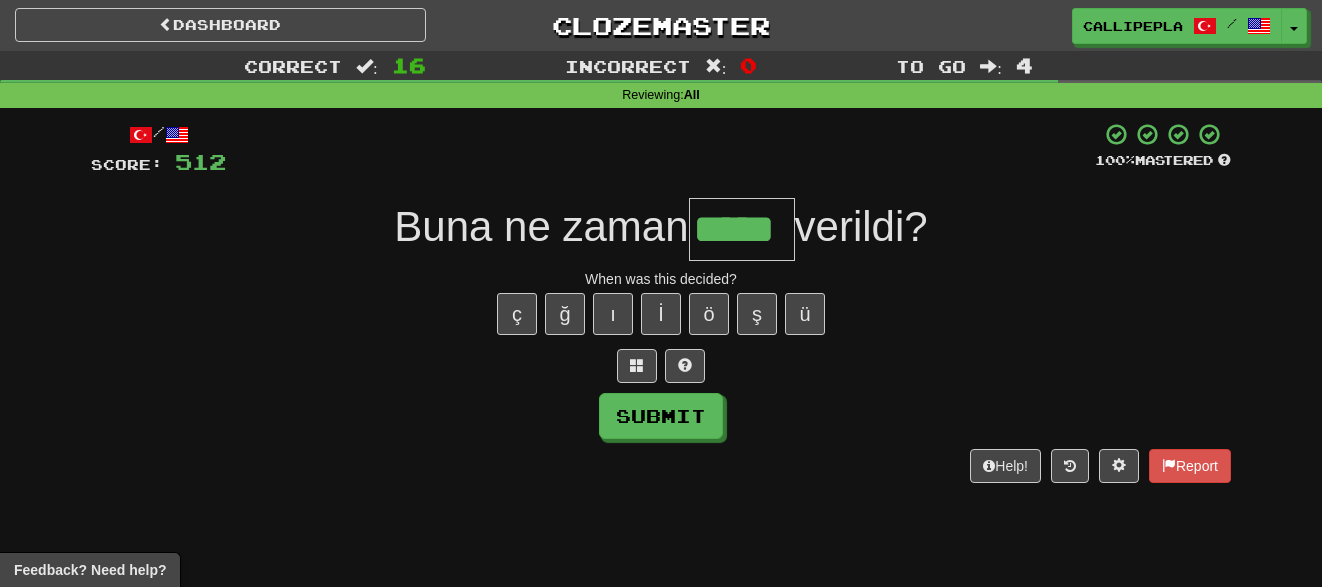 type on "*****" 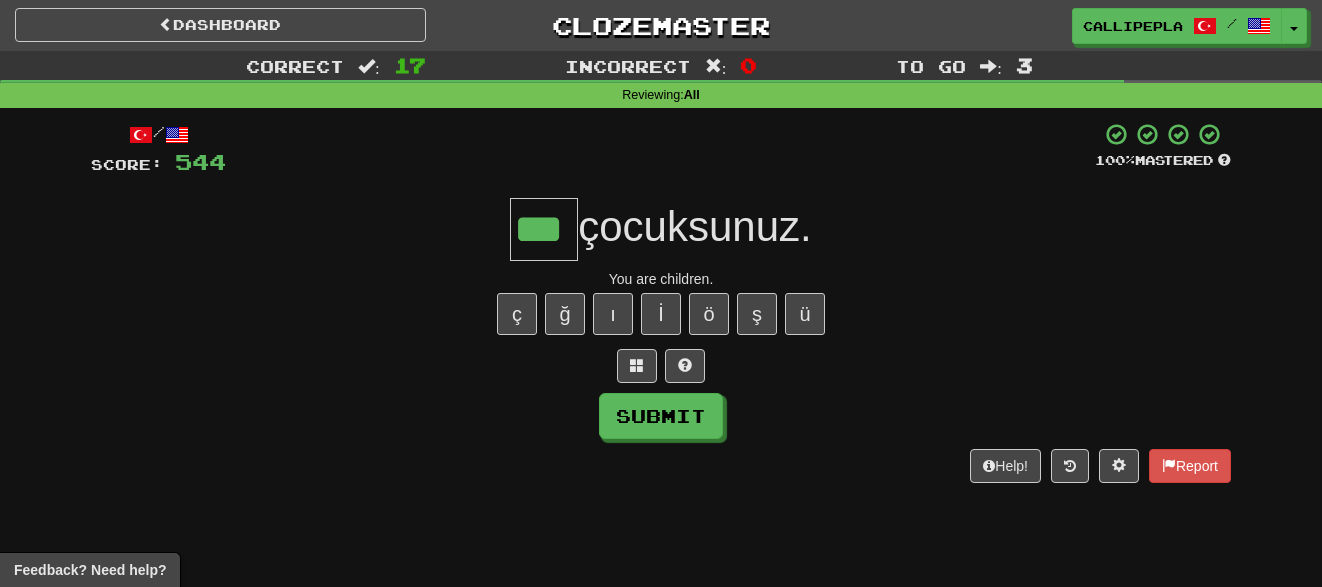 type on "***" 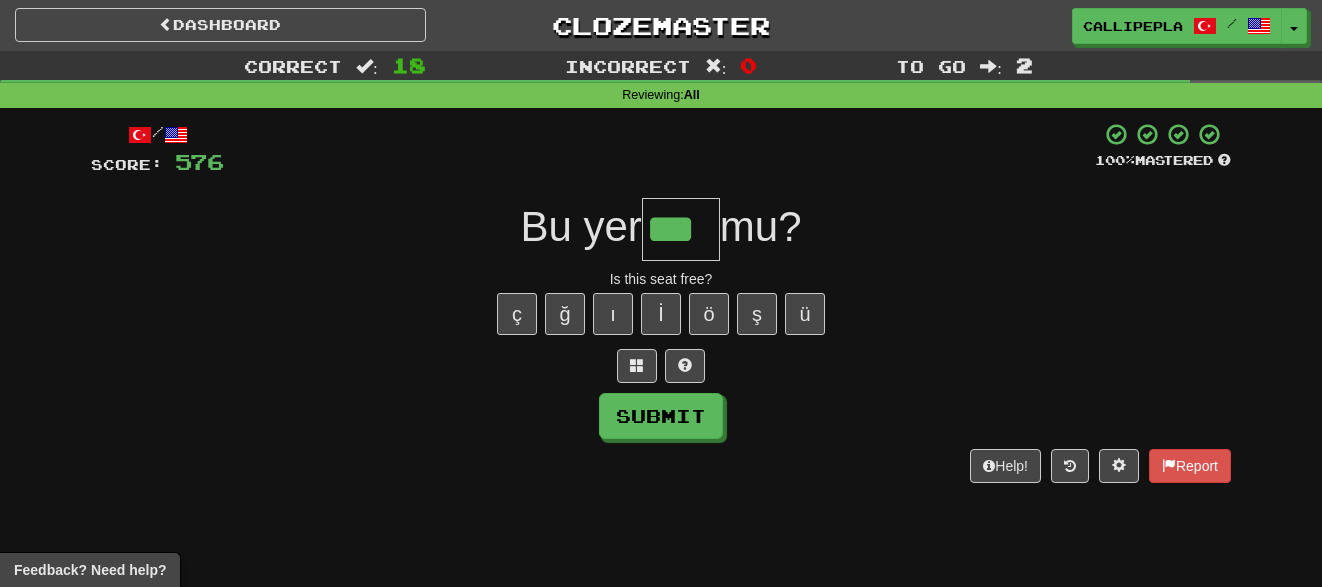 type on "***" 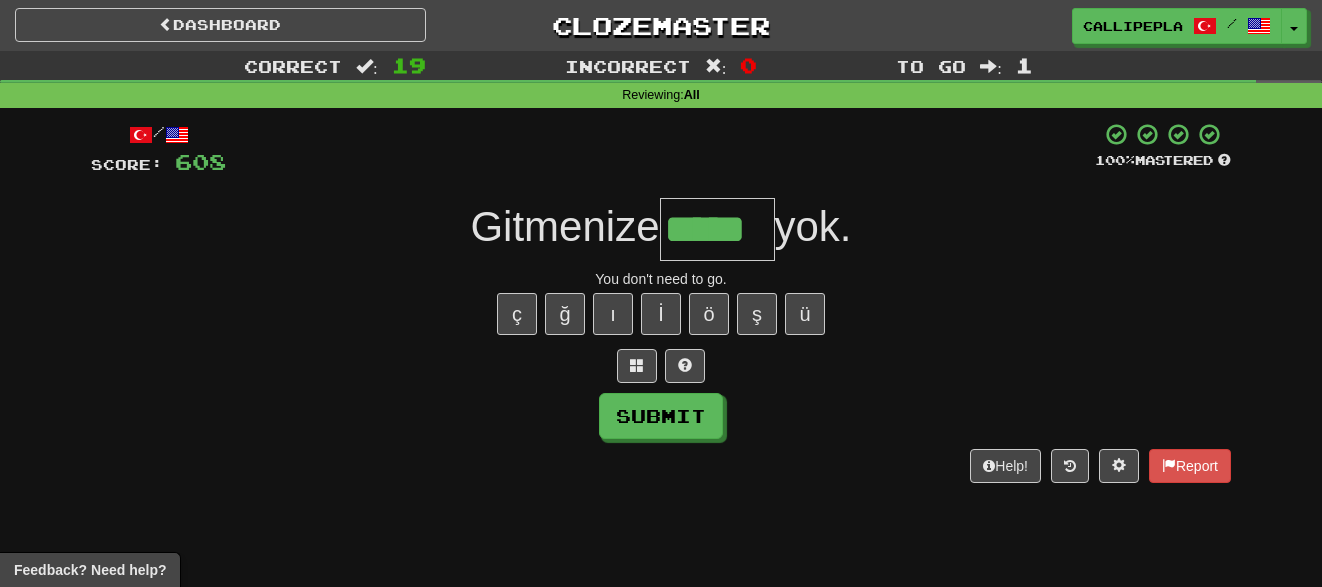 type on "*****" 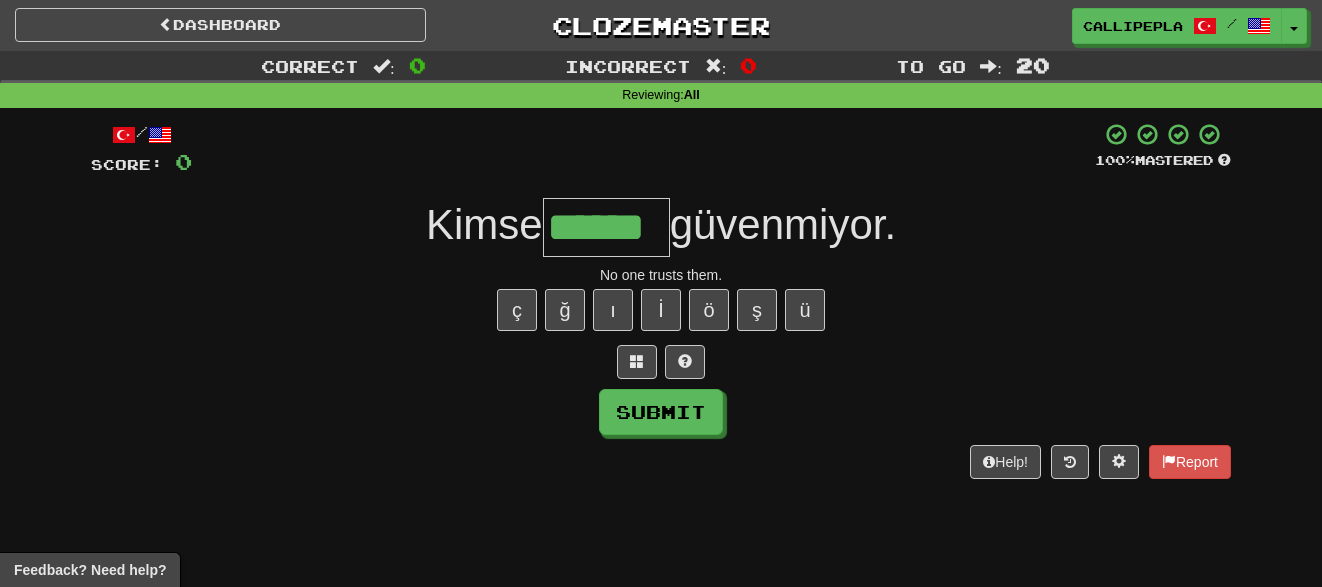 type on "******" 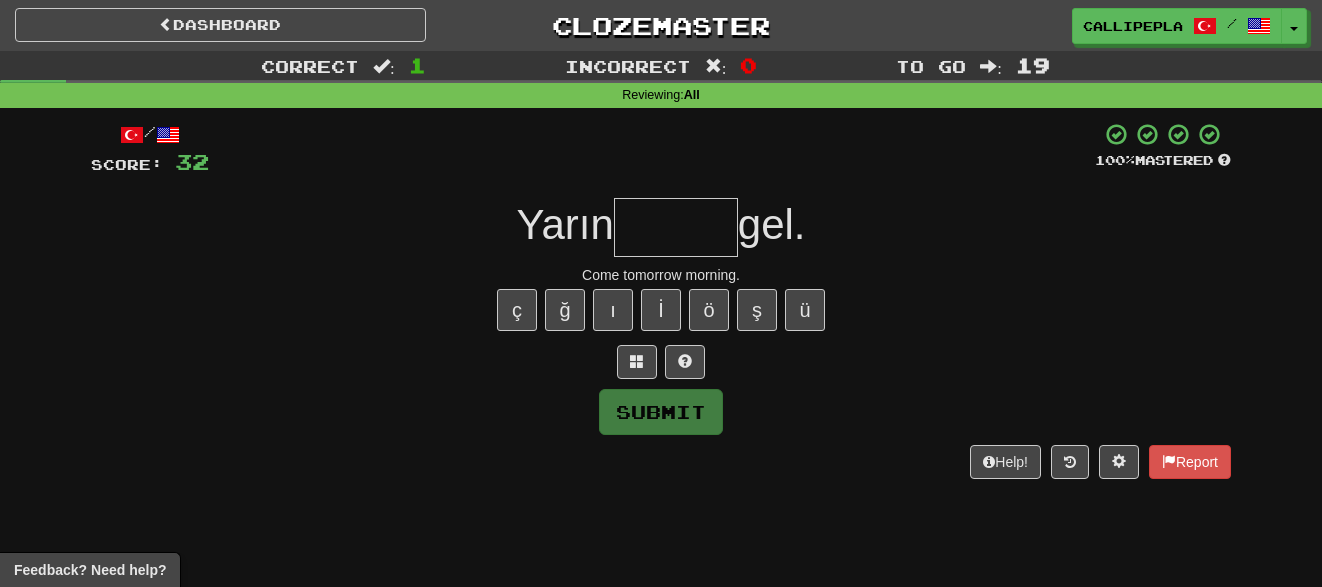 type on "*" 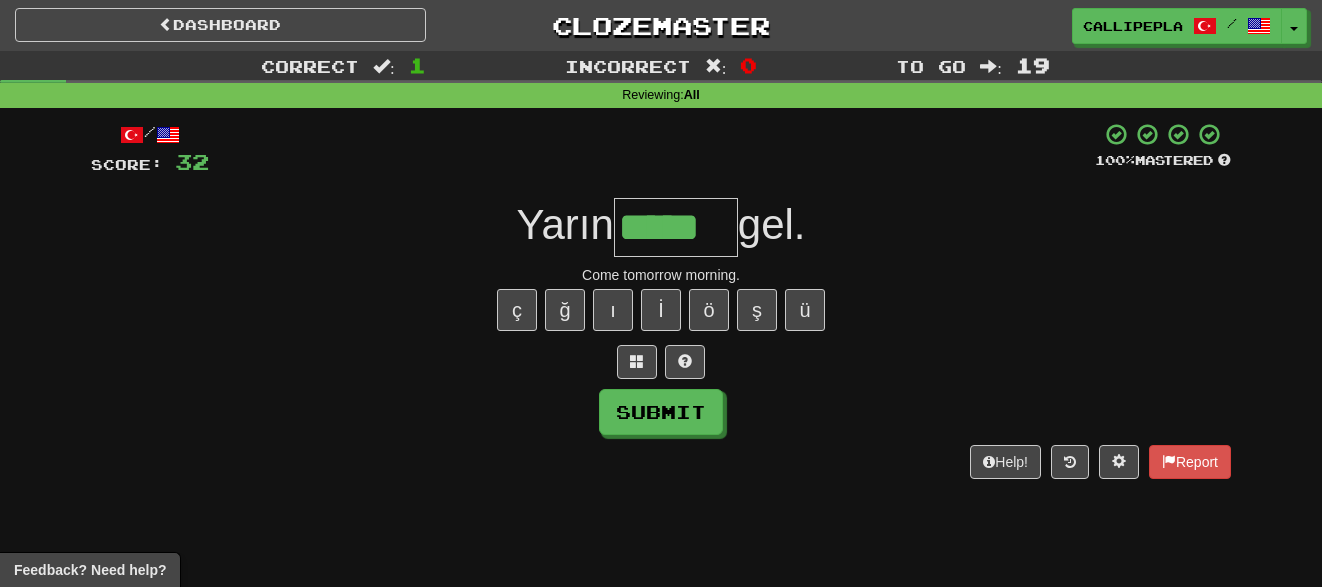 type on "*****" 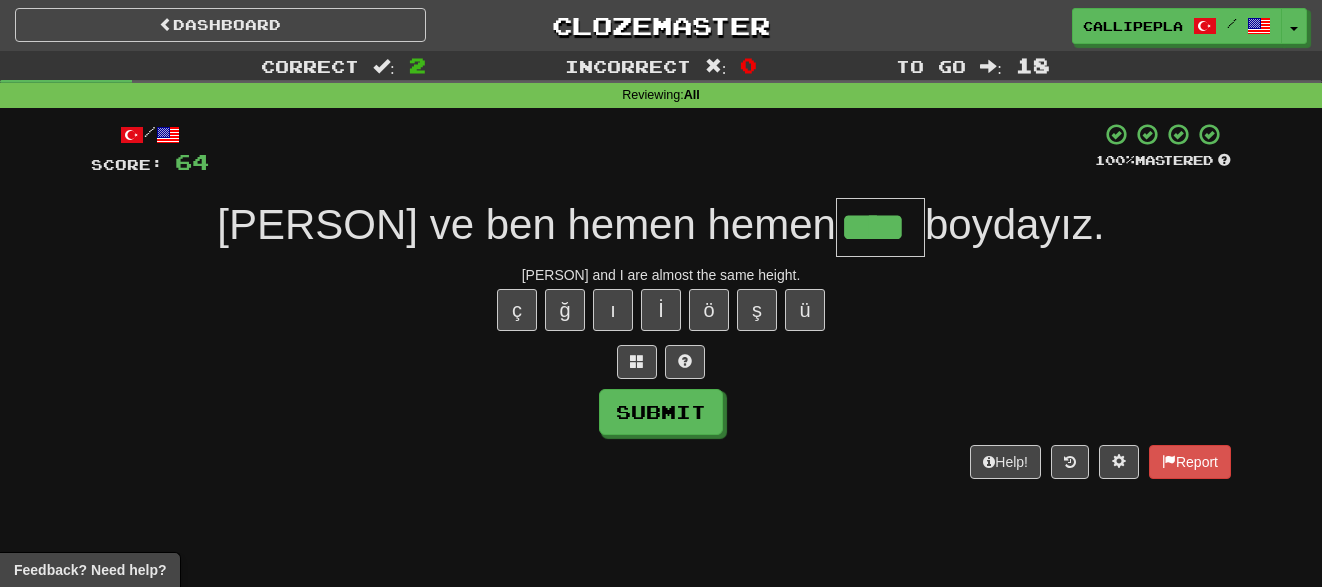 type on "****" 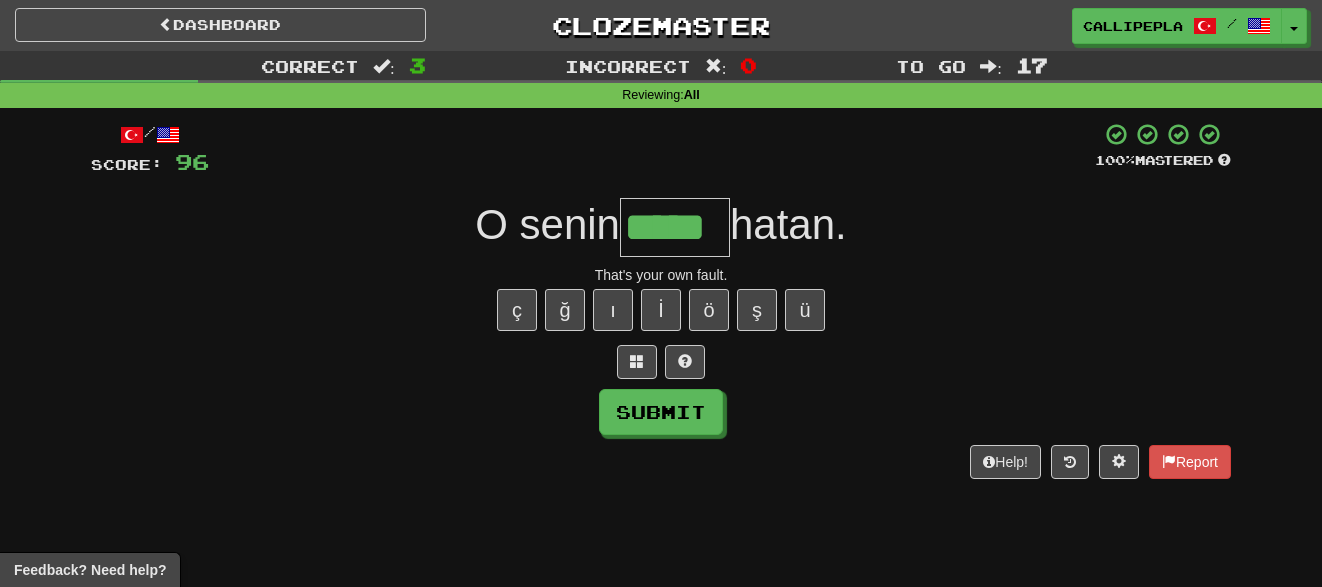type on "*****" 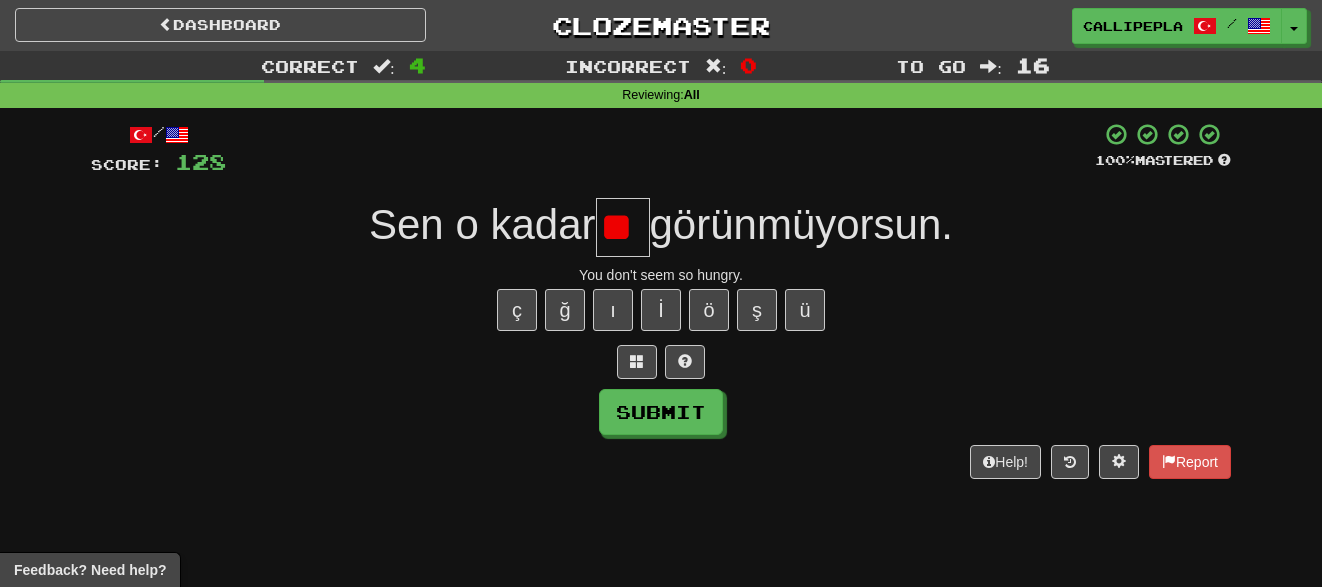 type on "*" 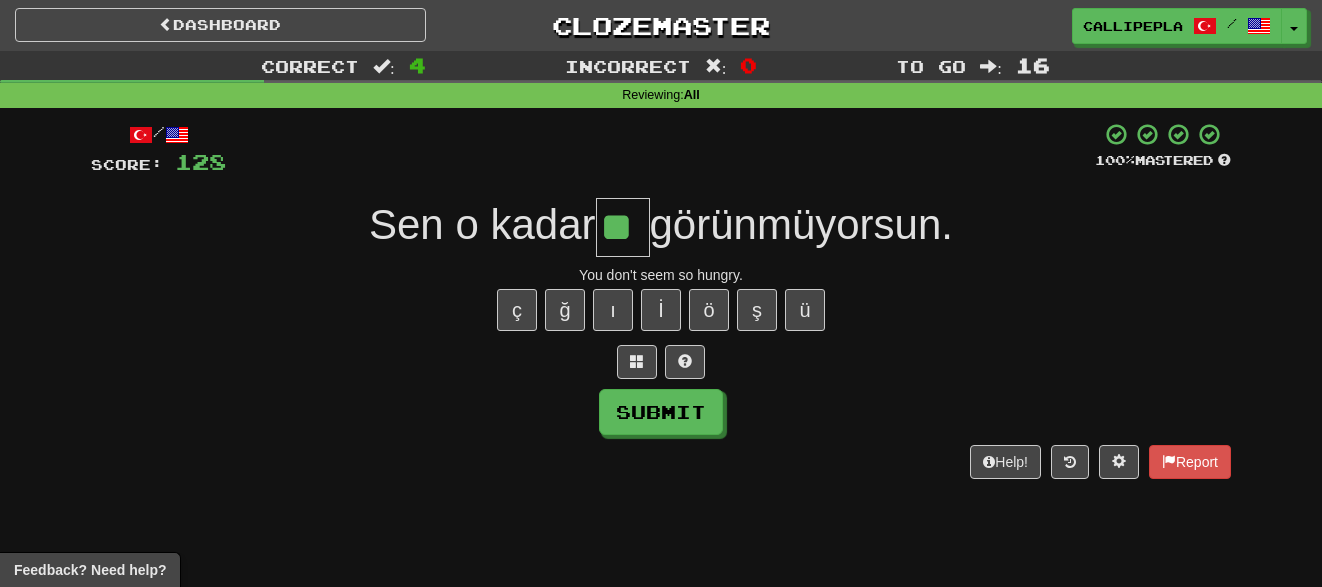 type on "**" 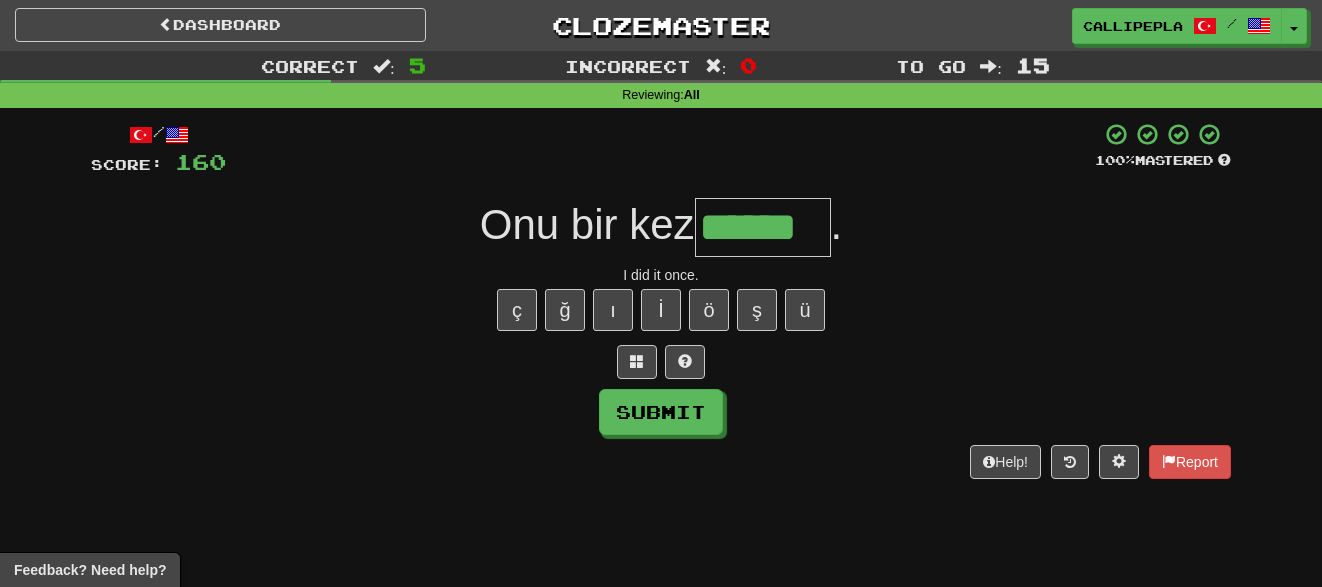 type on "******" 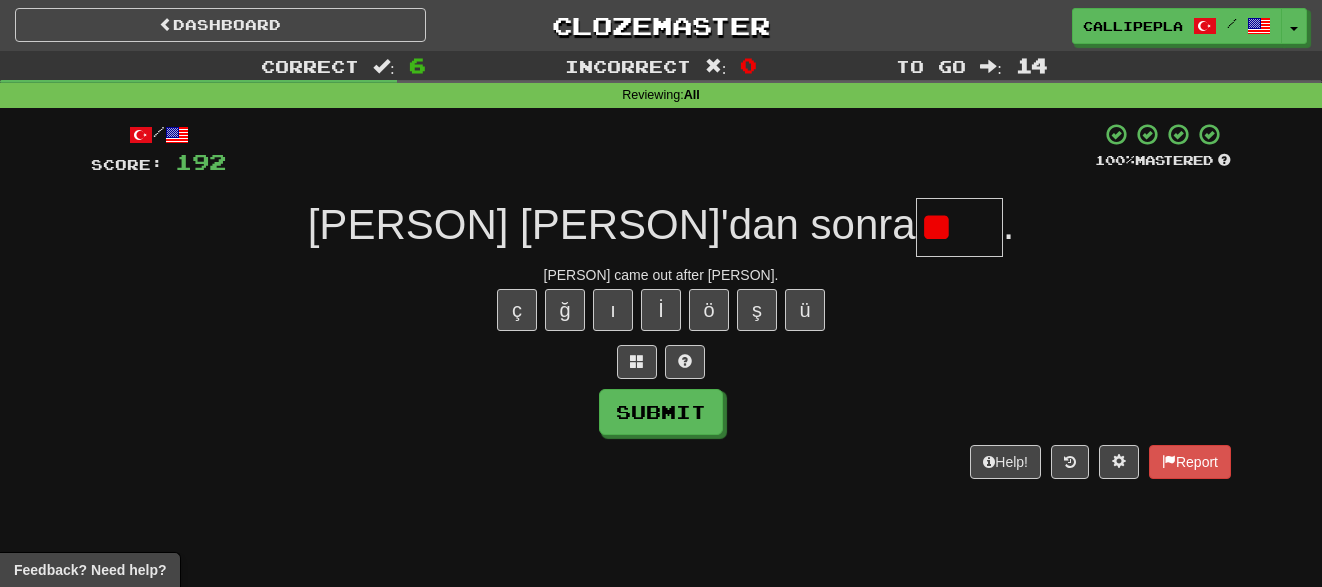 type on "*" 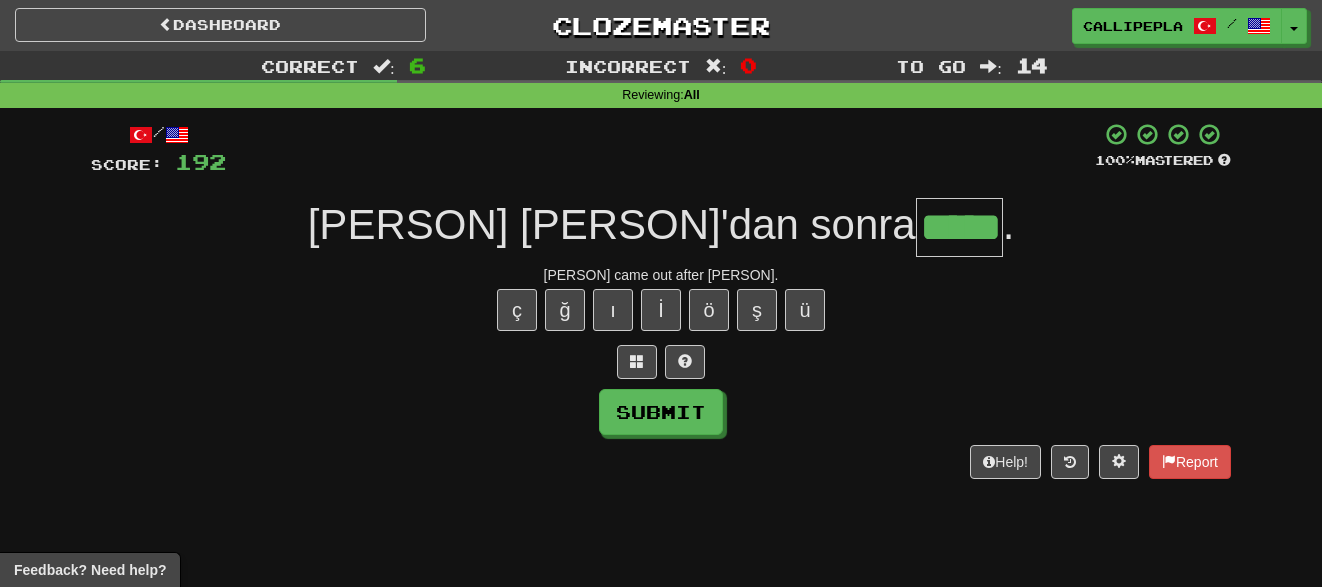 type on "*****" 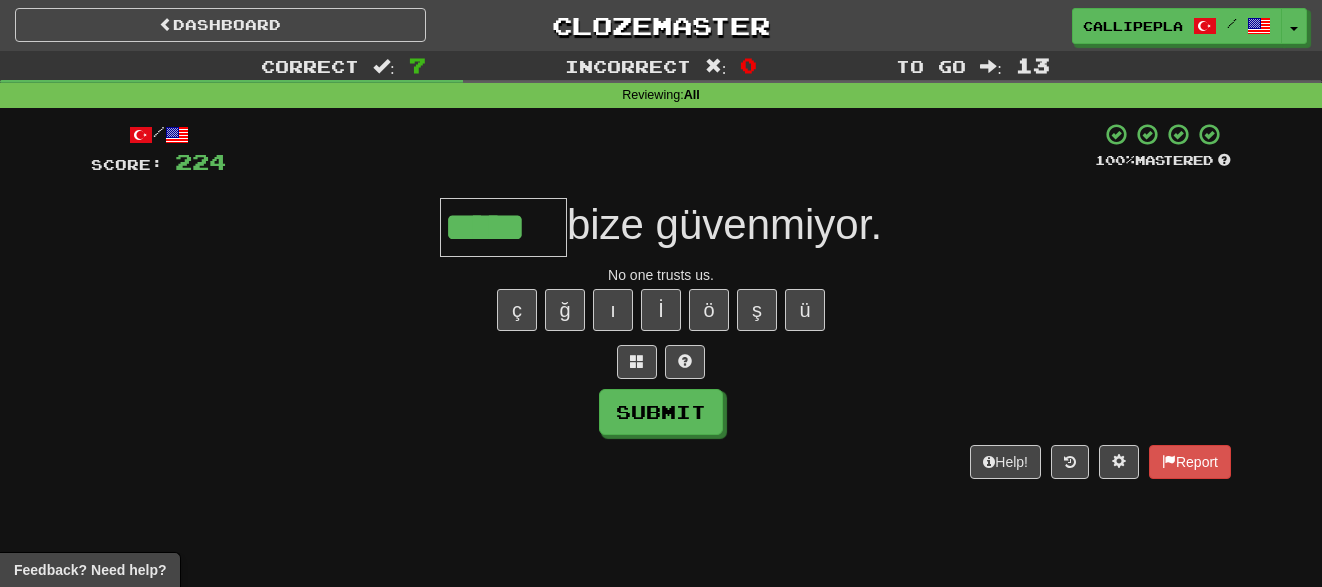 type on "*****" 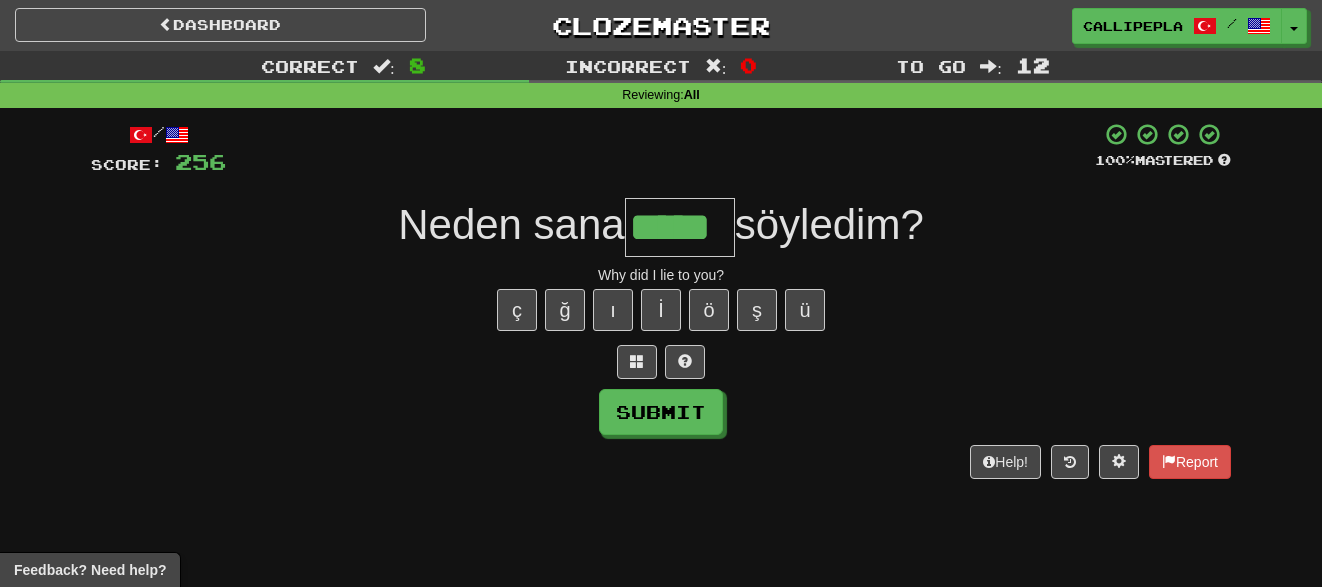 type on "*****" 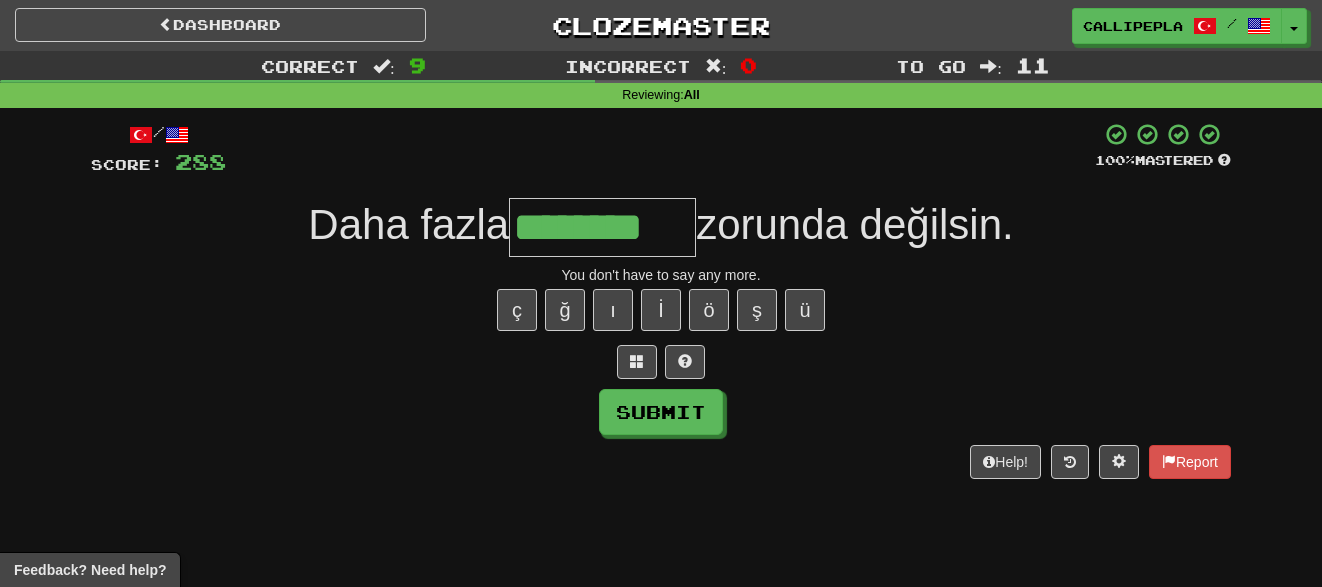 type on "********" 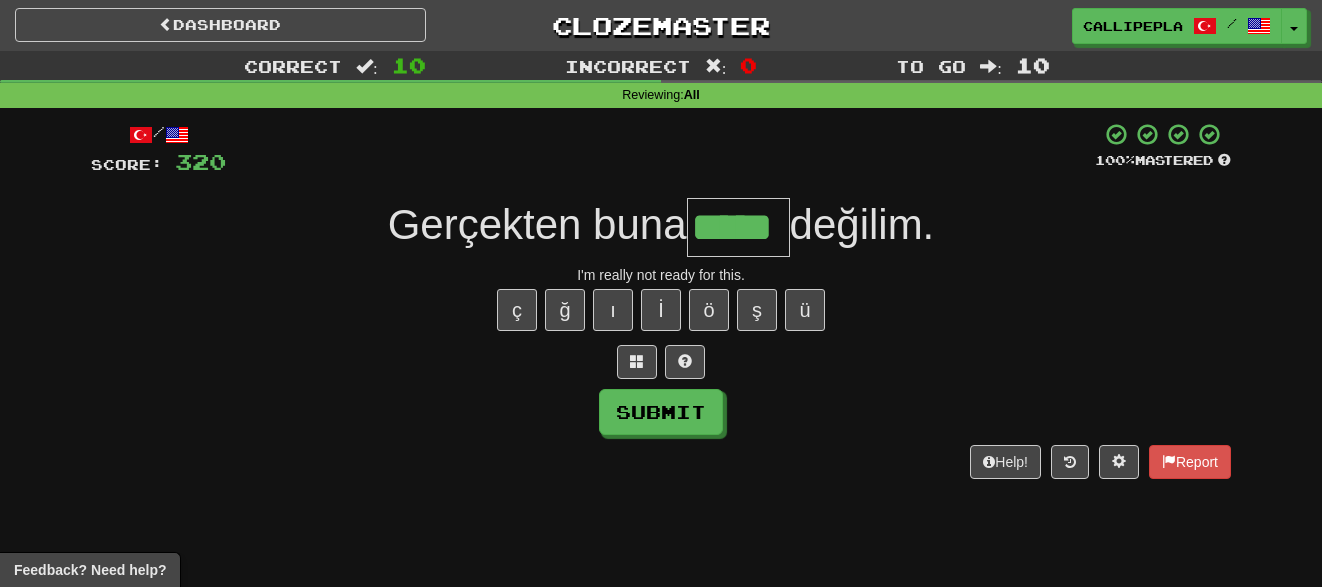 type on "*****" 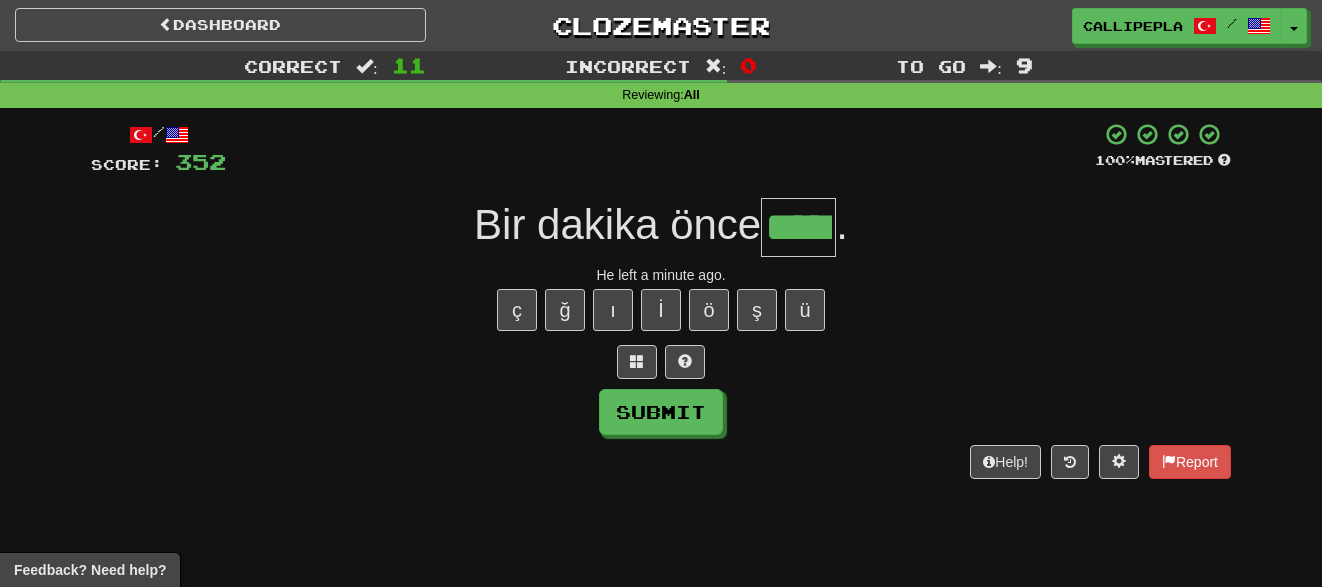 type on "*****" 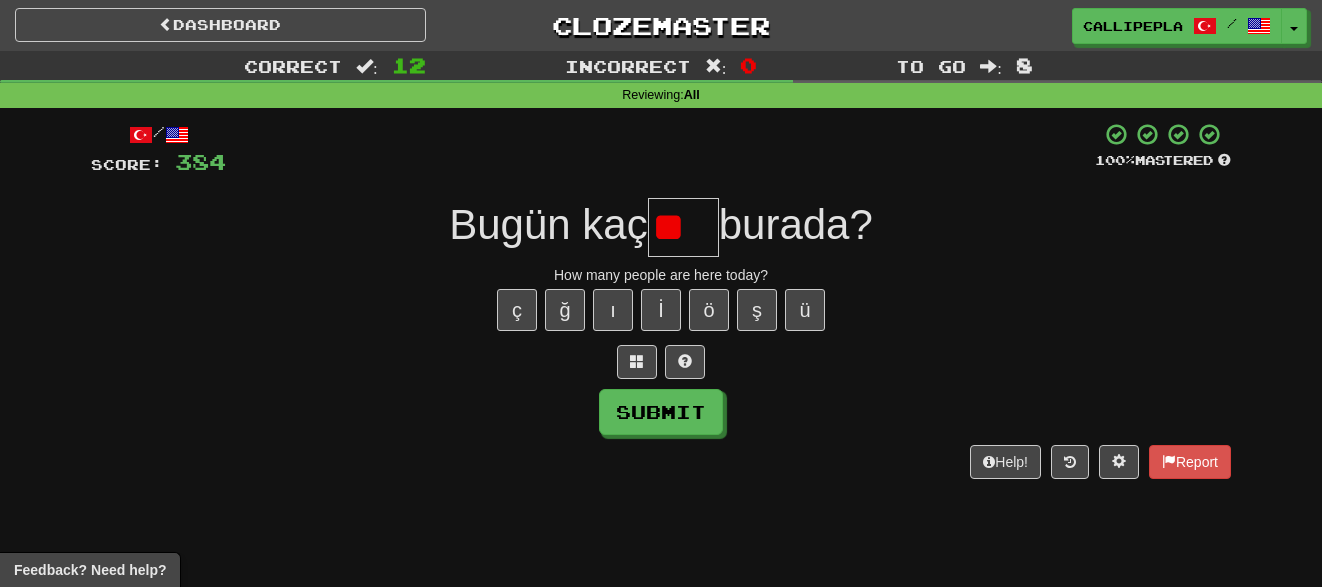 type on "*" 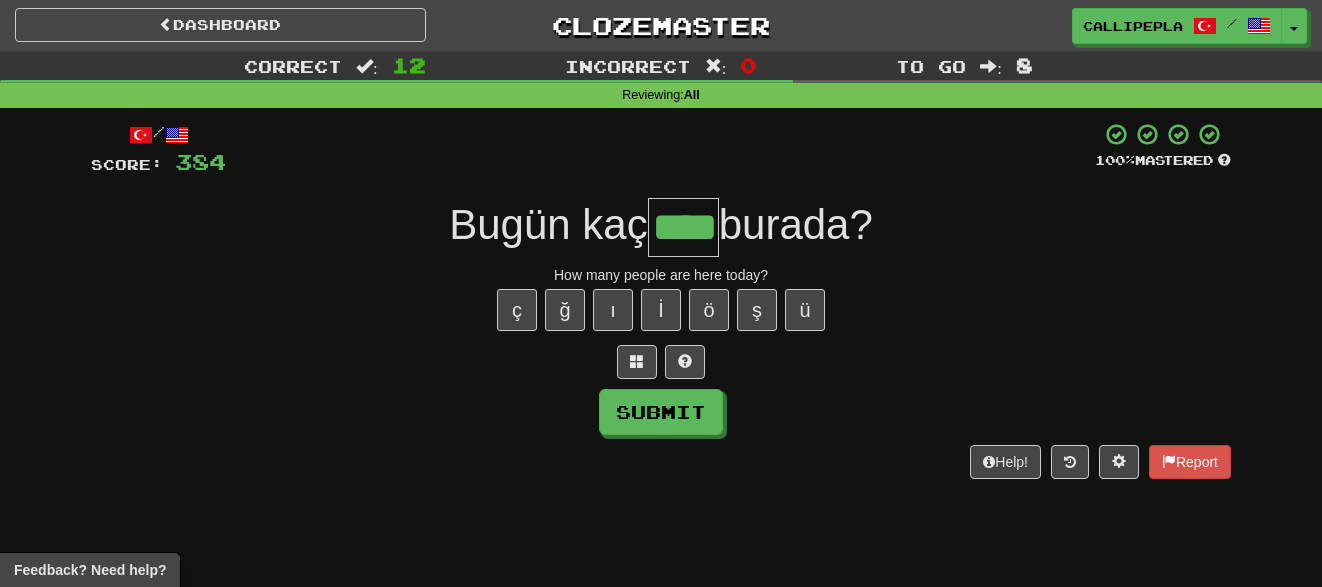type on "****" 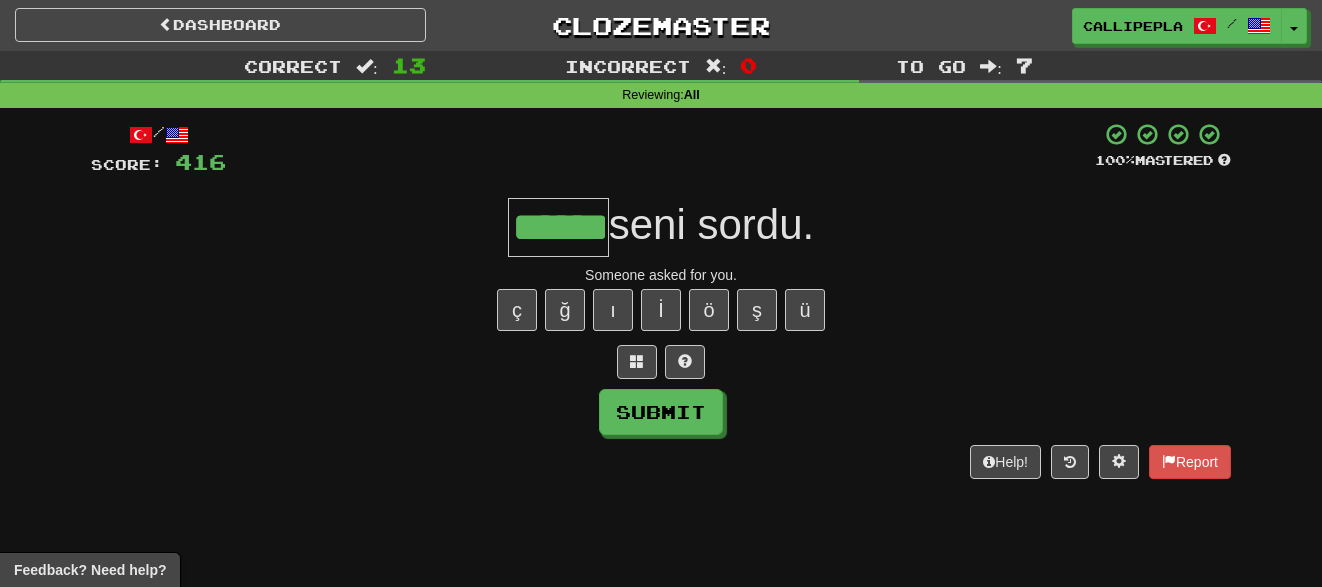 type on "******" 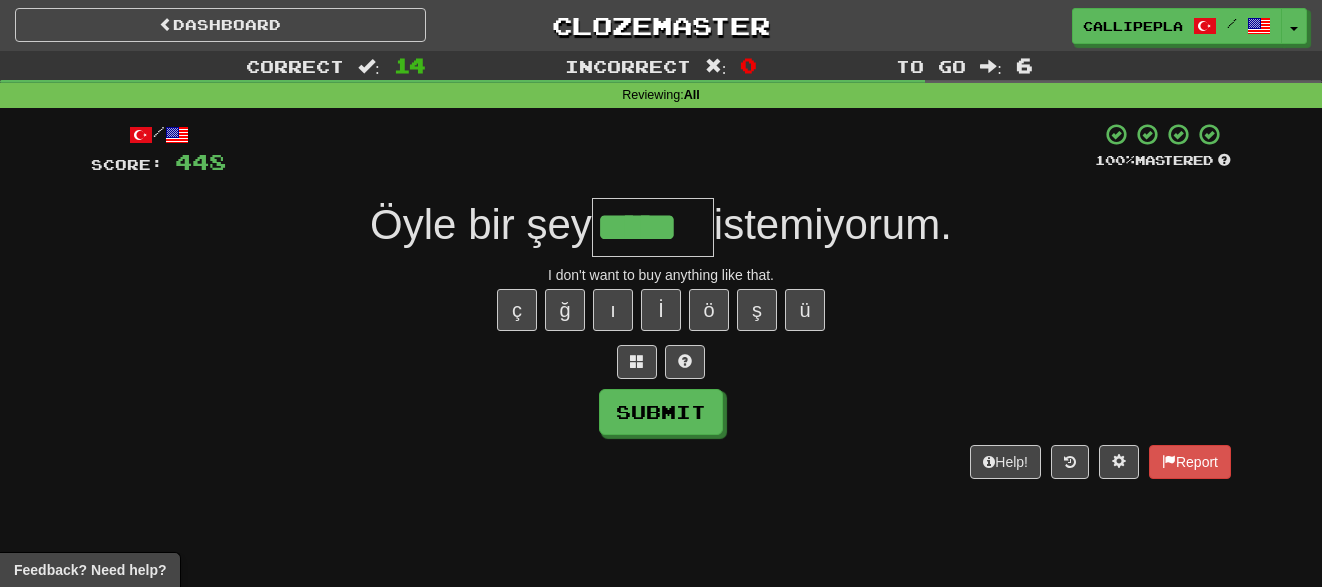 type on "*****" 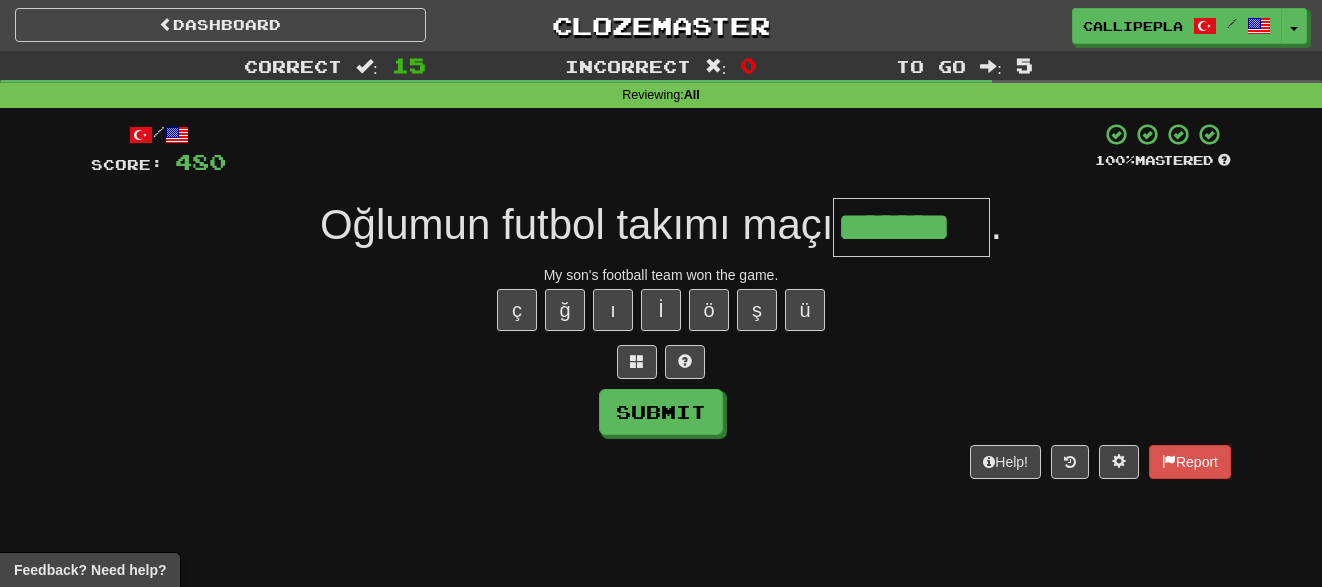 type on "*******" 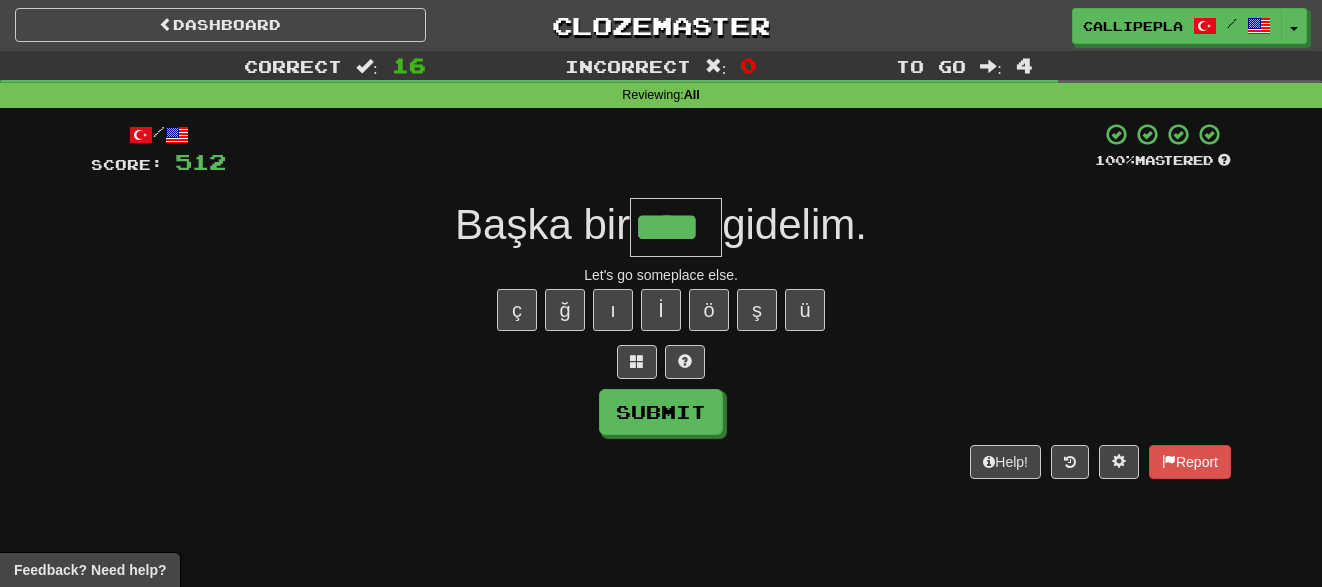 type on "****" 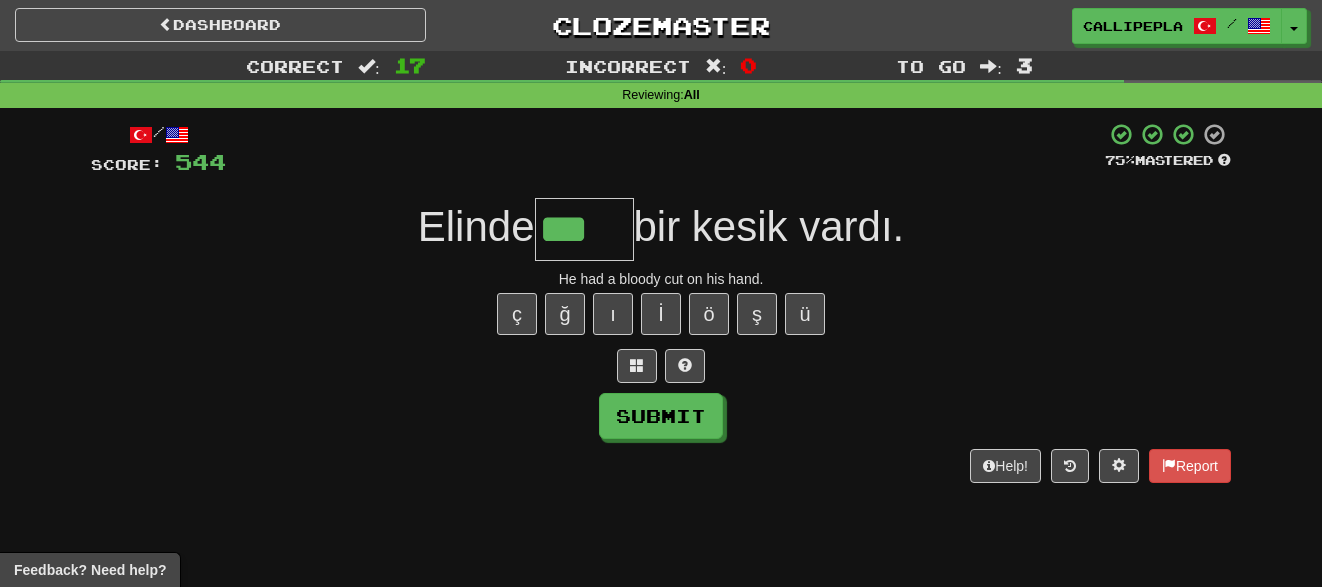 scroll, scrollTop: 0, scrollLeft: 0, axis: both 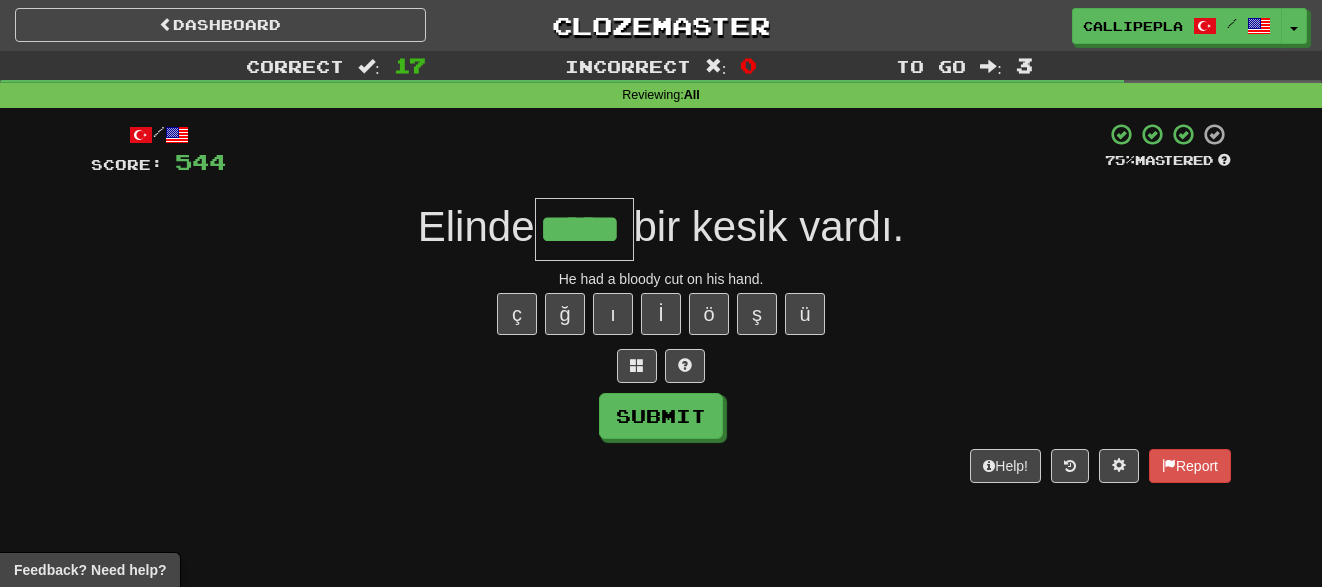 type on "*****" 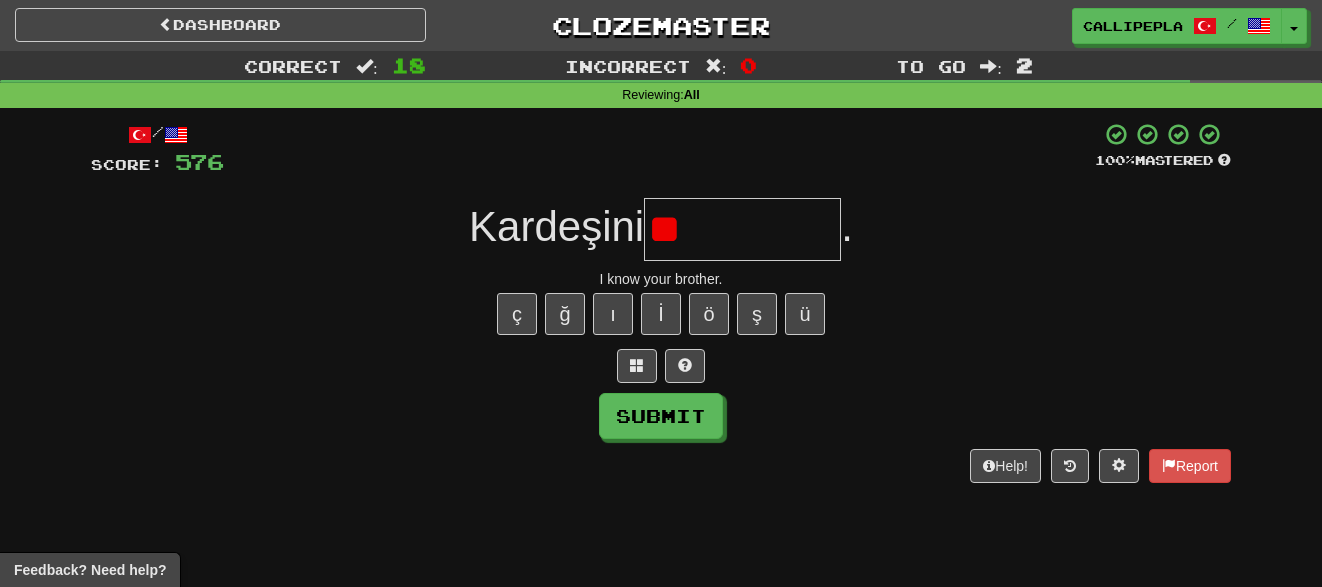 type on "*" 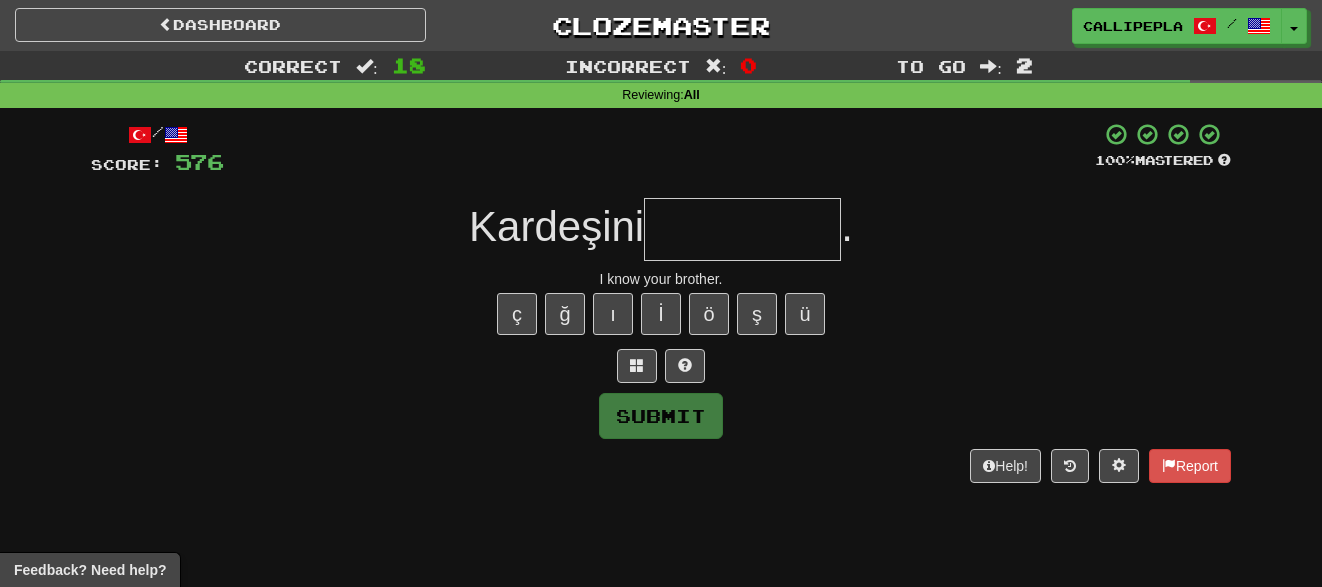 type on "*" 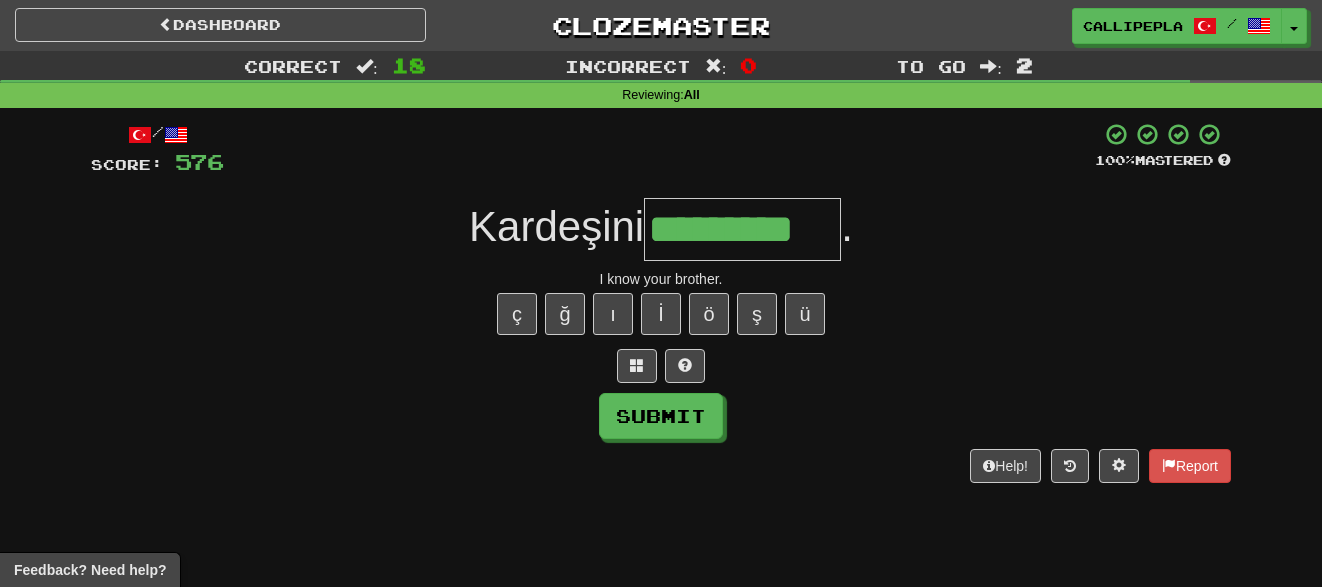 type on "*********" 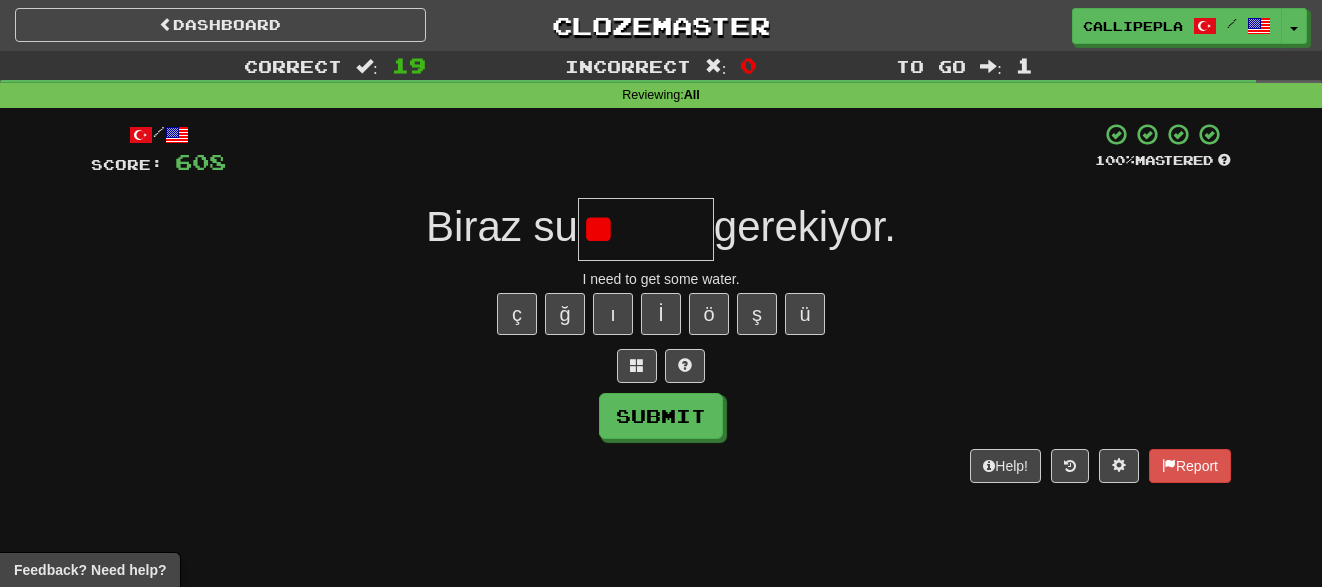 type on "*" 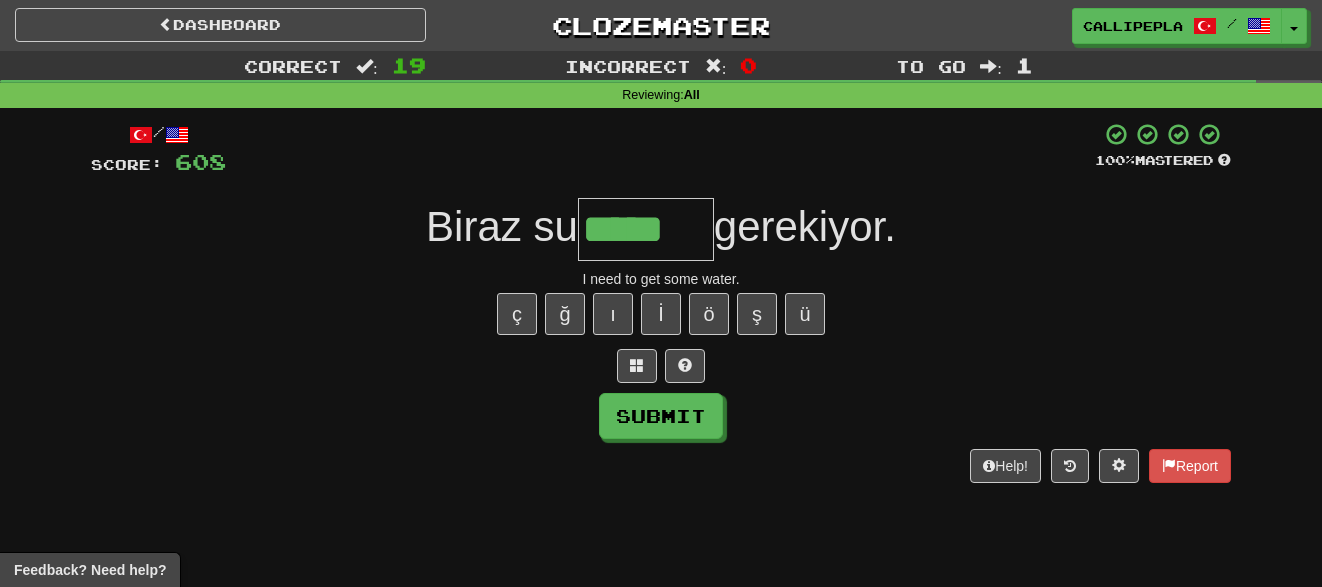 type on "*****" 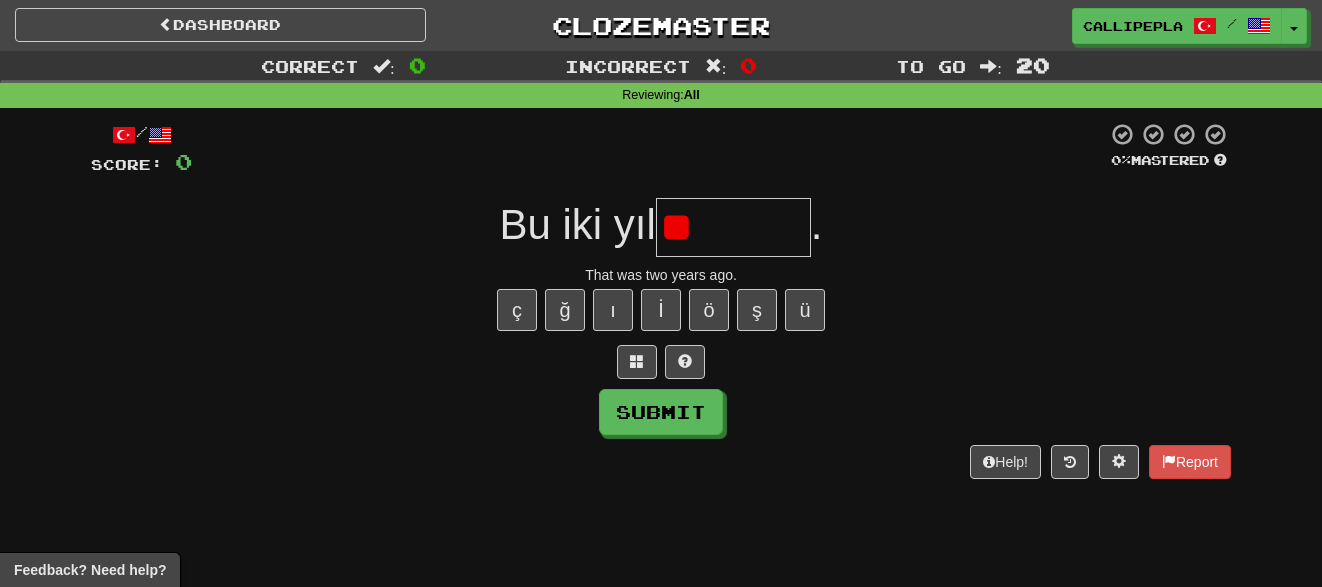 type on "*" 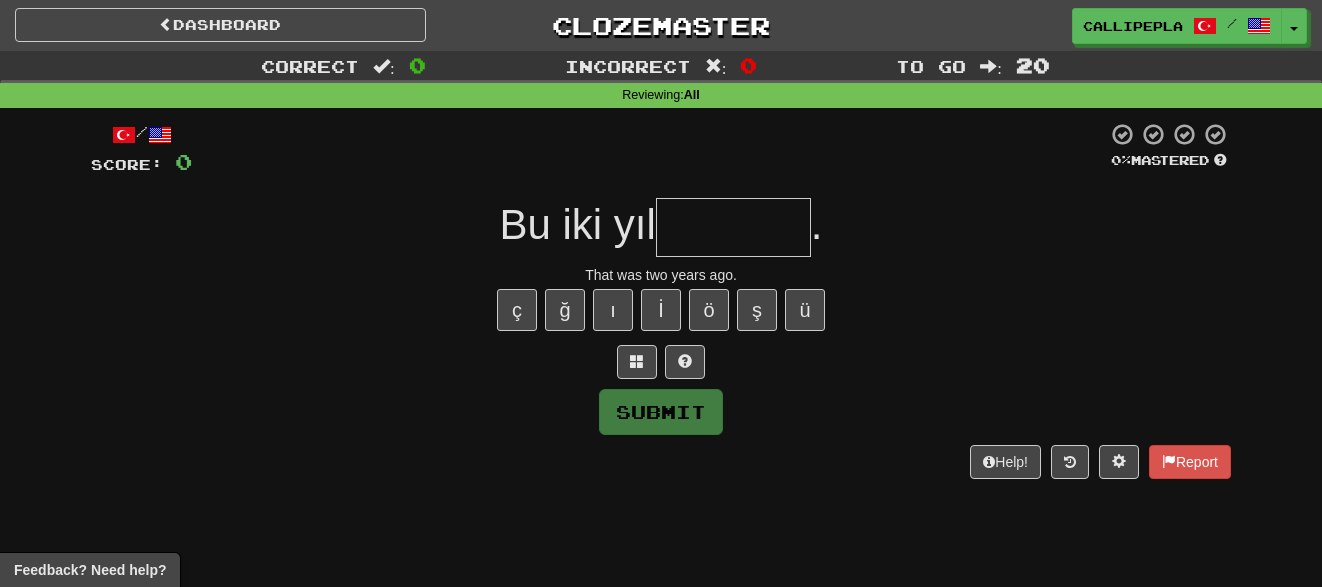 type on "*" 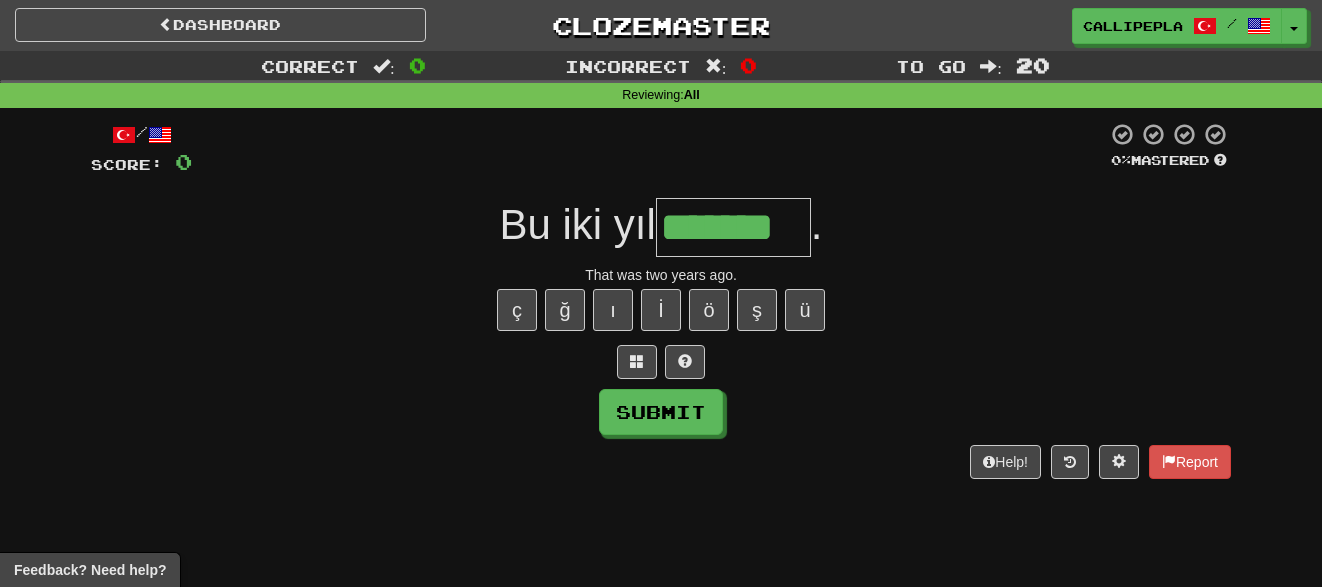 type on "*******" 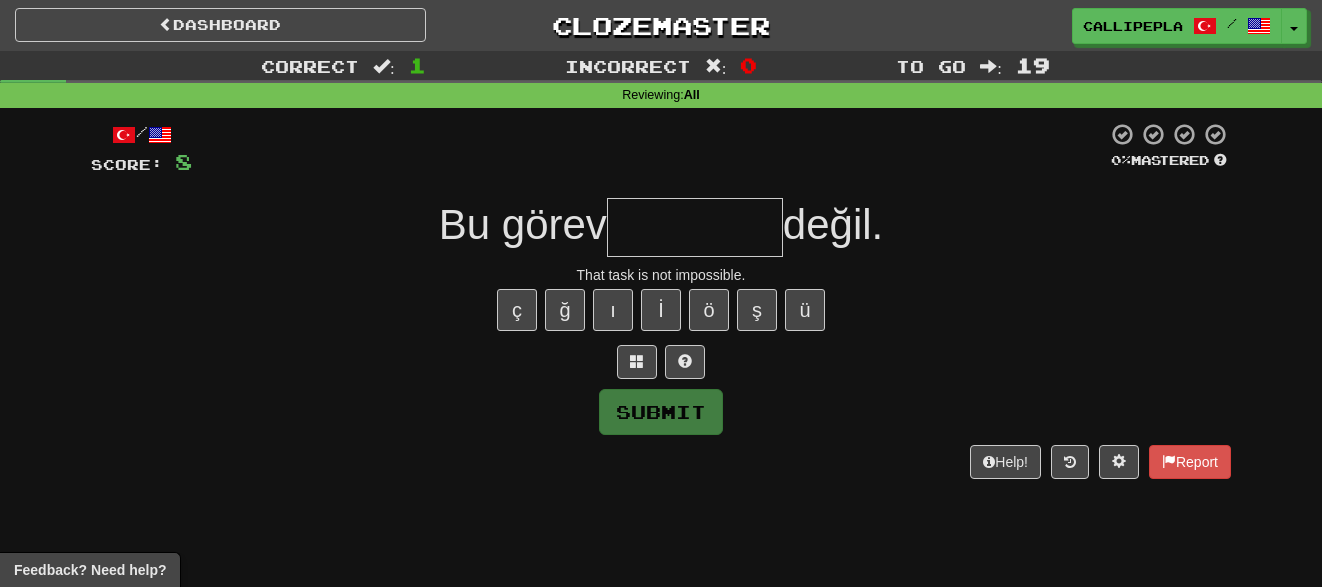 type on "*" 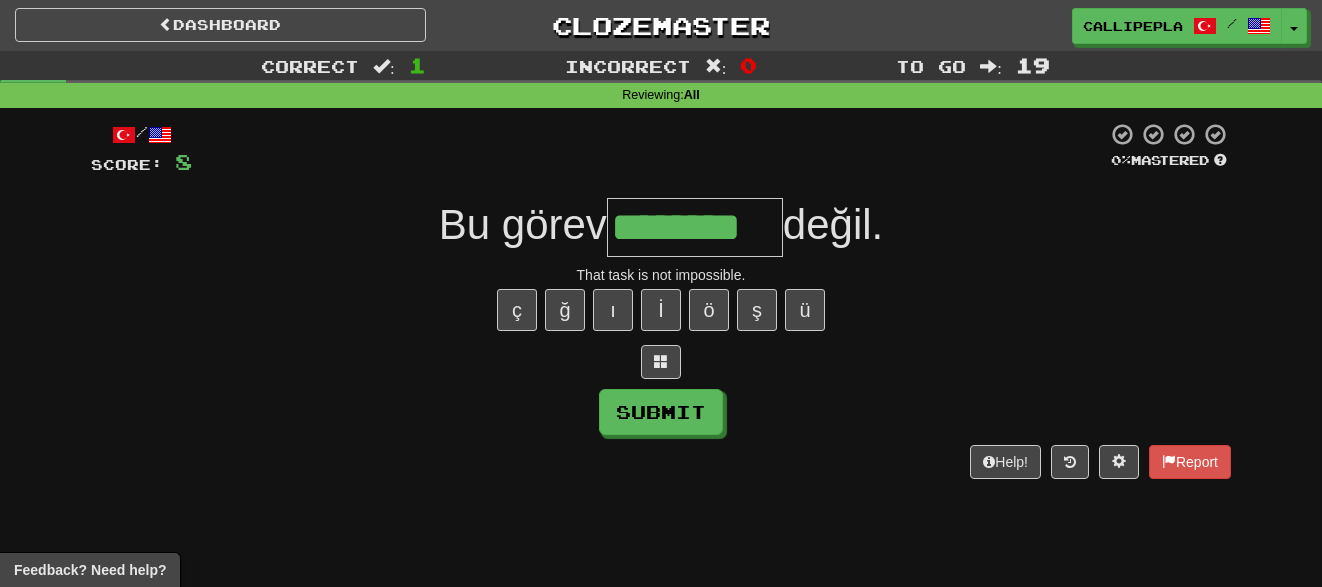 type on "********" 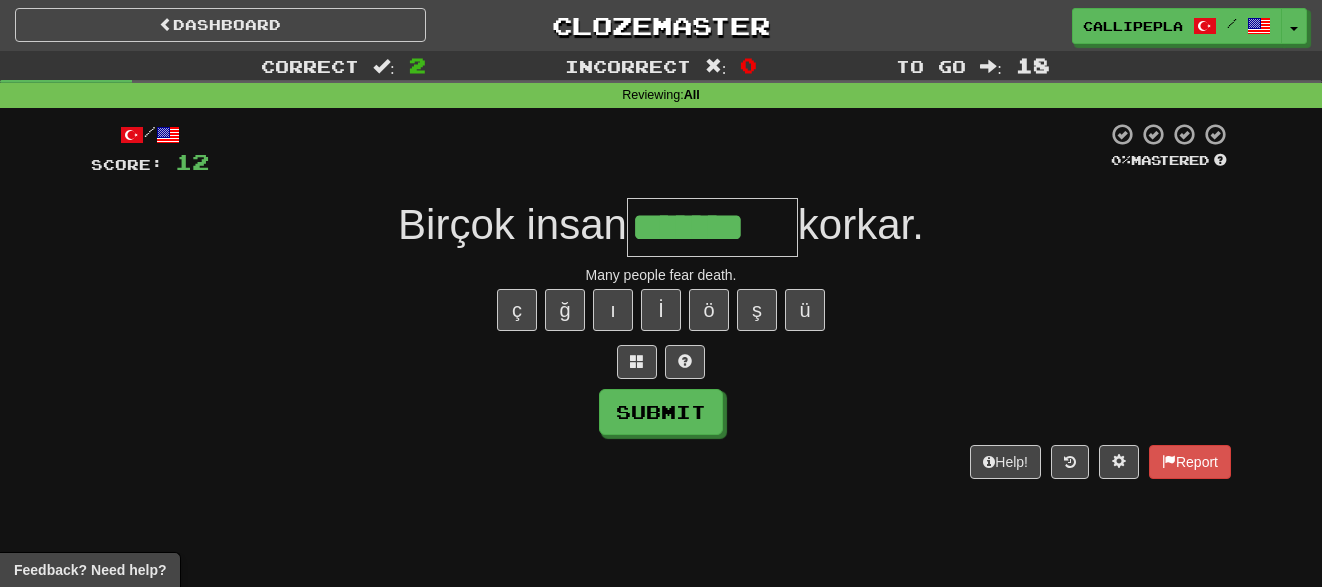 type on "*******" 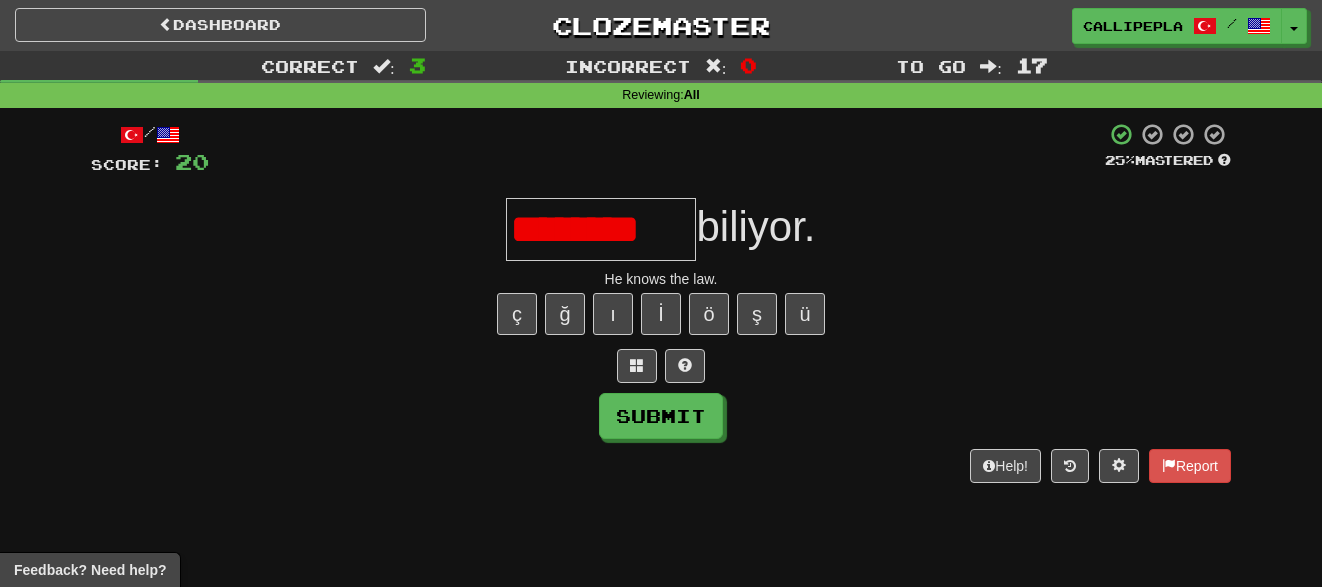 scroll, scrollTop: 0, scrollLeft: 0, axis: both 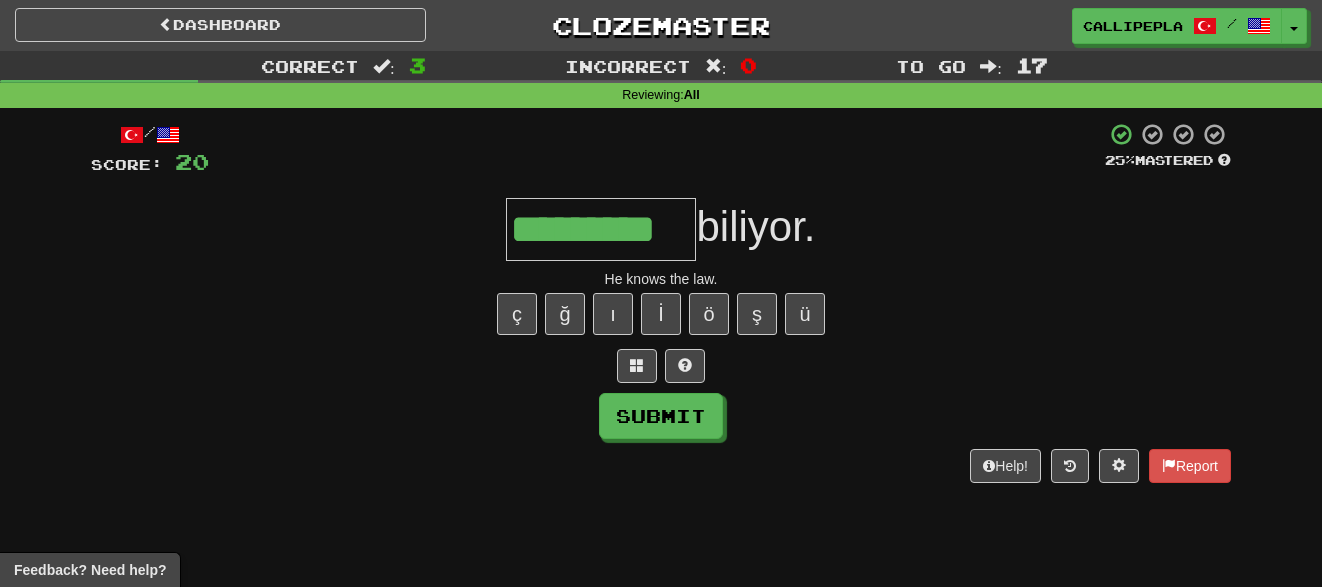 type on "*********" 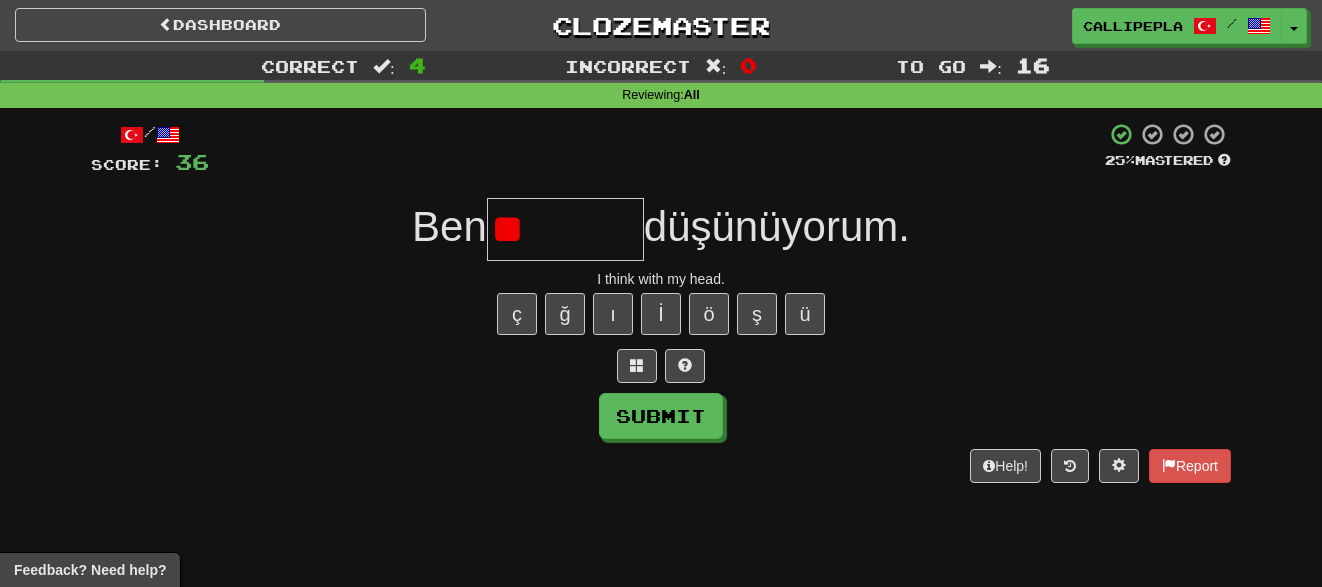 type on "*" 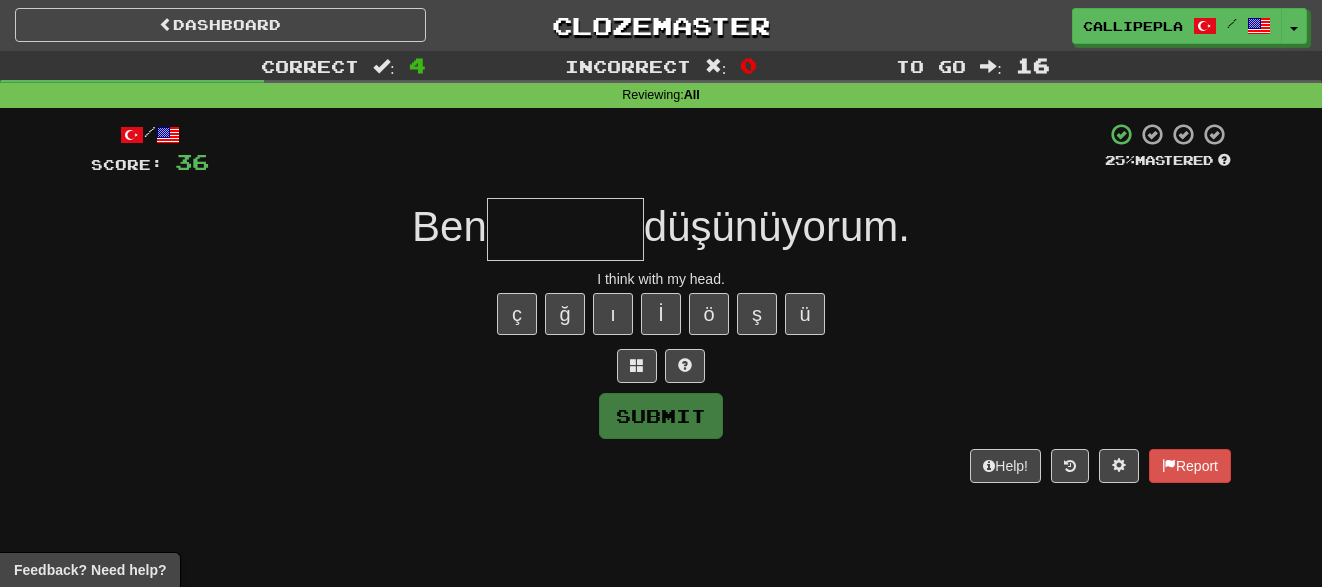 type on "*" 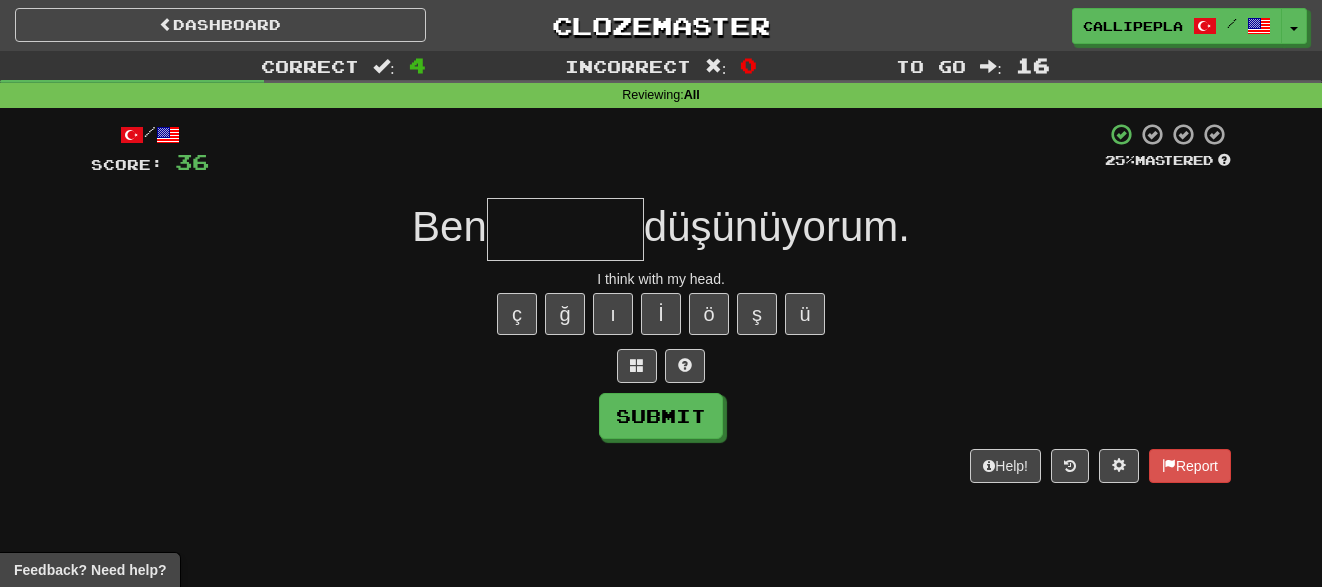 type on "*" 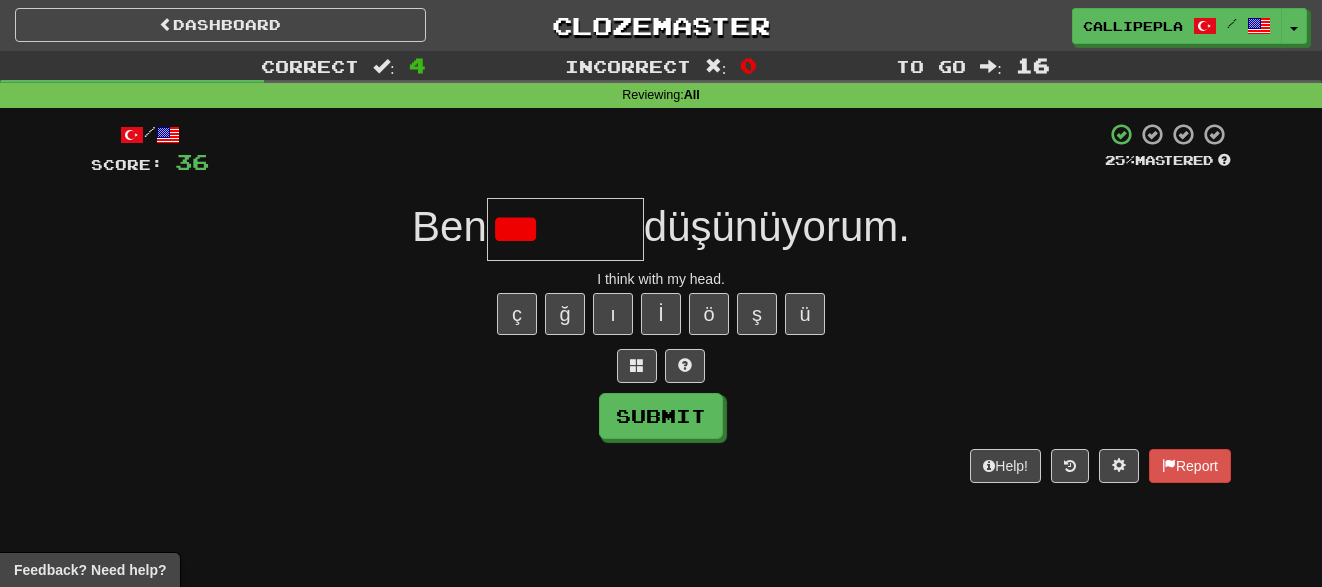 type on "*******" 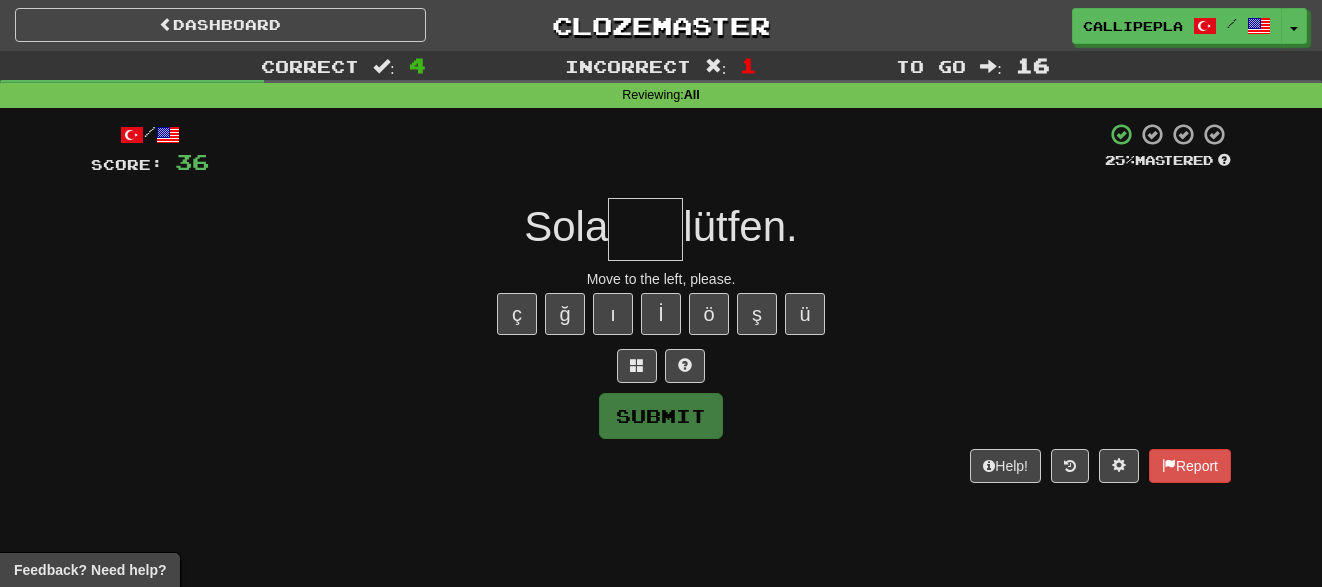 type on "*" 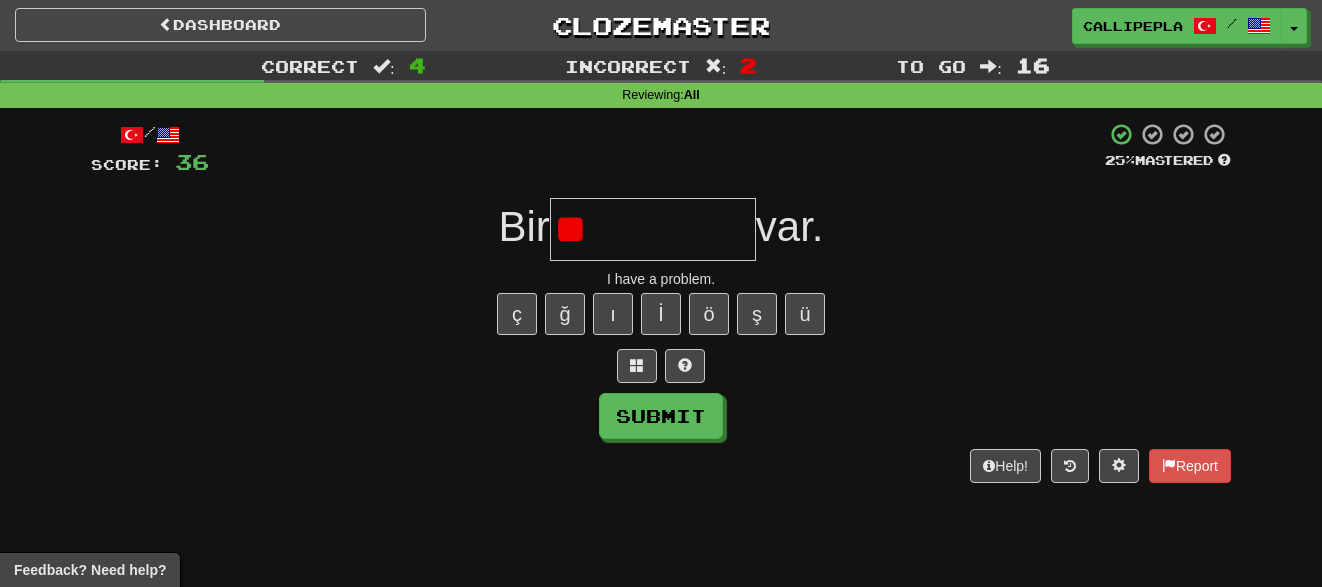 type on "*" 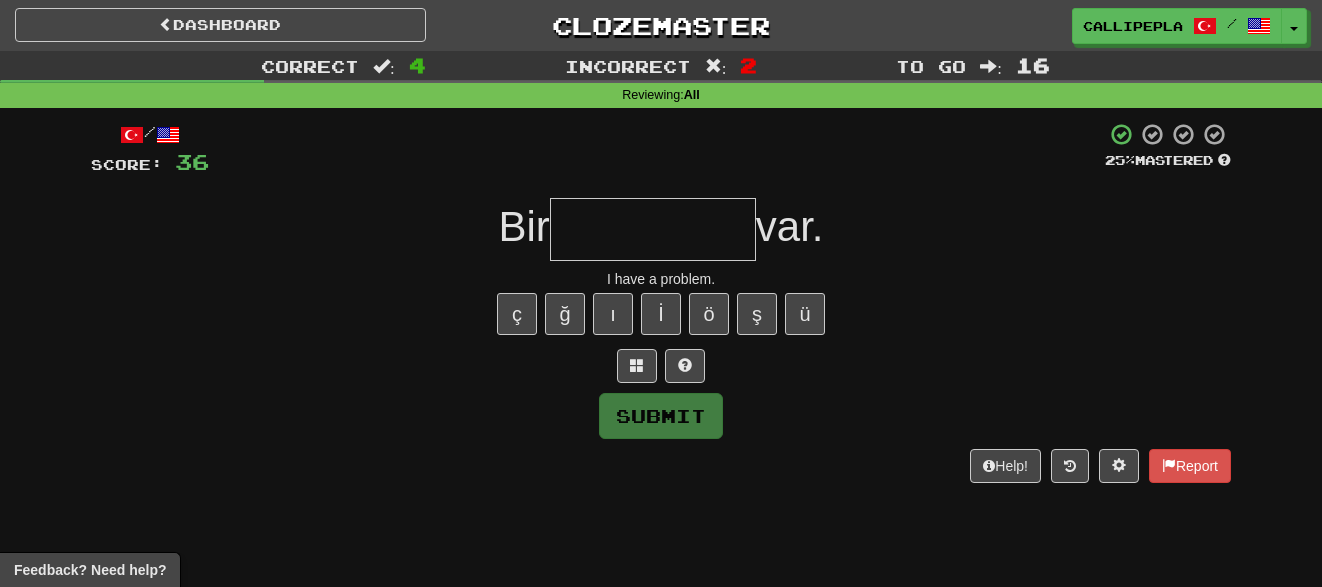 type on "*" 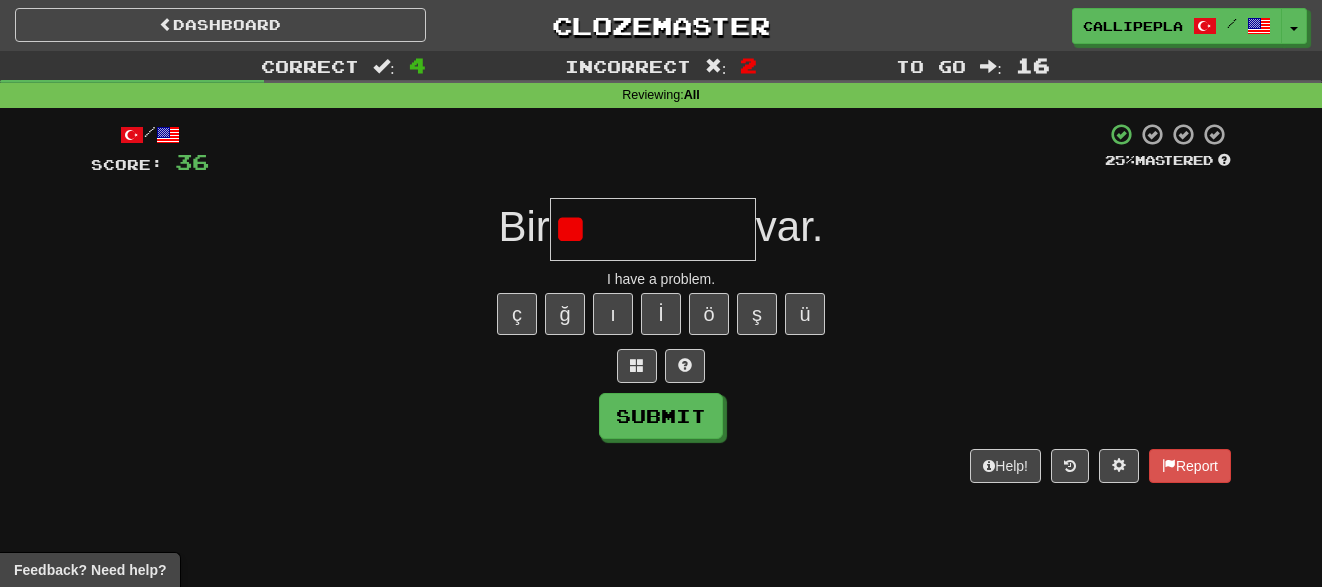 type on "*" 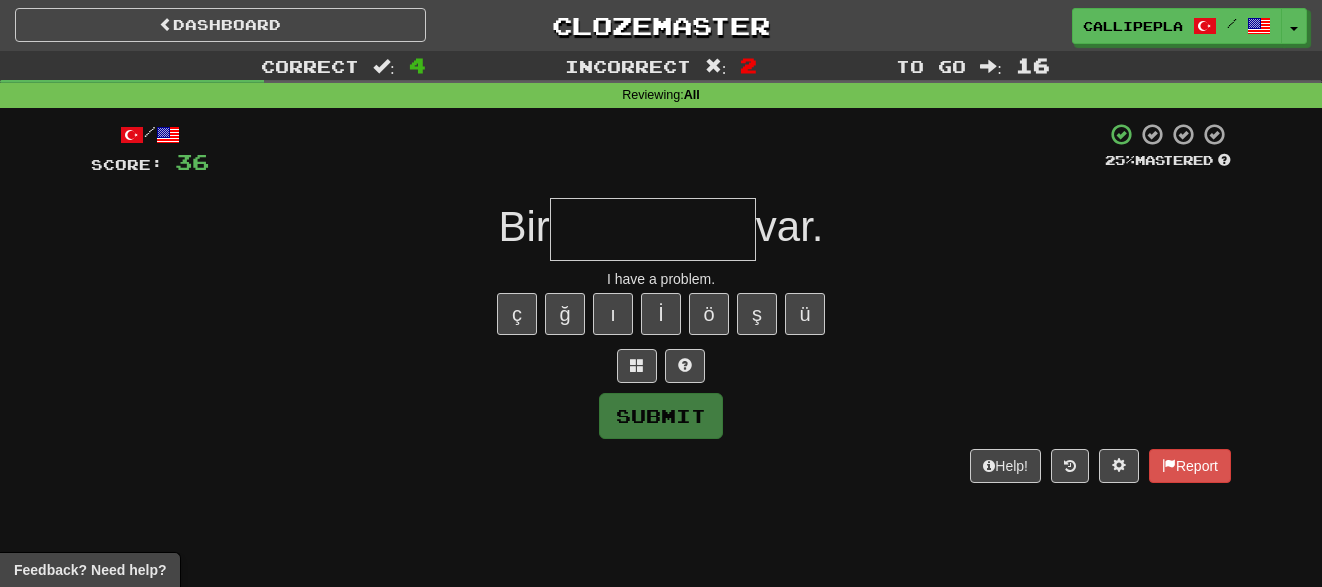 type on "*" 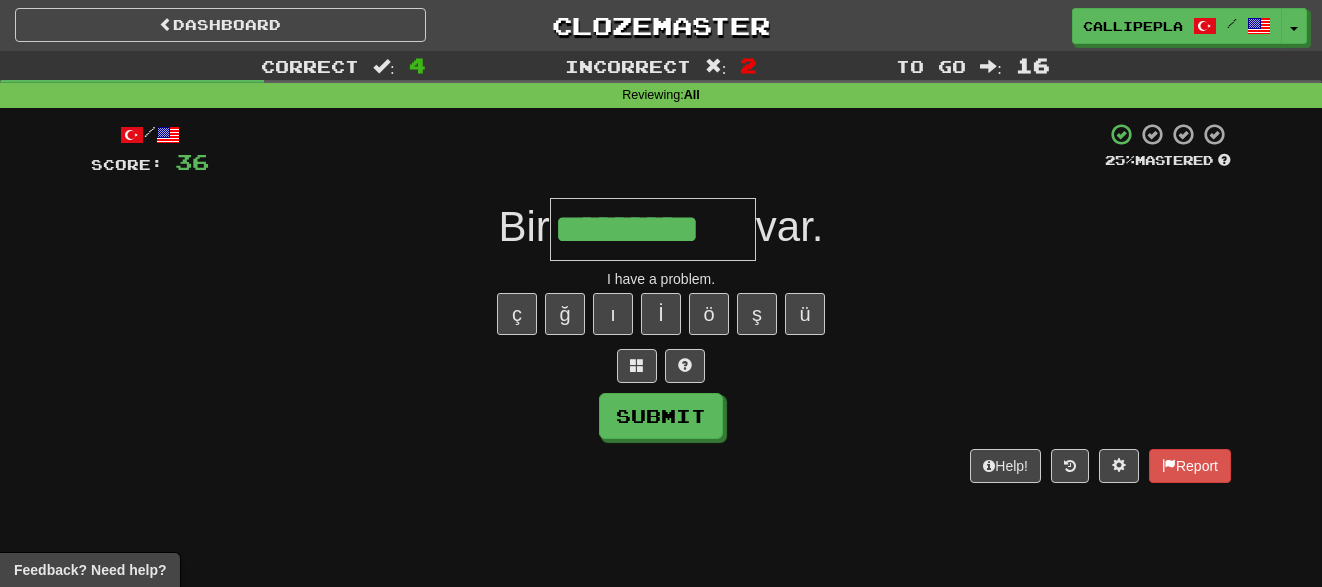 type on "*********" 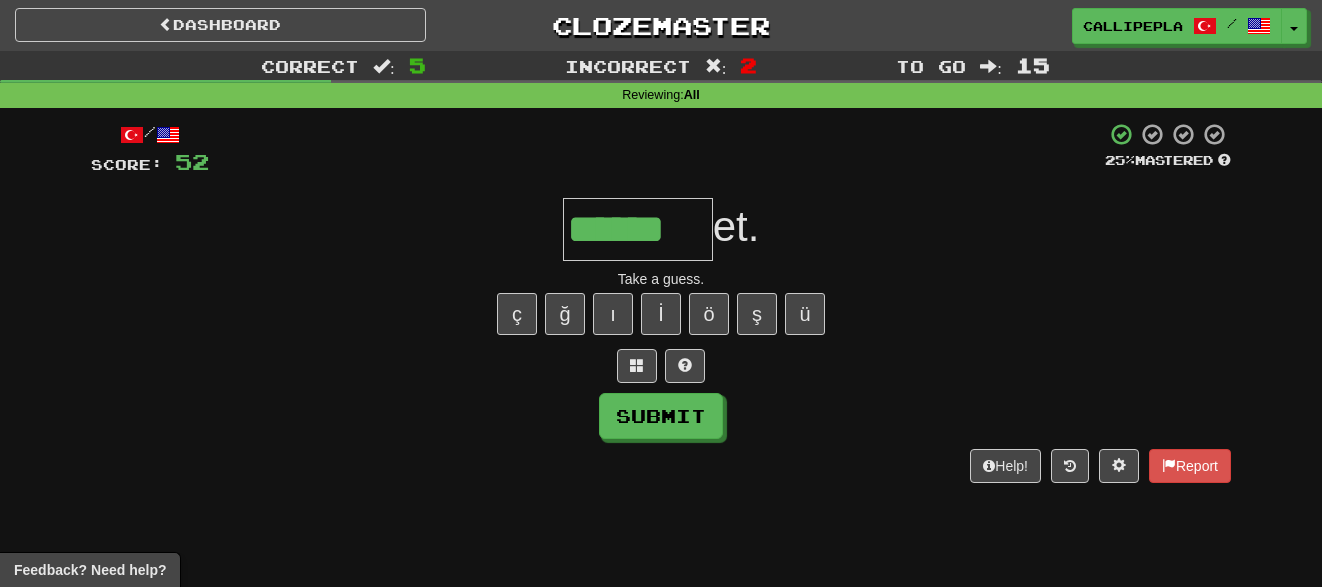 type on "******" 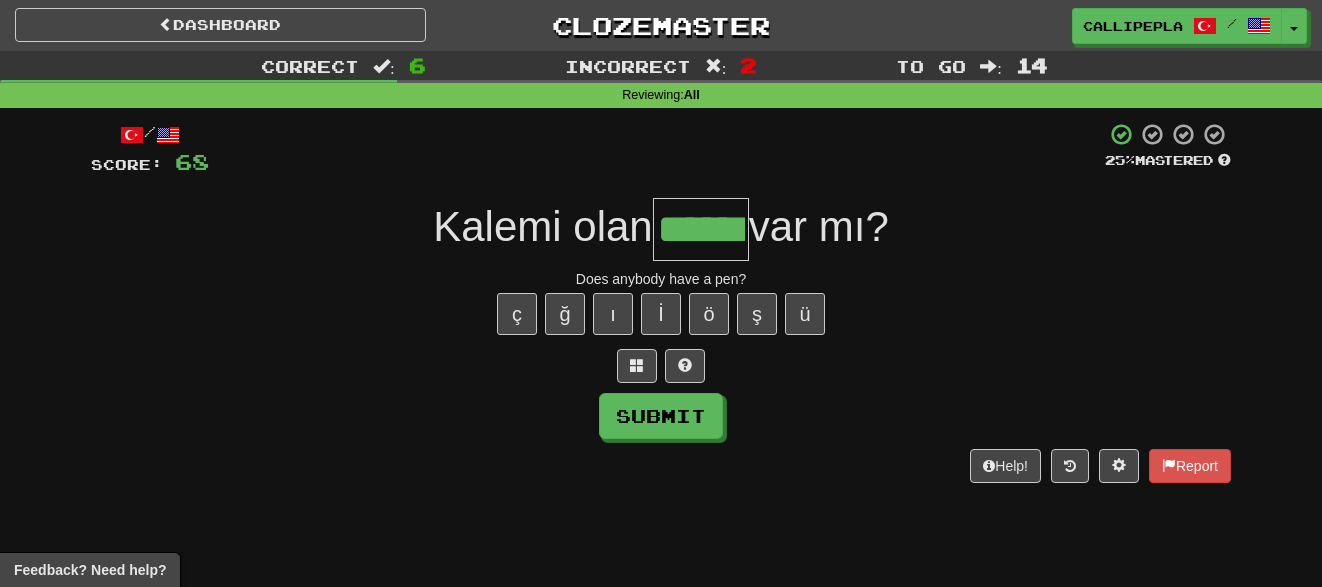 type on "******" 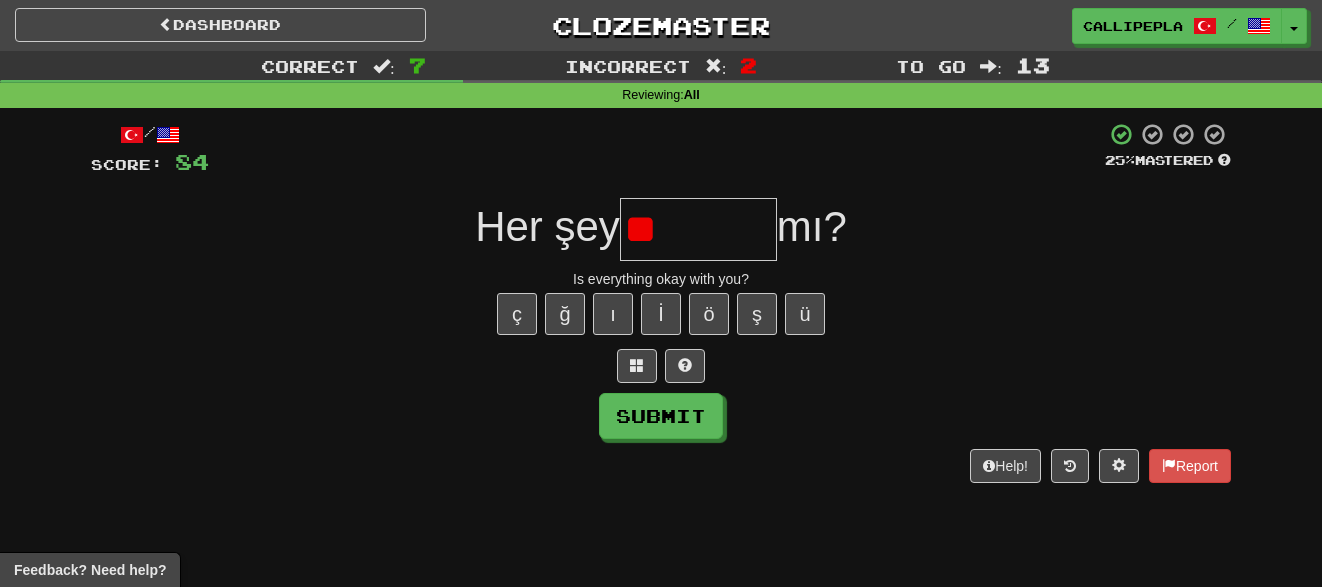 type on "*" 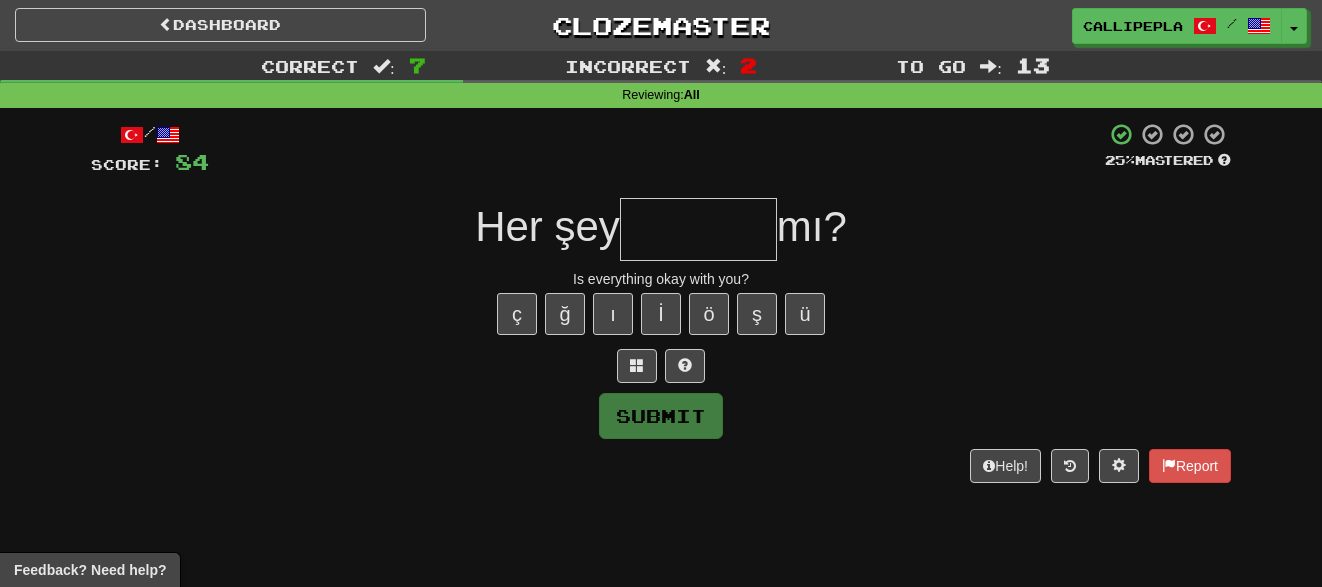 type on "*" 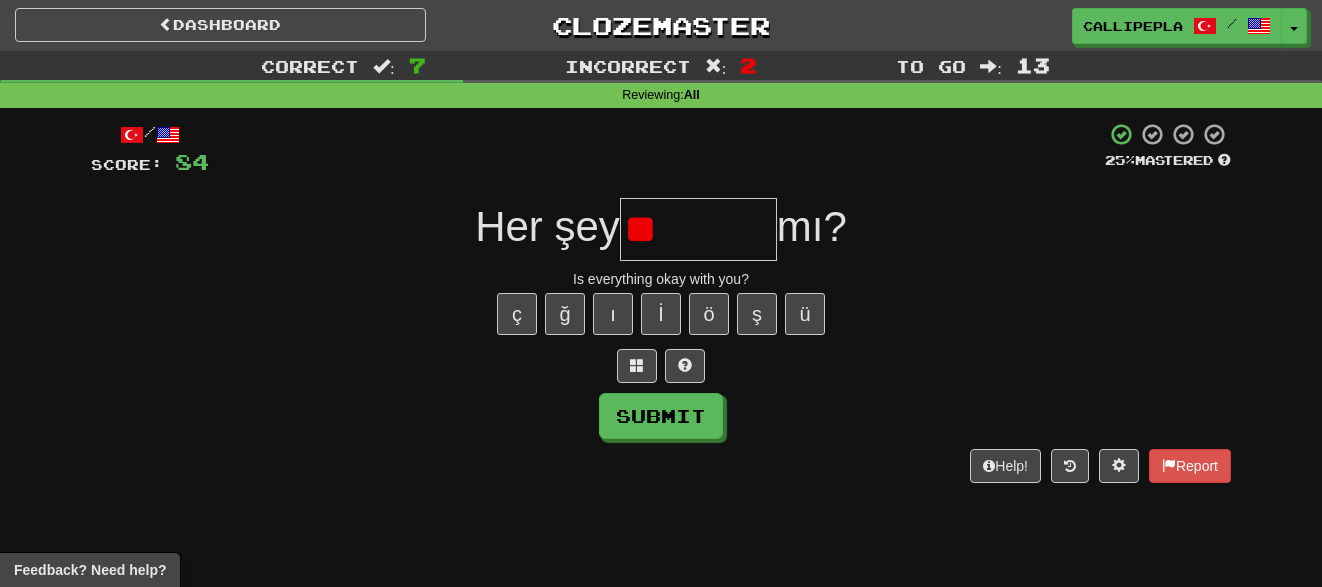 type on "*" 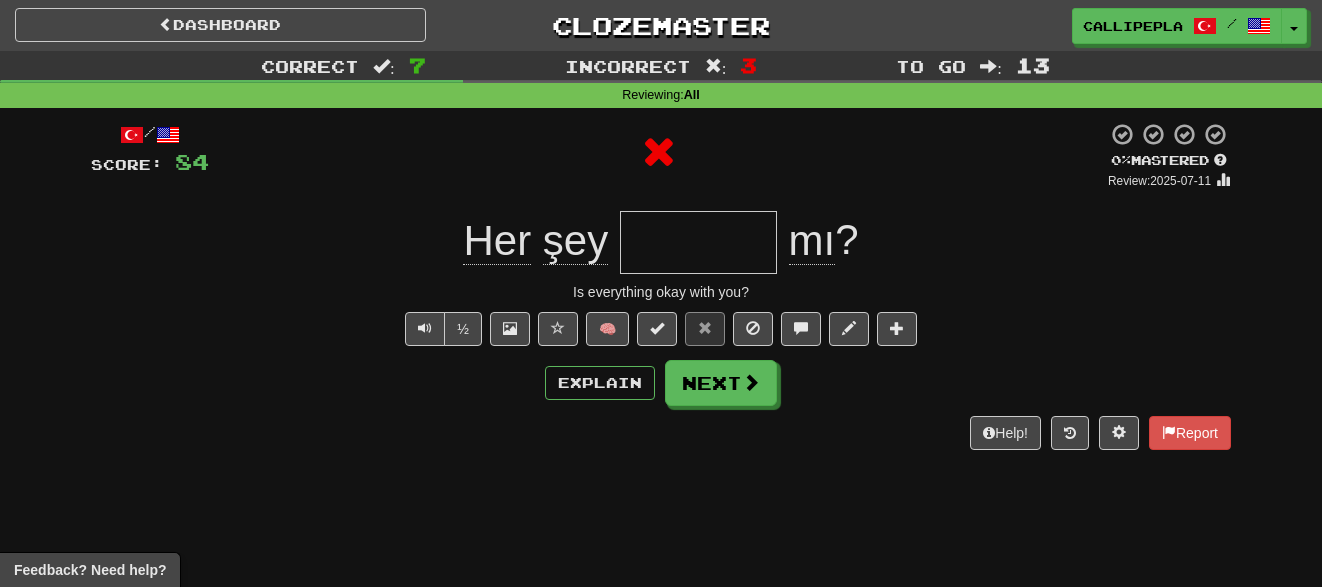 type on "*******" 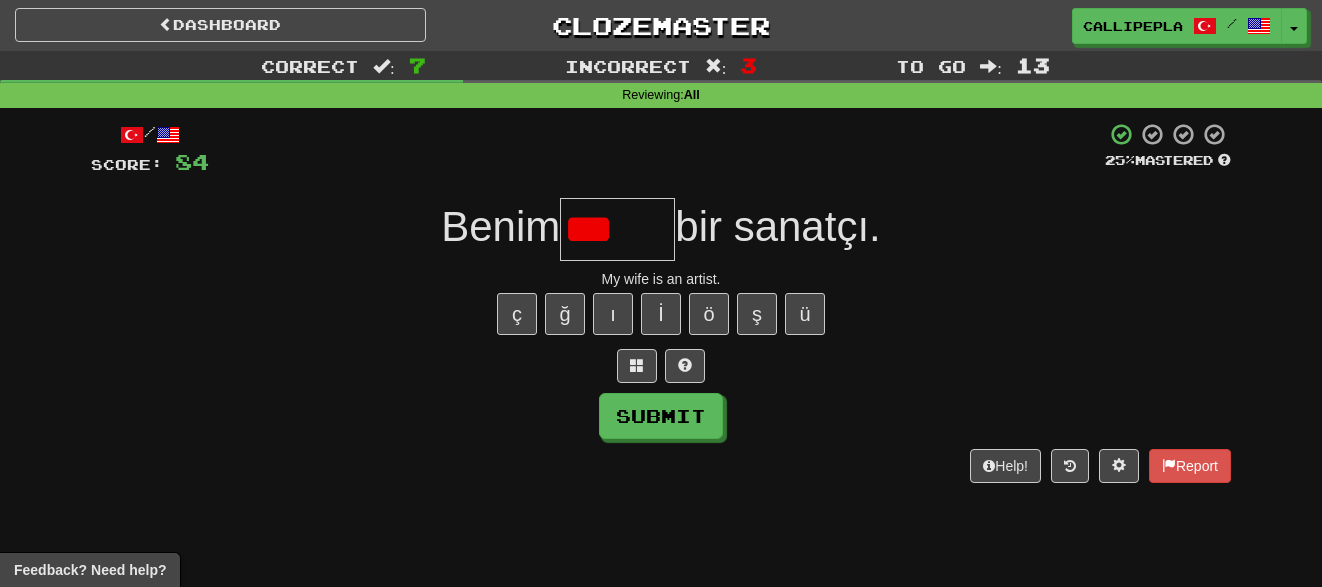 type on "*****" 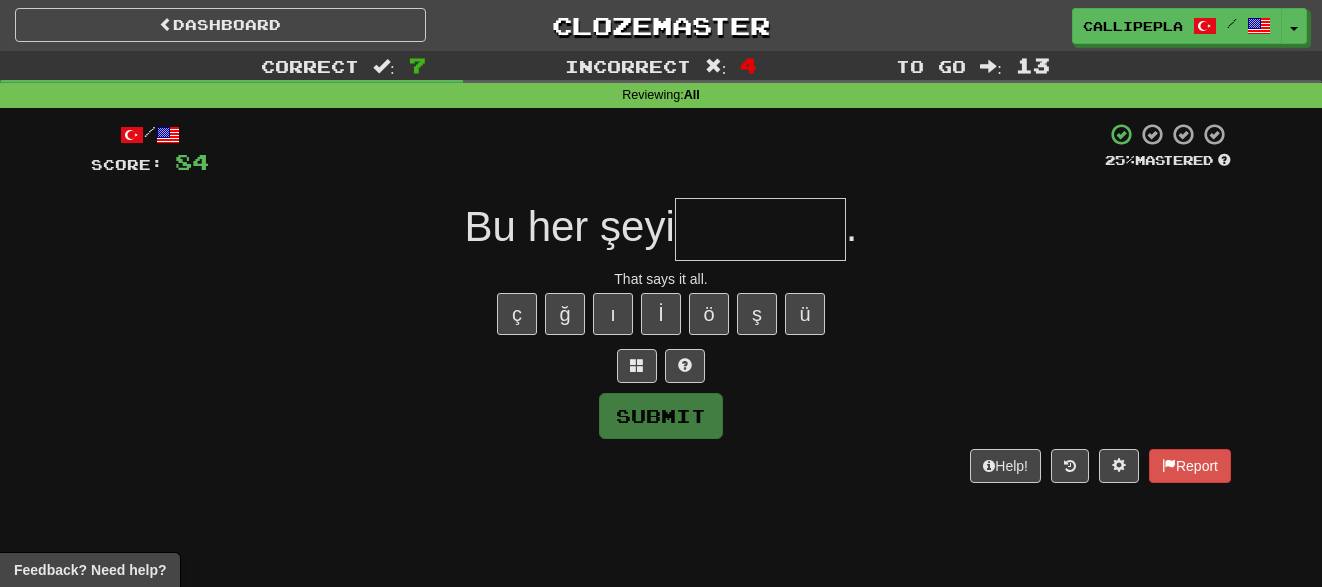 type on "*" 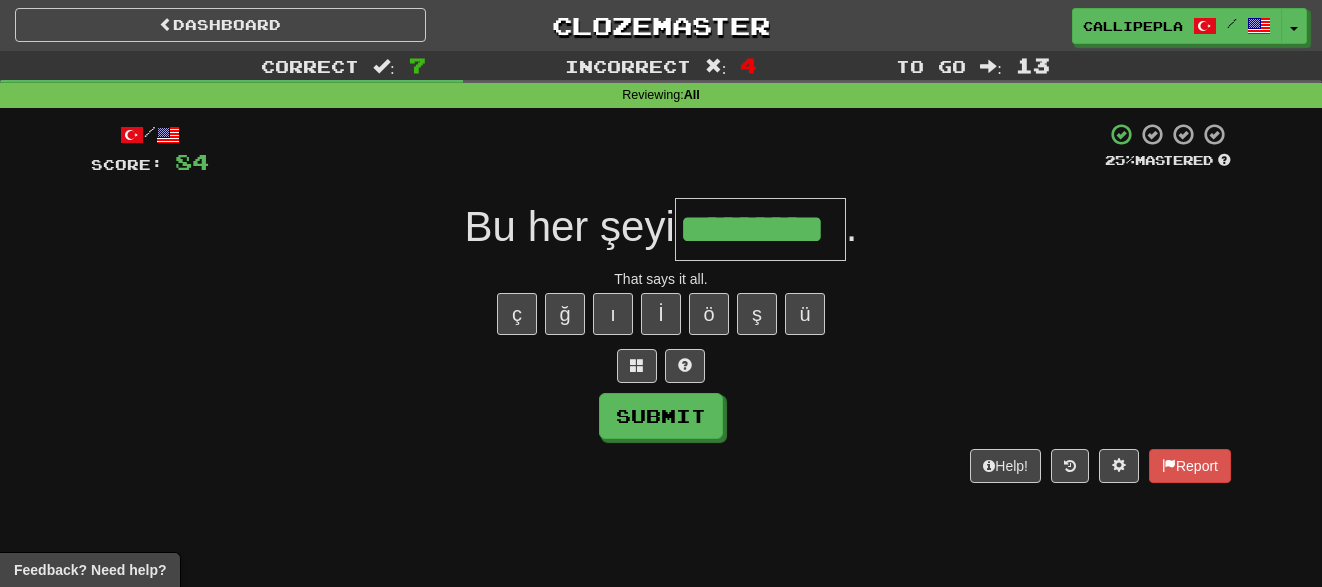 type on "*********" 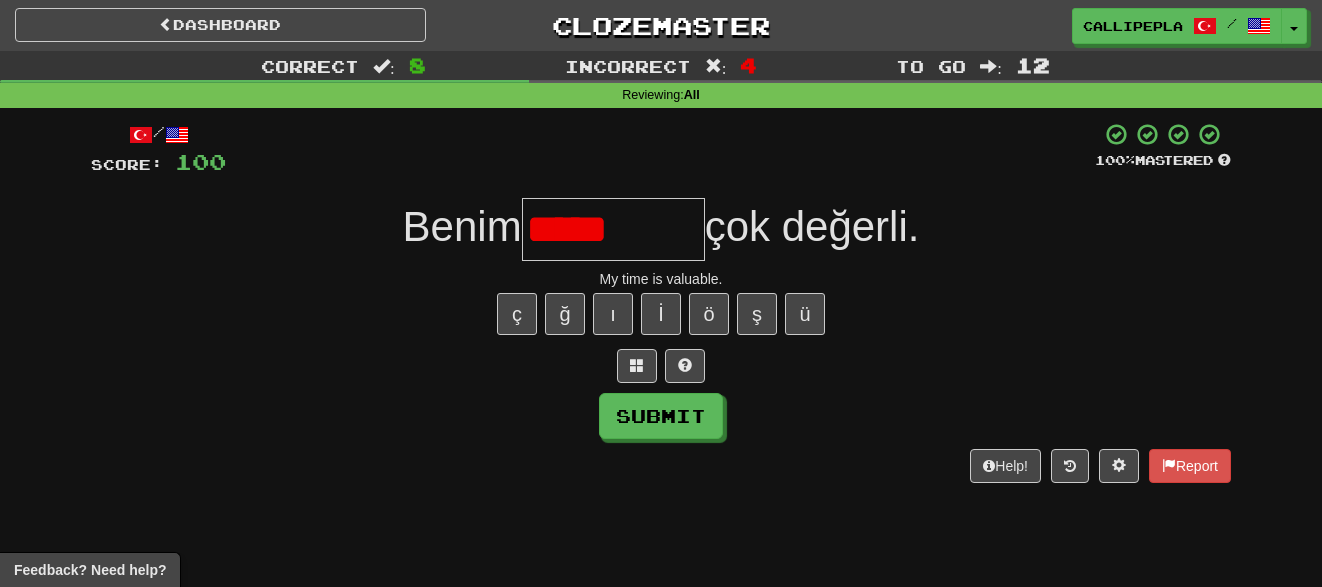 scroll, scrollTop: 0, scrollLeft: 0, axis: both 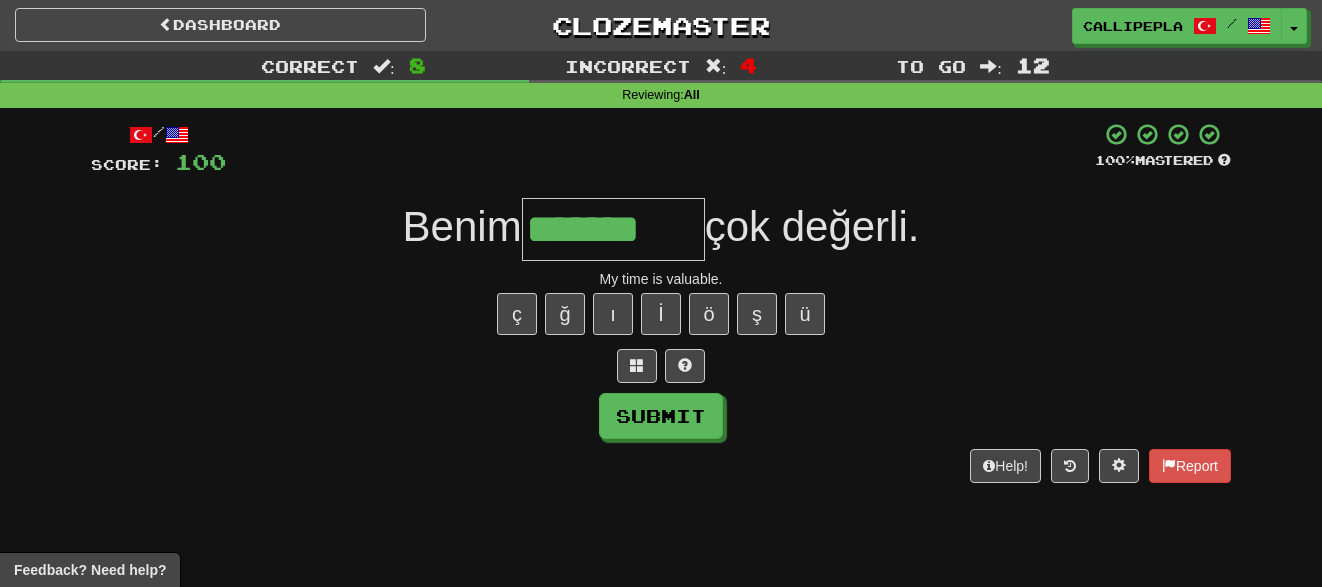 type on "*******" 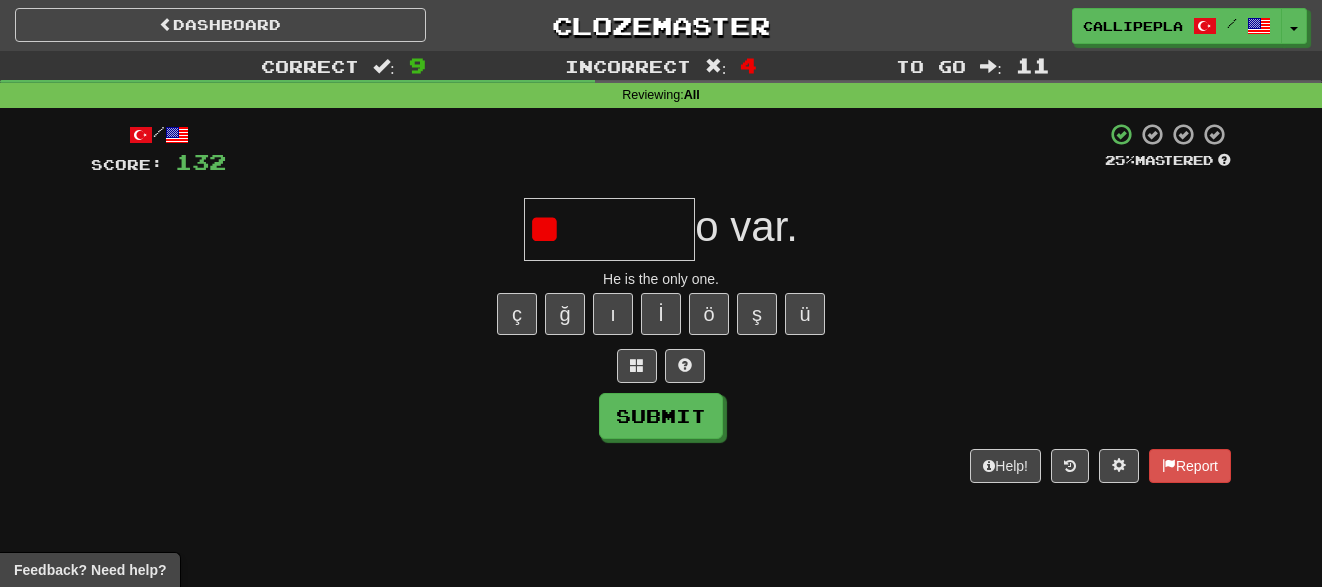 type on "*" 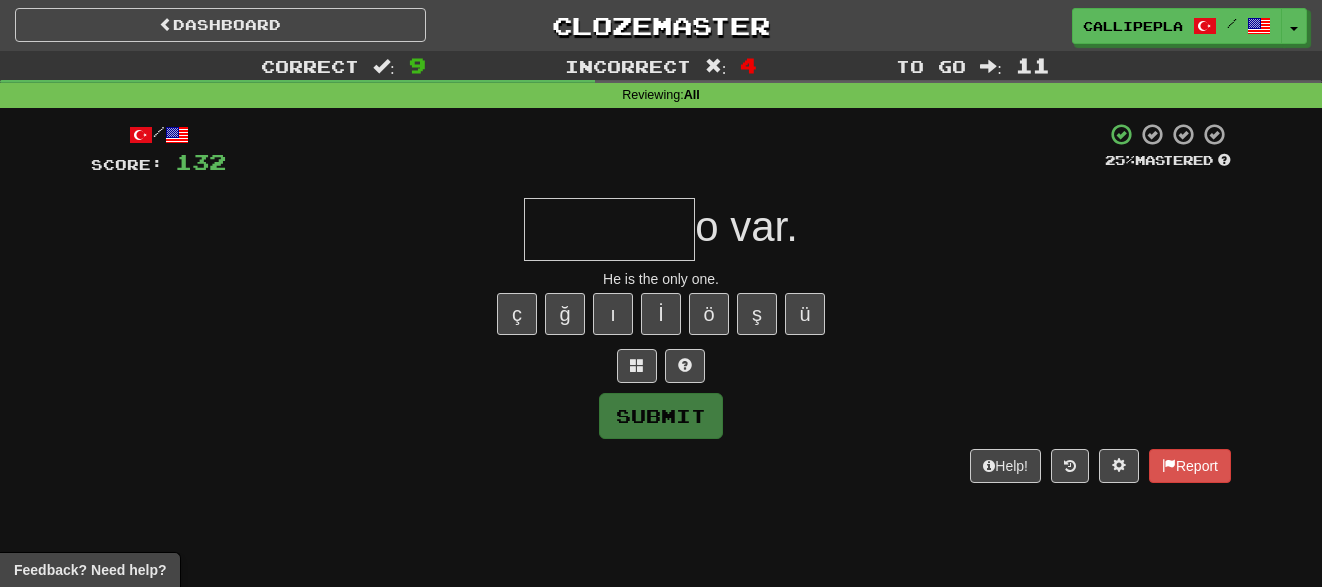 type on "*" 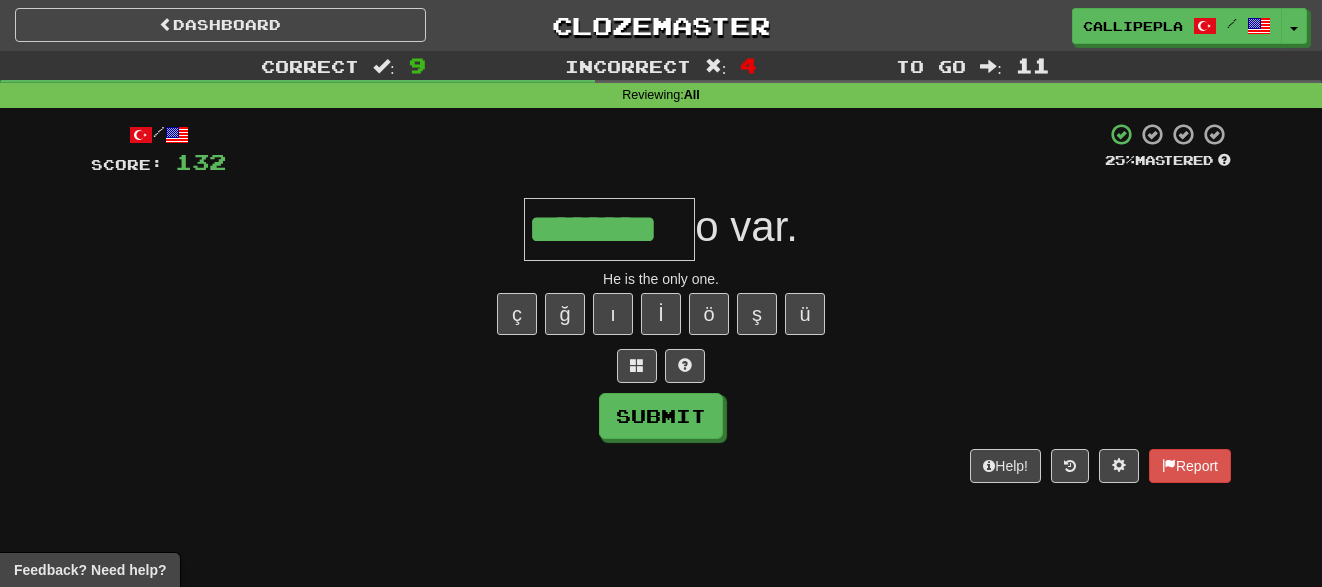 type on "********" 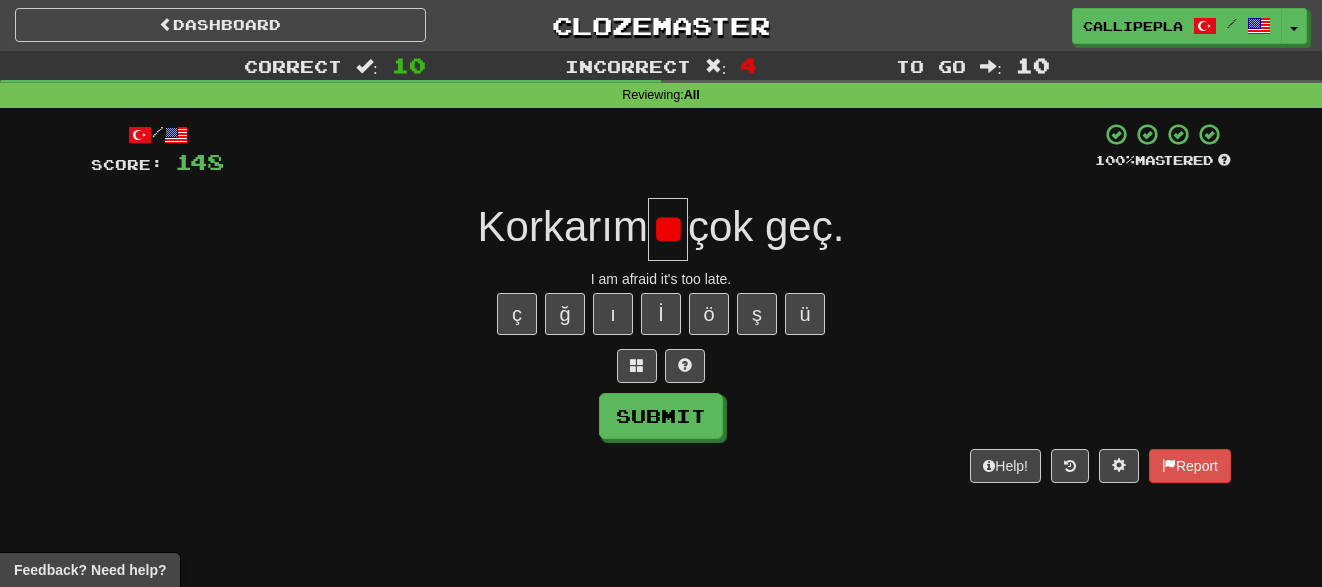 scroll, scrollTop: 0, scrollLeft: 12, axis: horizontal 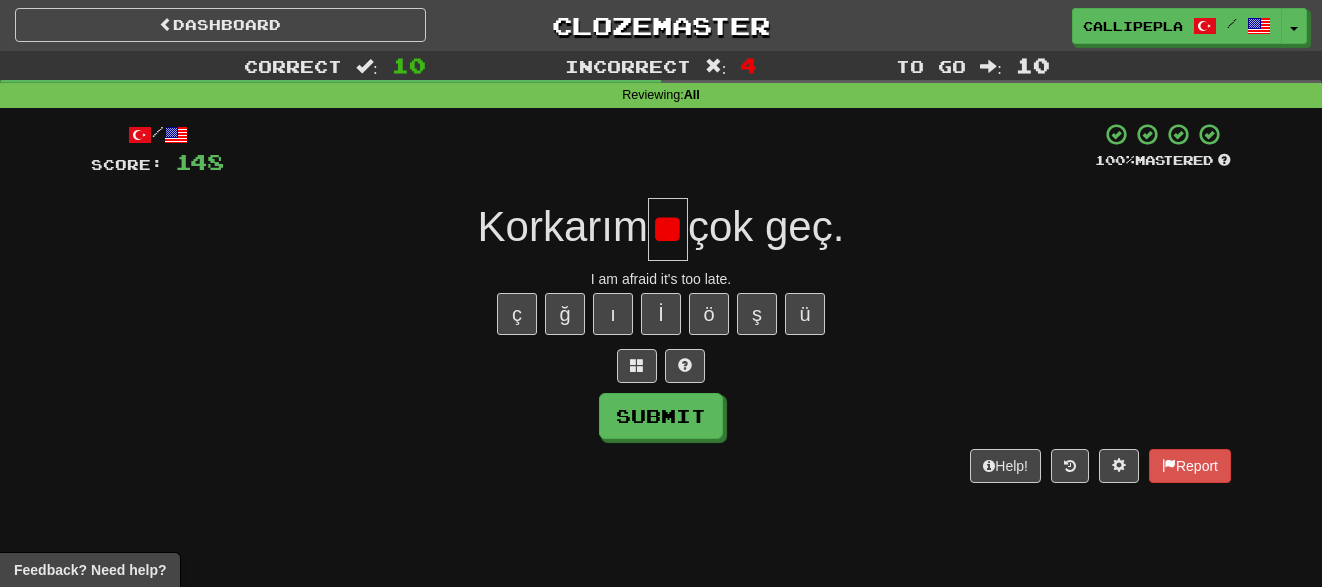 type on "*" 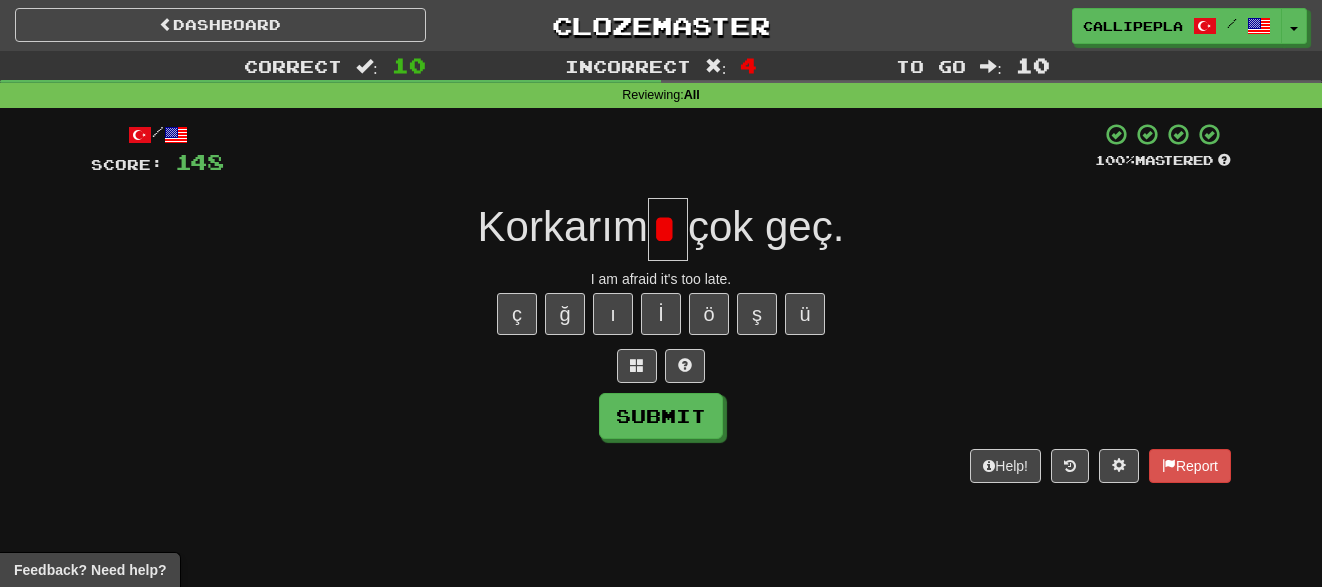scroll, scrollTop: 0, scrollLeft: 0, axis: both 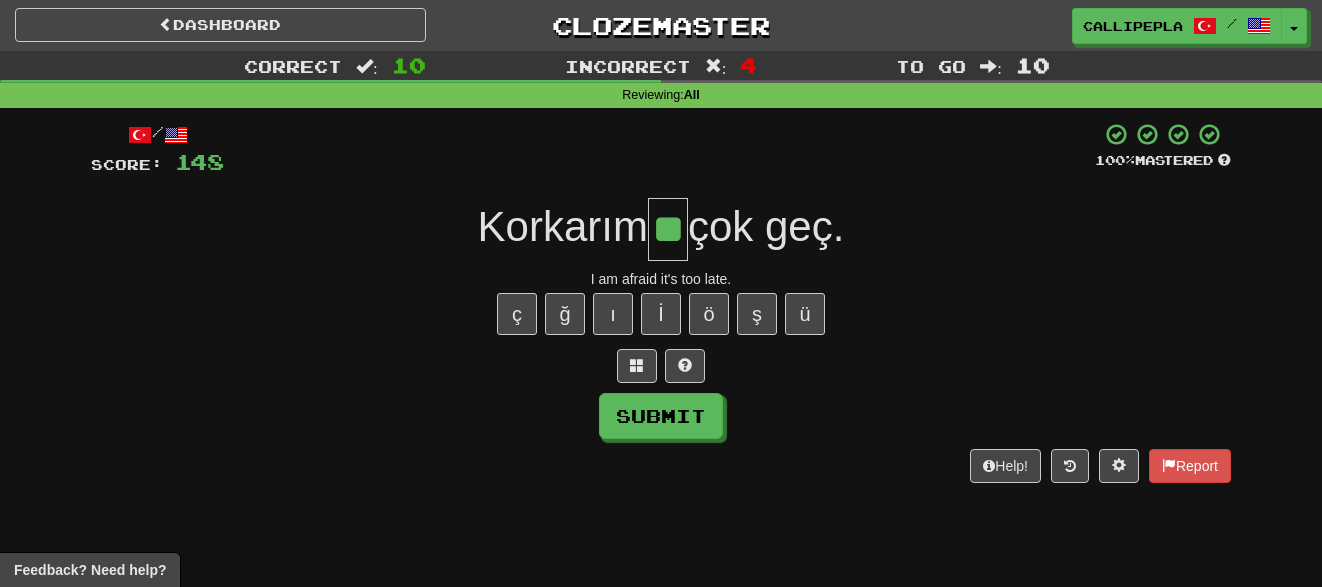 type on "**" 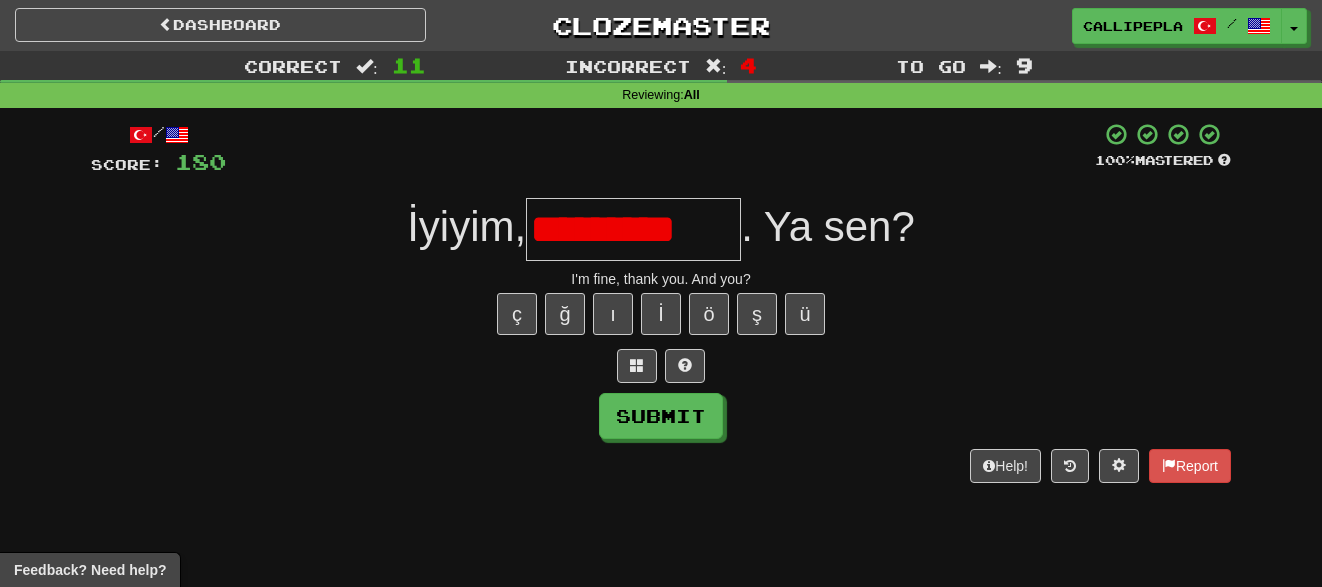 scroll, scrollTop: 0, scrollLeft: 0, axis: both 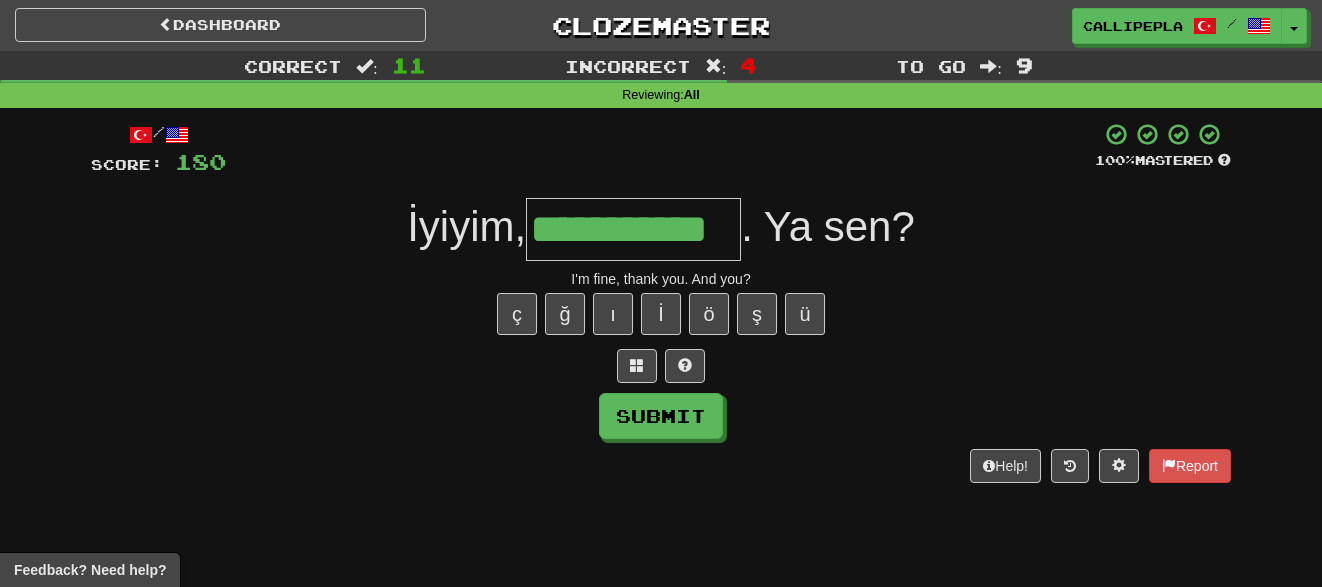 type on "**********" 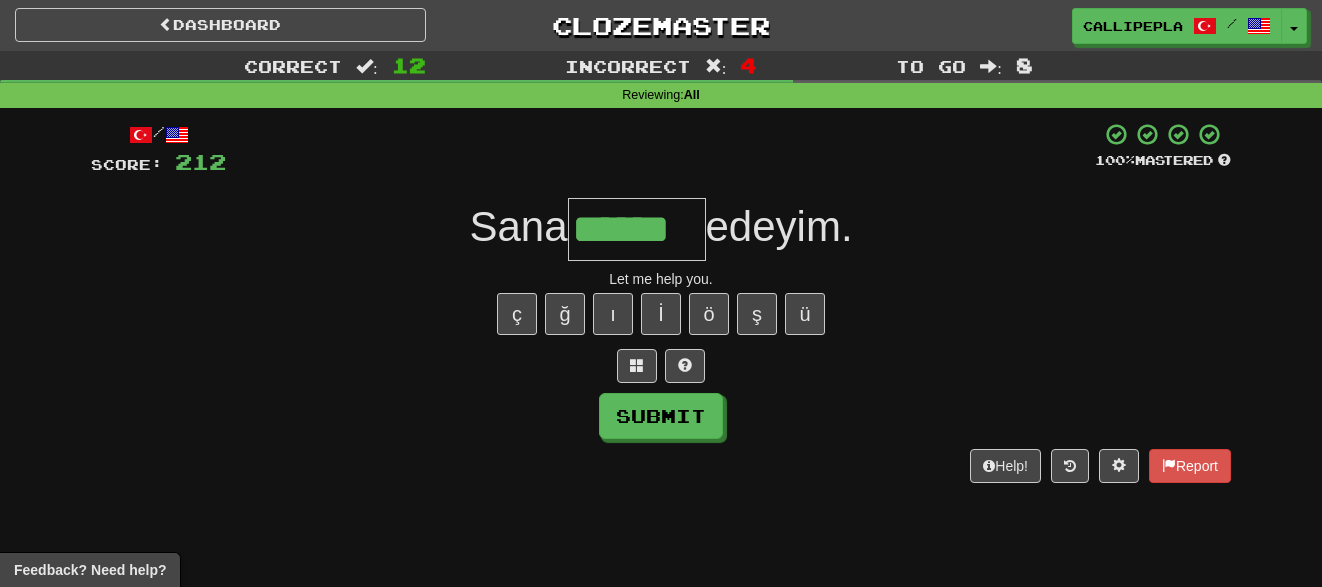 type on "******" 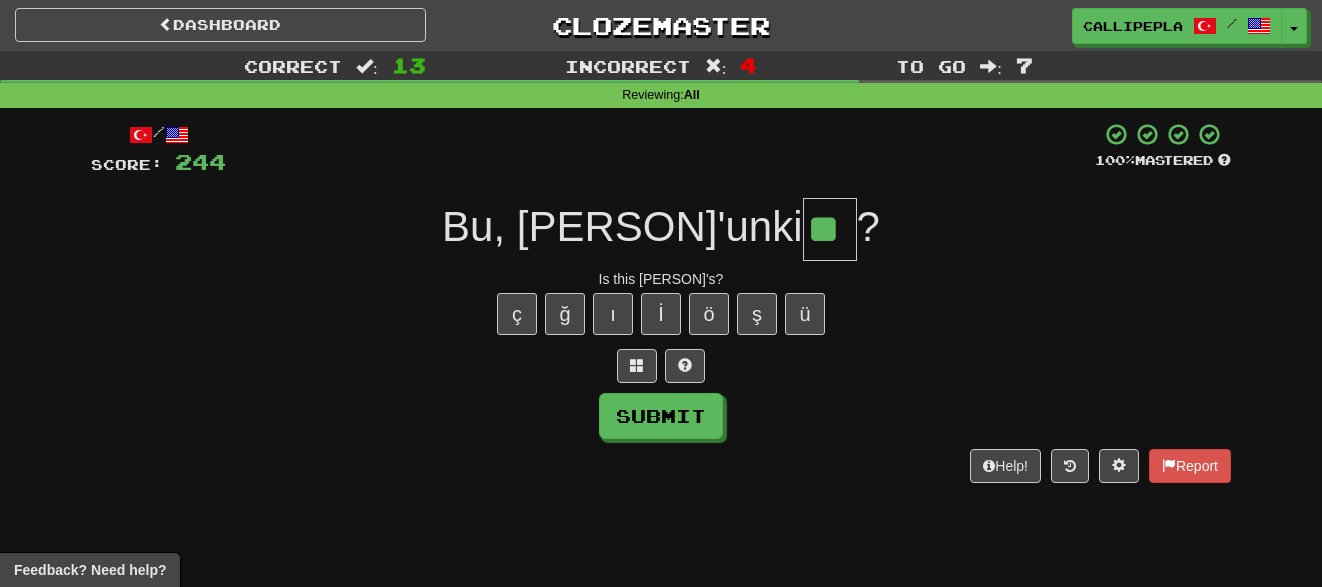 type on "**" 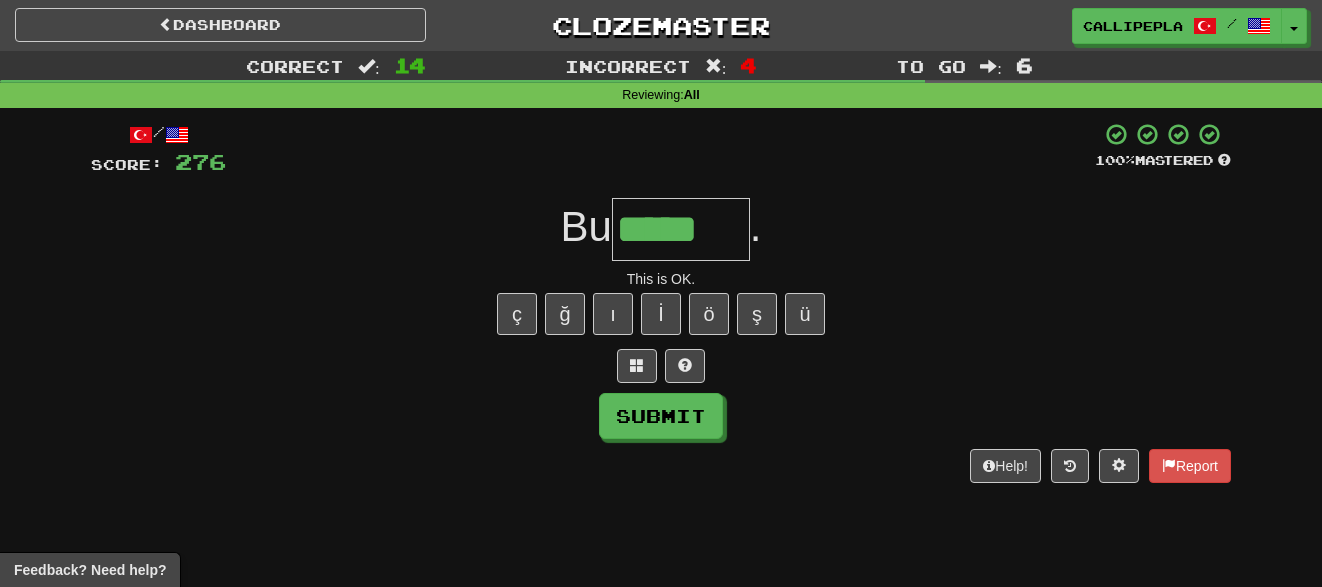 type on "*****" 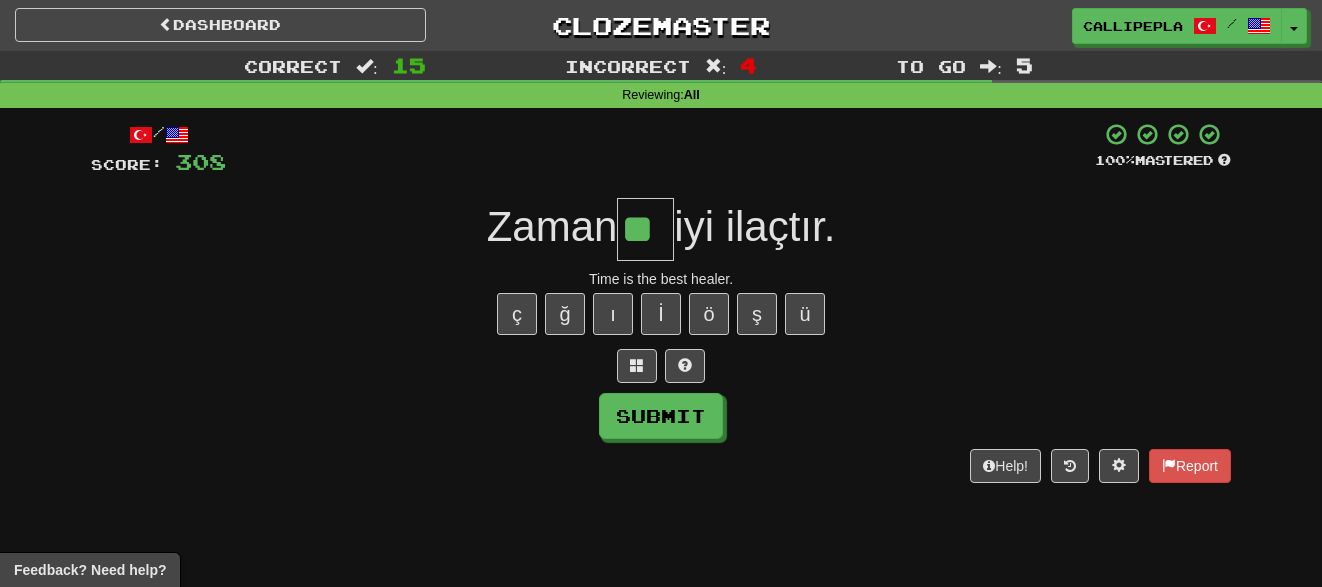 type on "**" 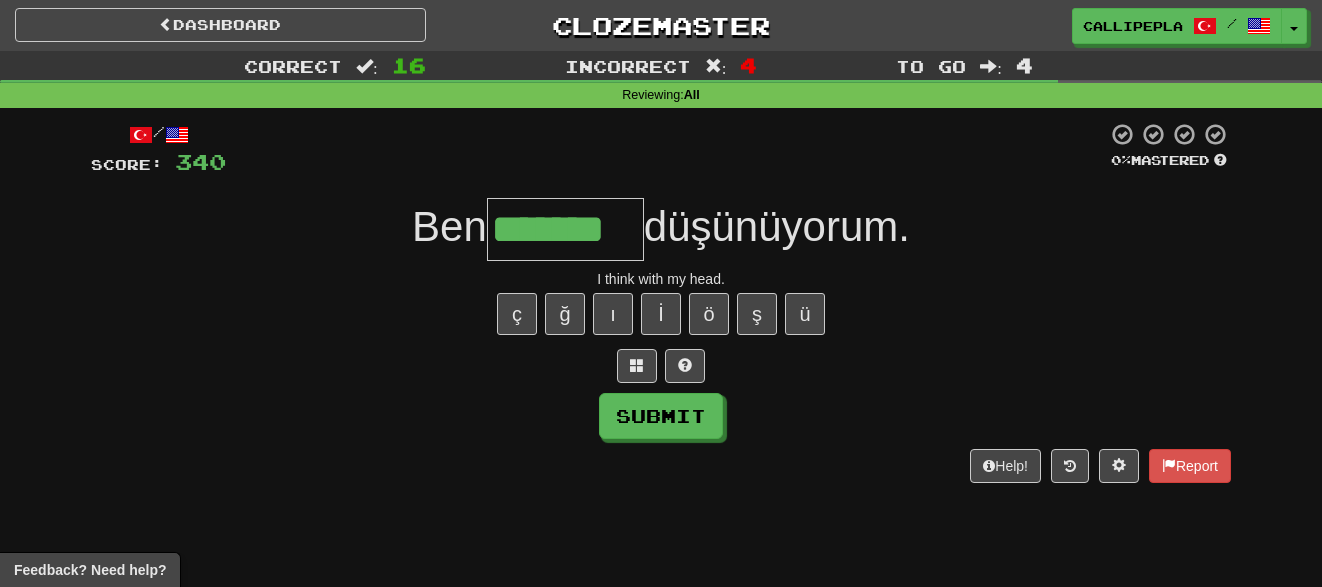 type on "*******" 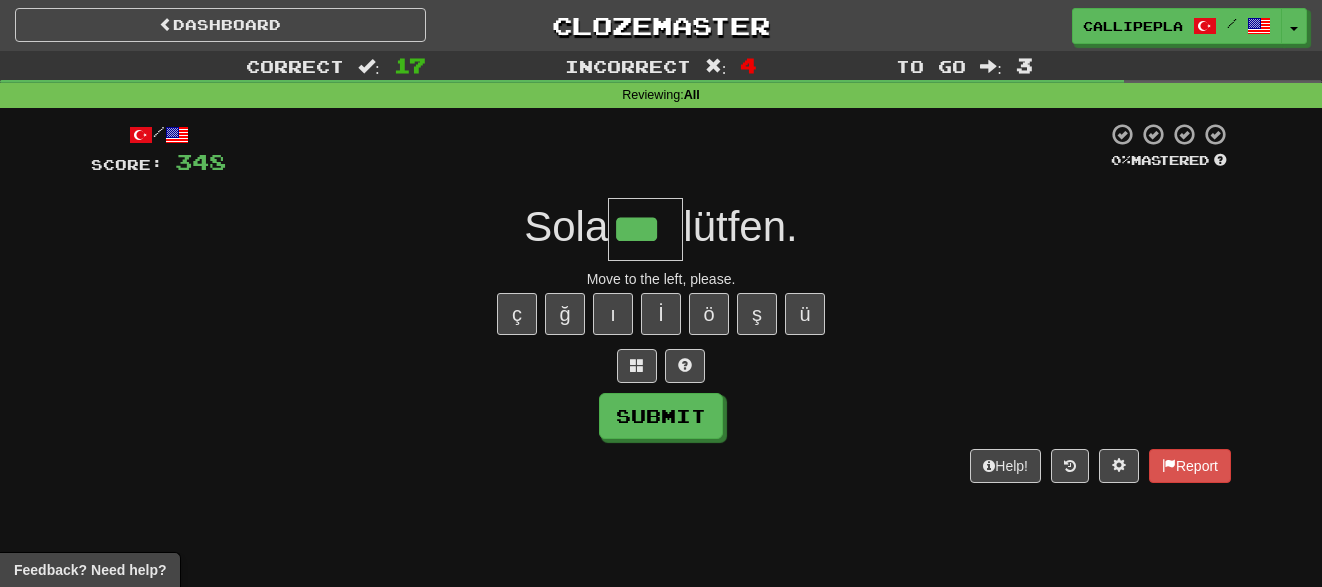type on "***" 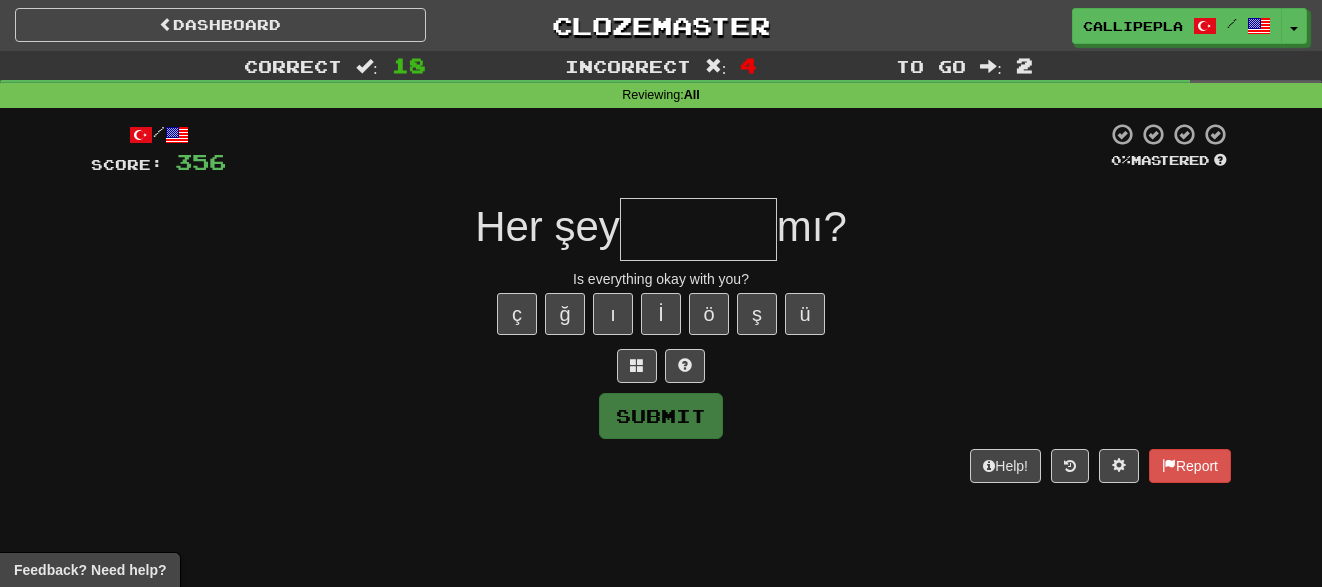 type on "*" 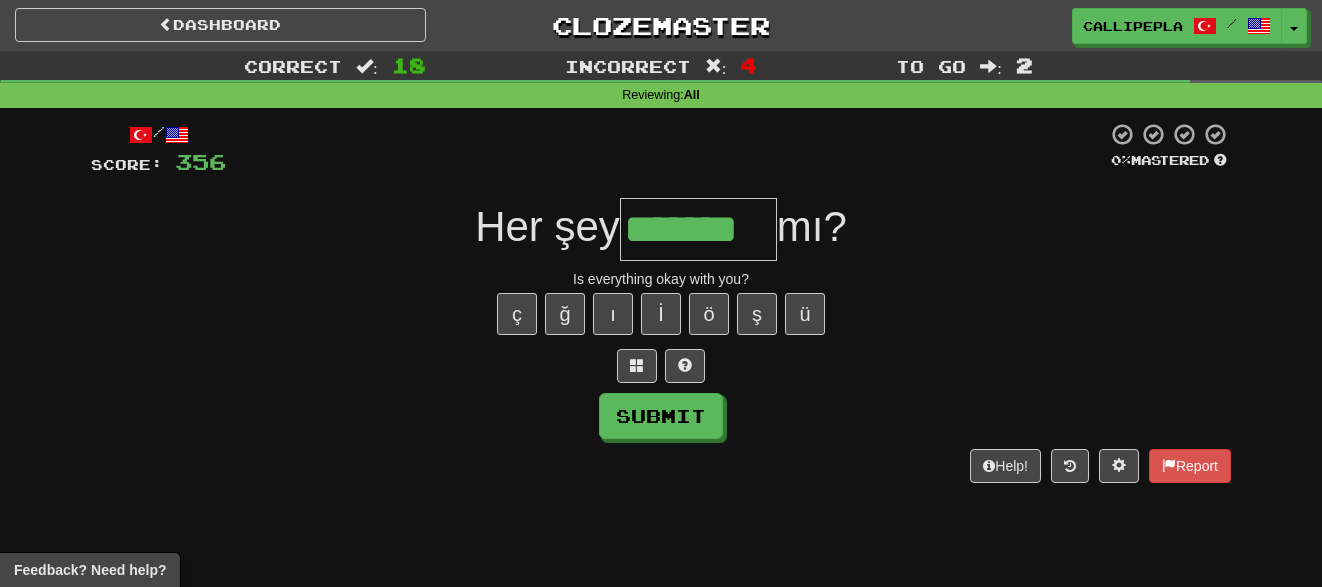 type on "*******" 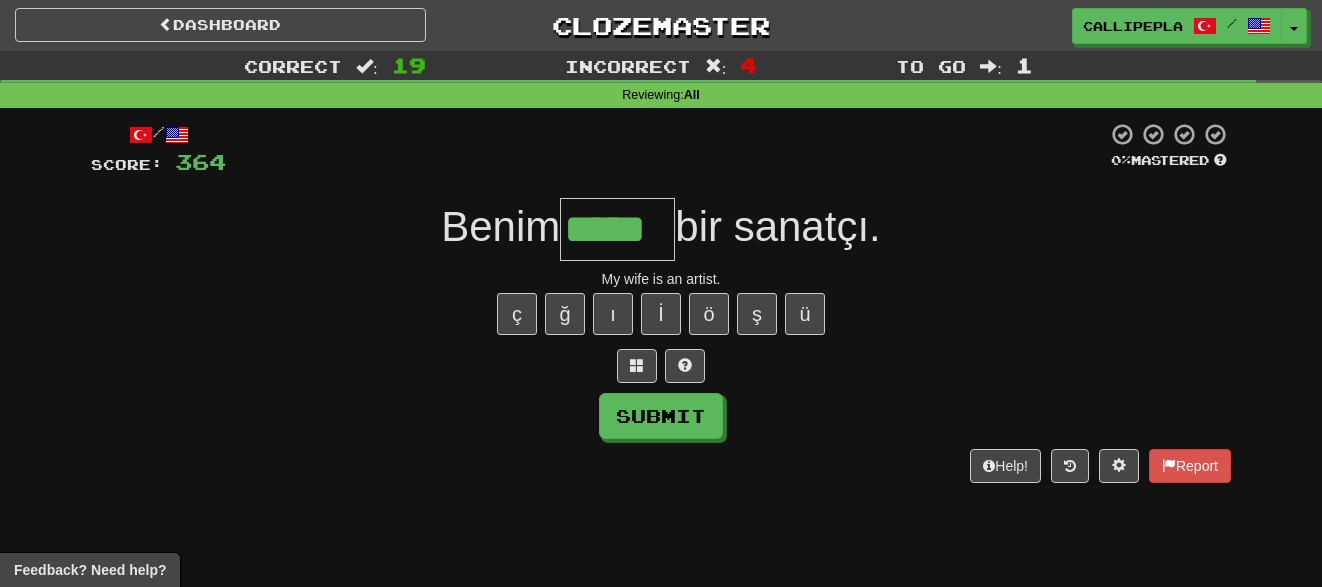 type on "*****" 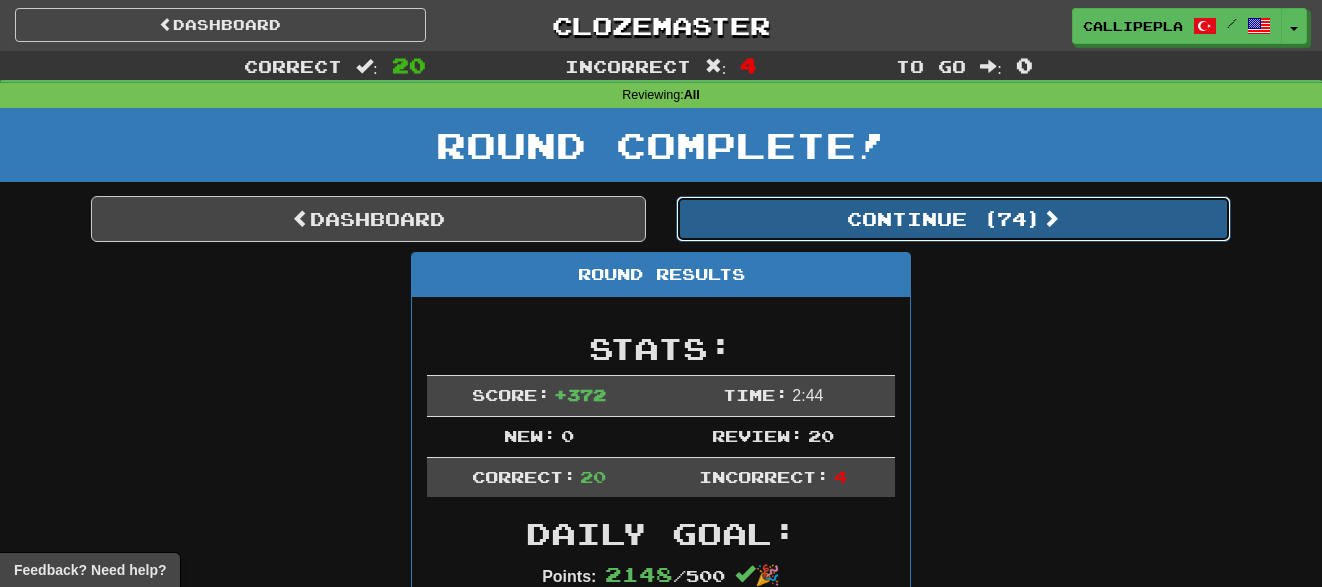 click on "Continue ( 74 )" at bounding box center (953, 219) 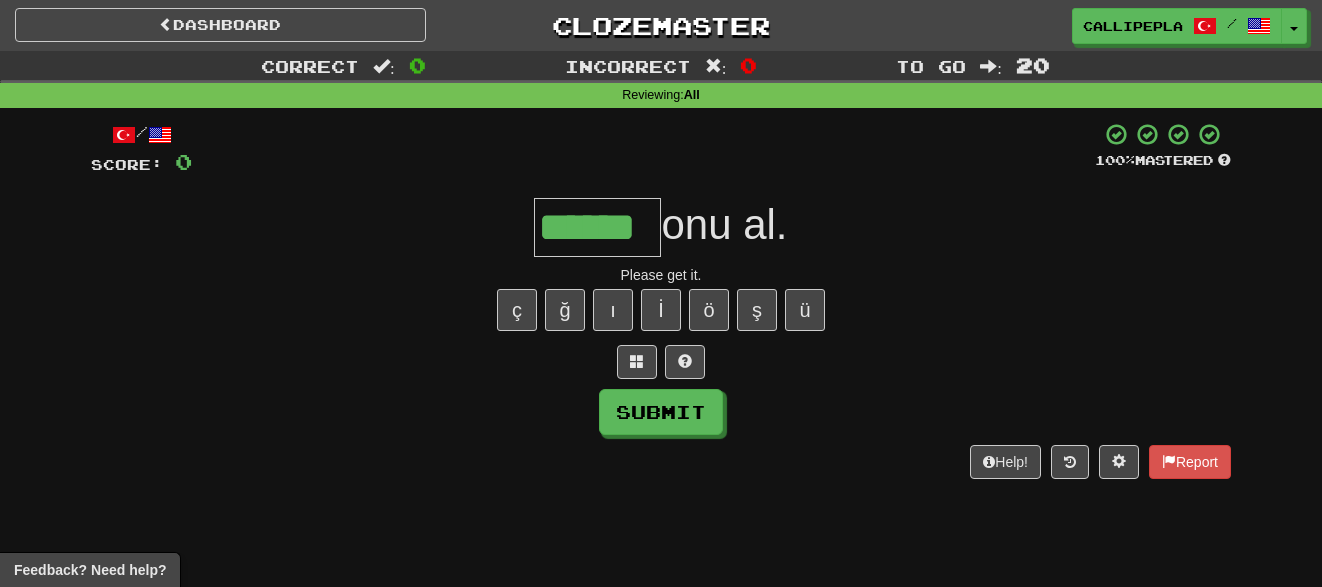 type on "******" 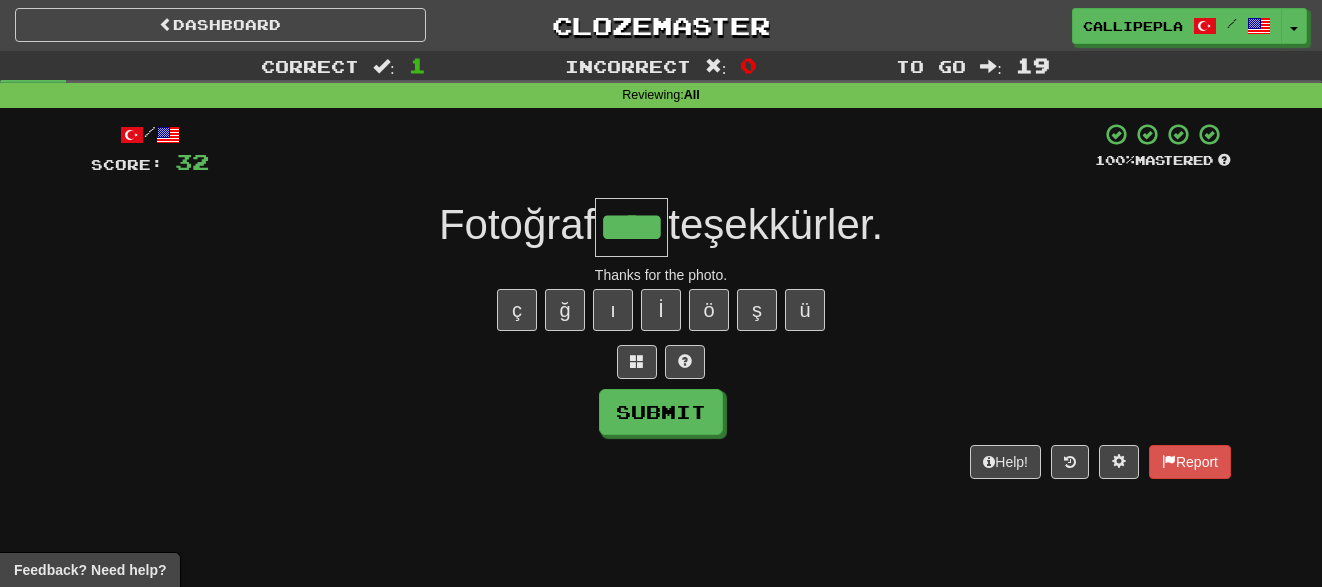 type on "****" 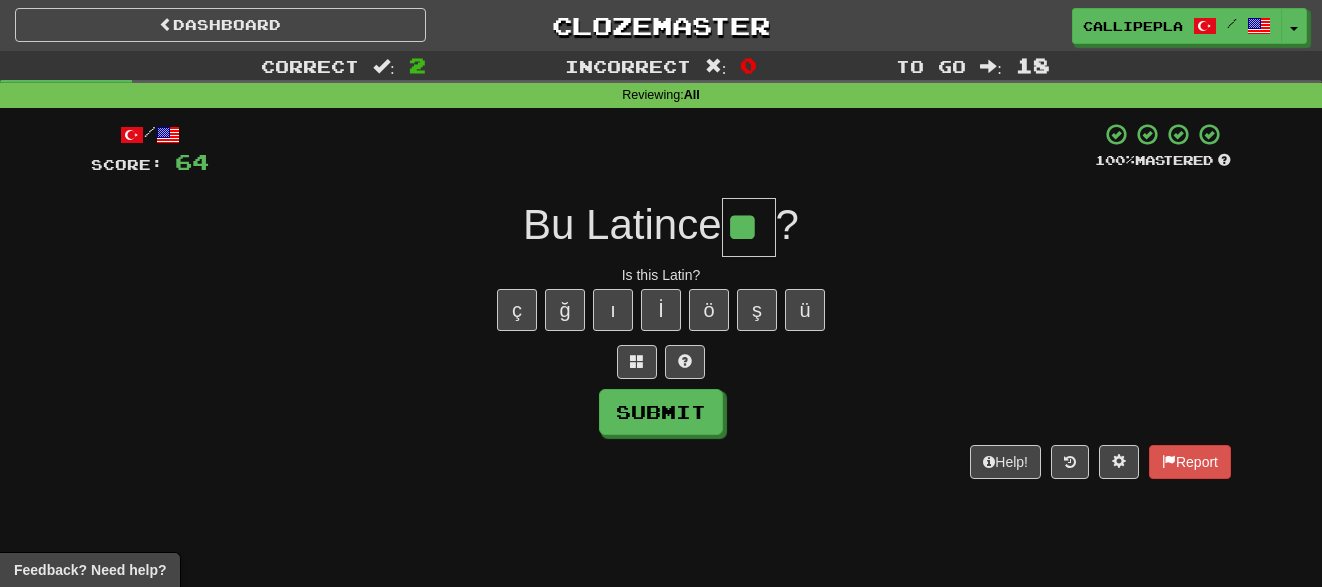 type on "**" 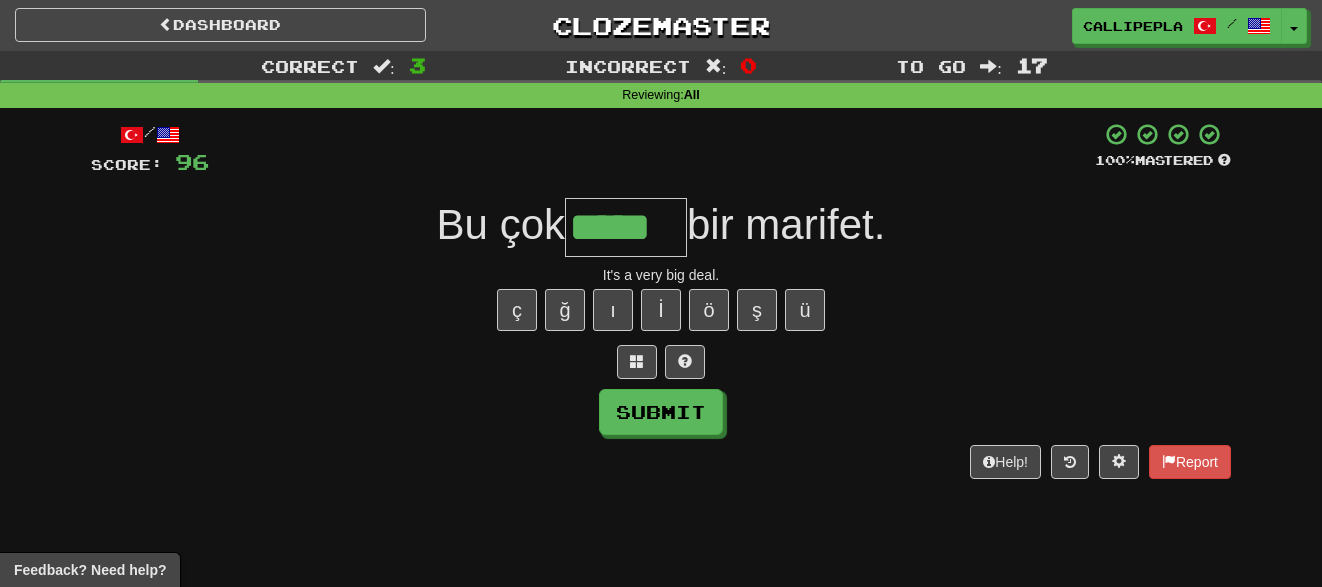 type on "*****" 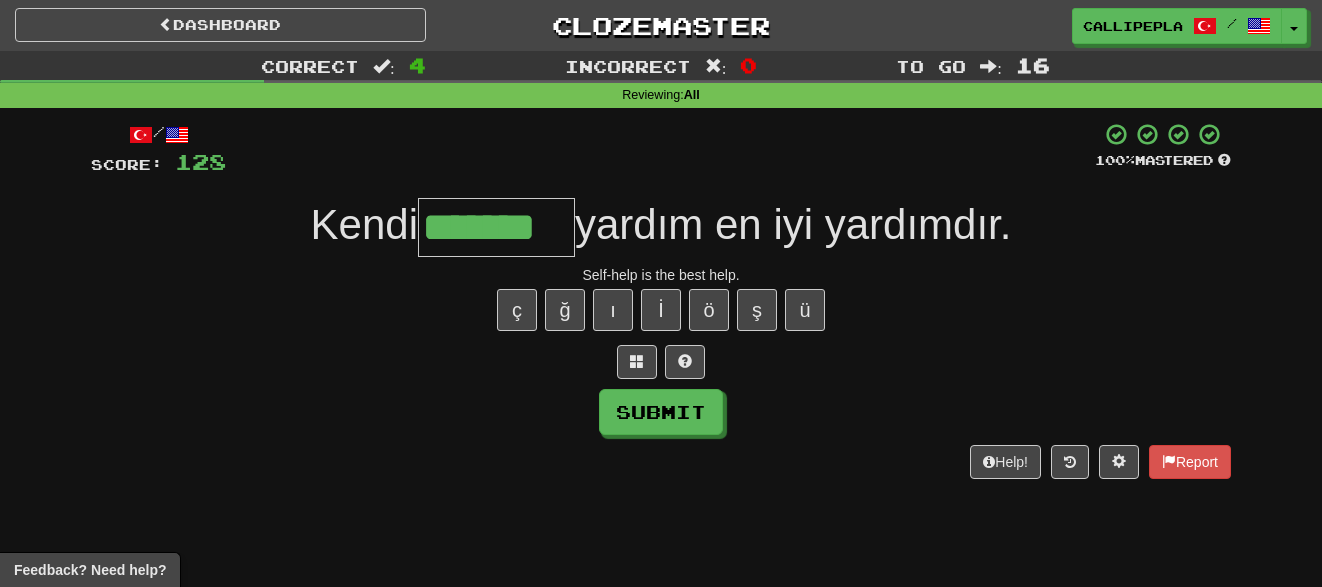 type on "*******" 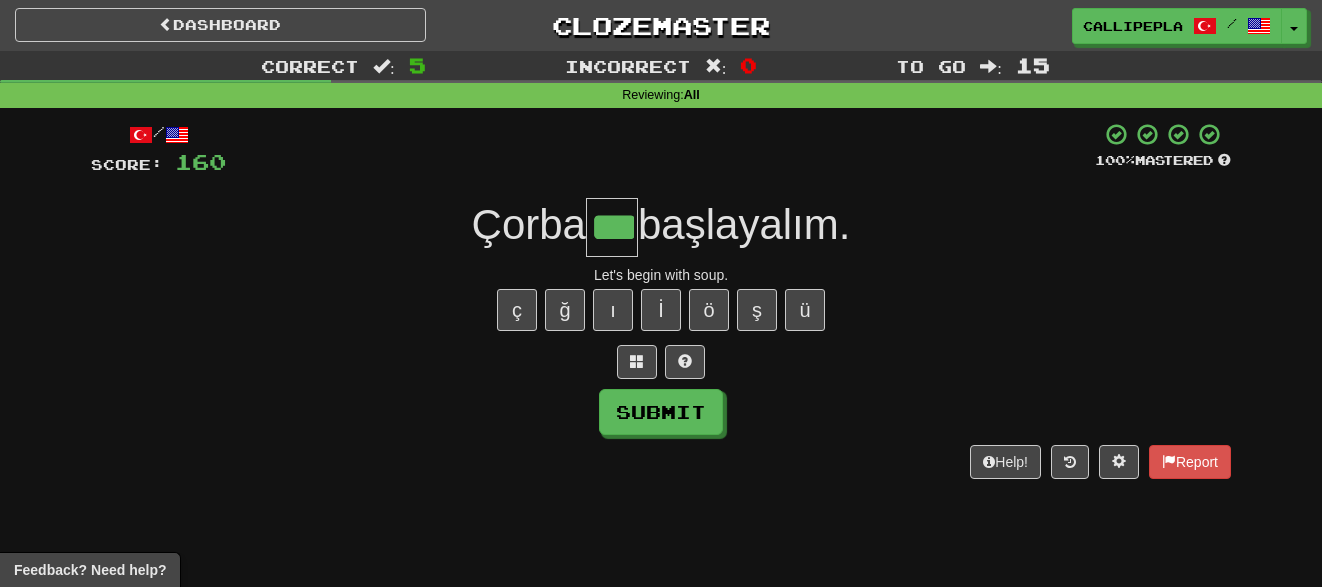 type on "***" 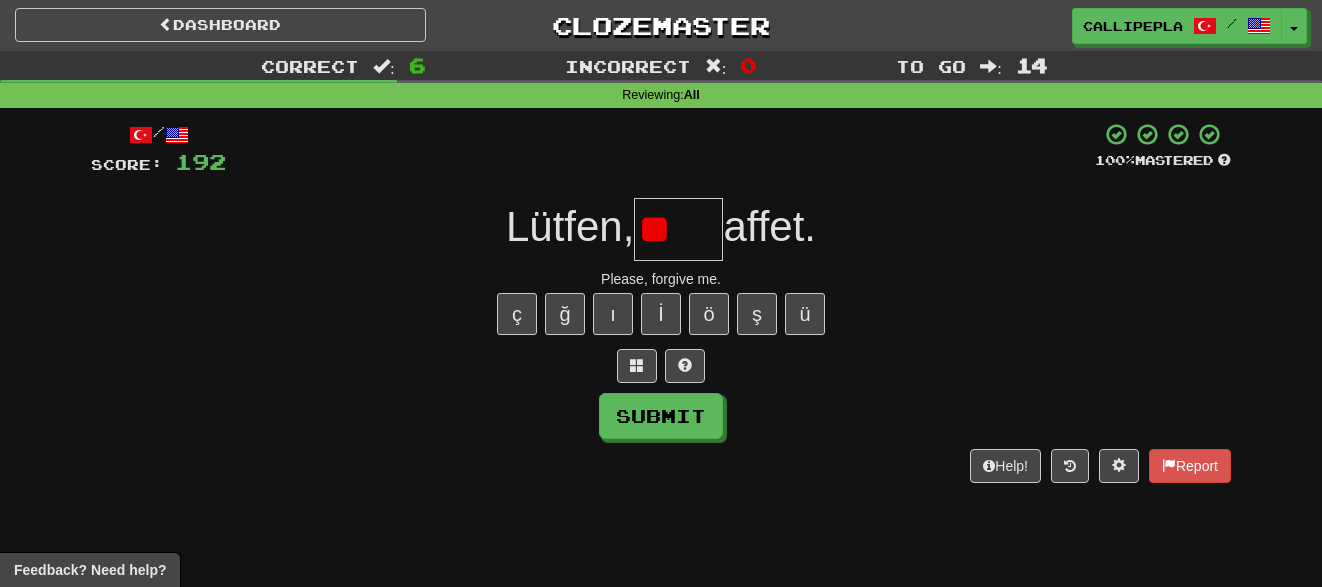 scroll, scrollTop: 0, scrollLeft: 0, axis: both 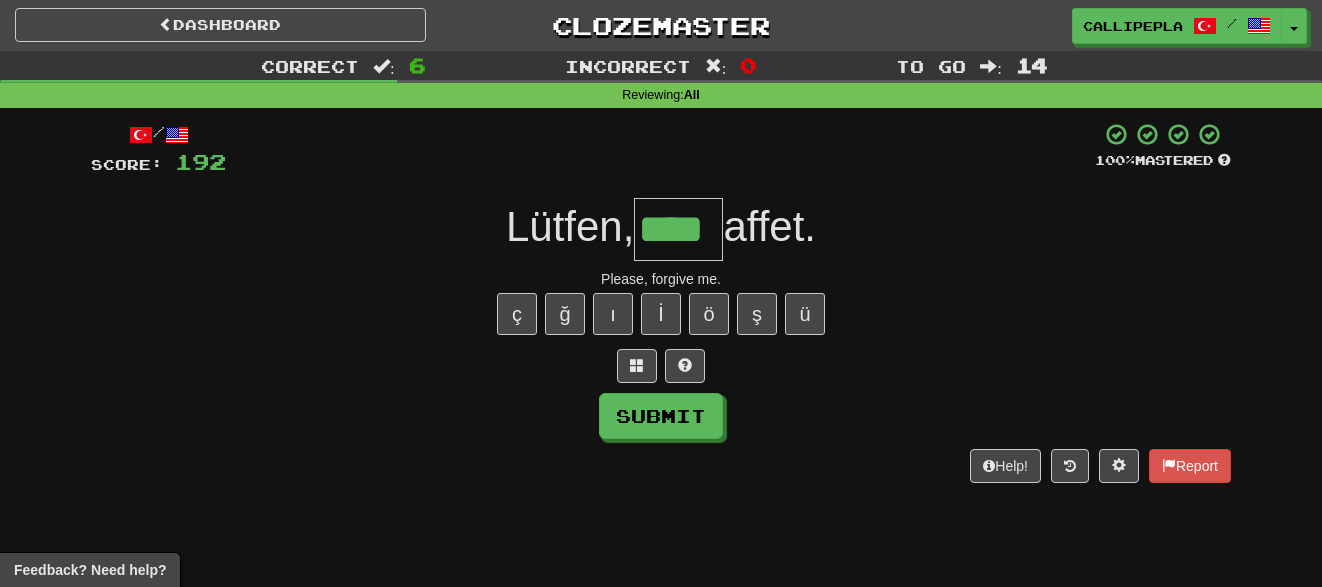 type on "****" 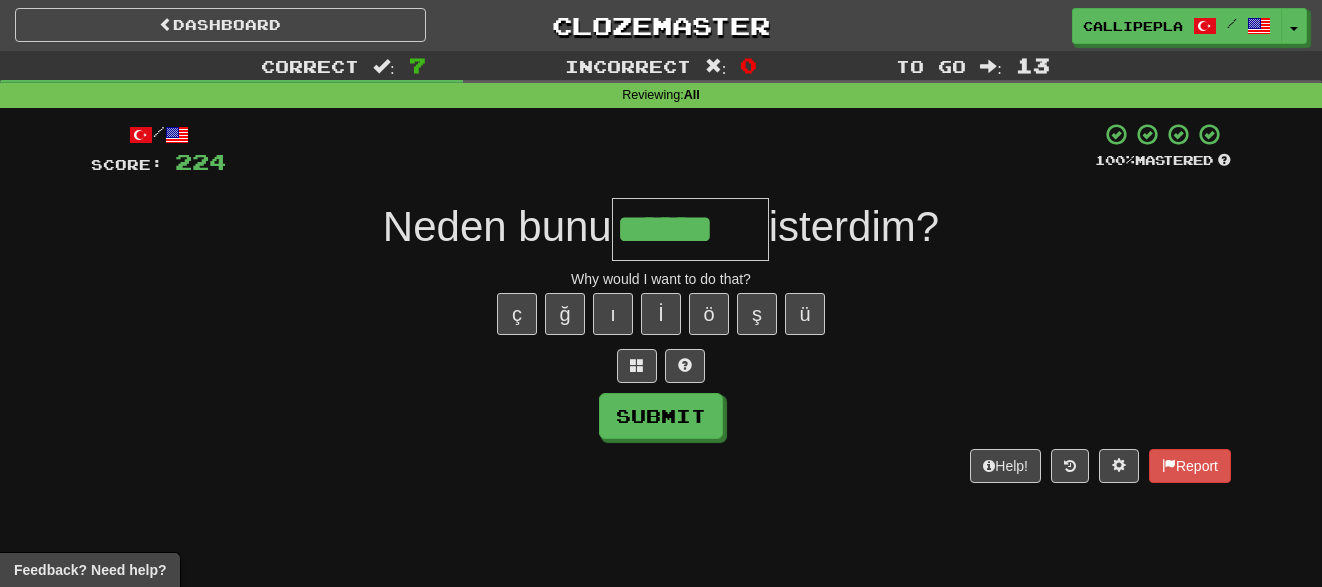 type on "******" 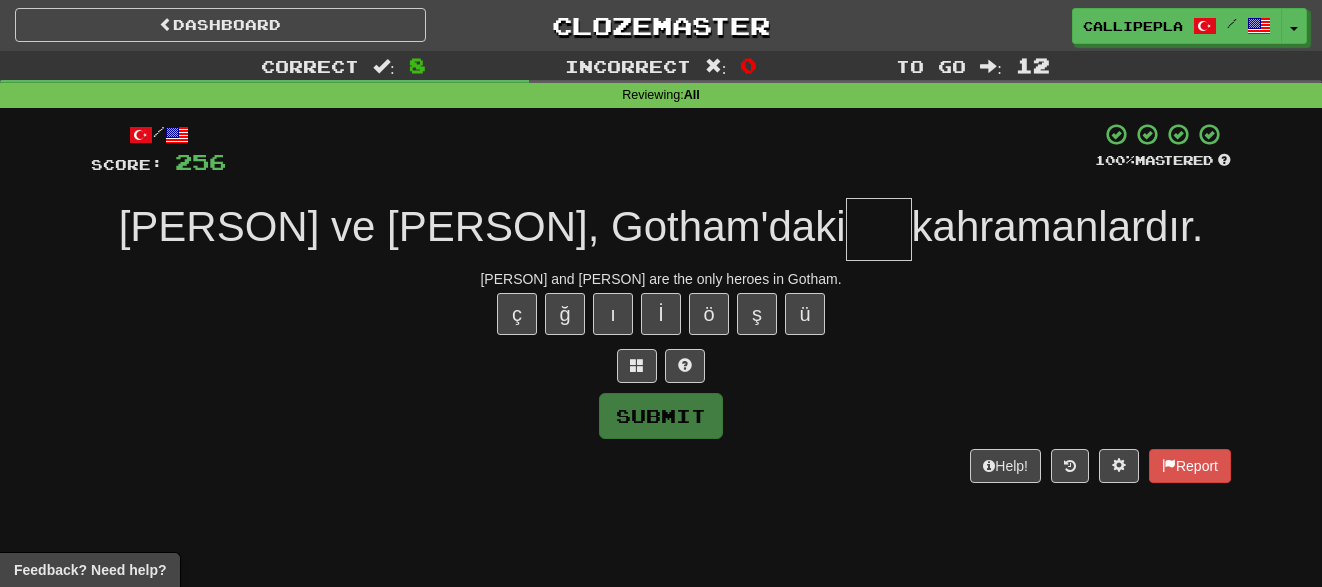 type on "*" 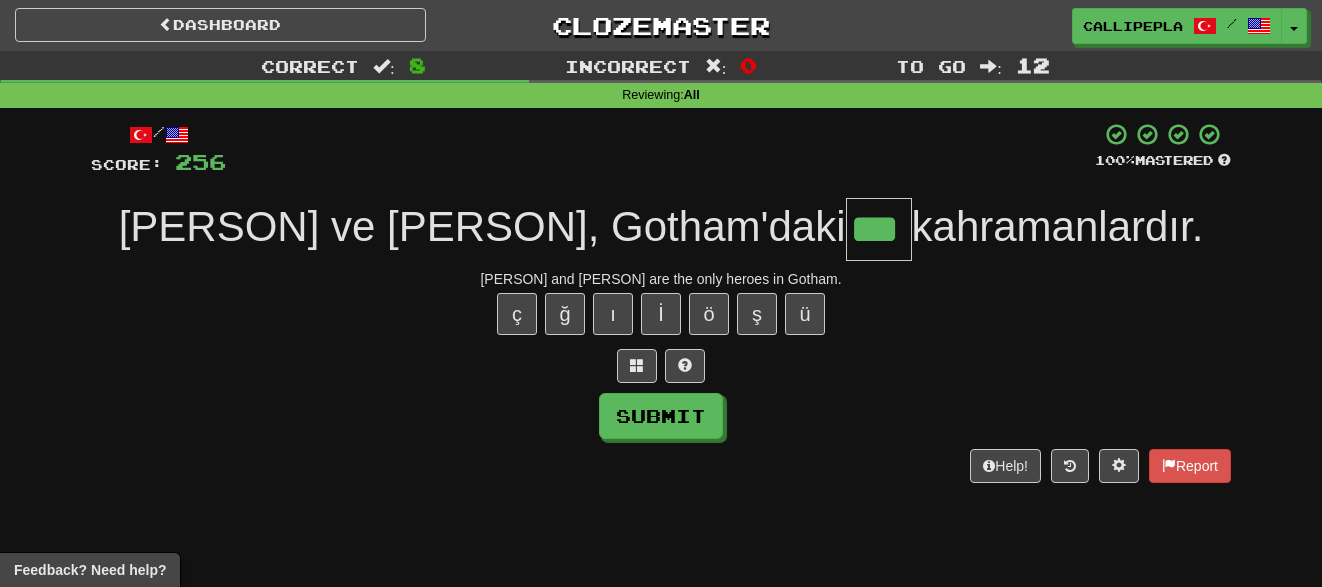 type on "***" 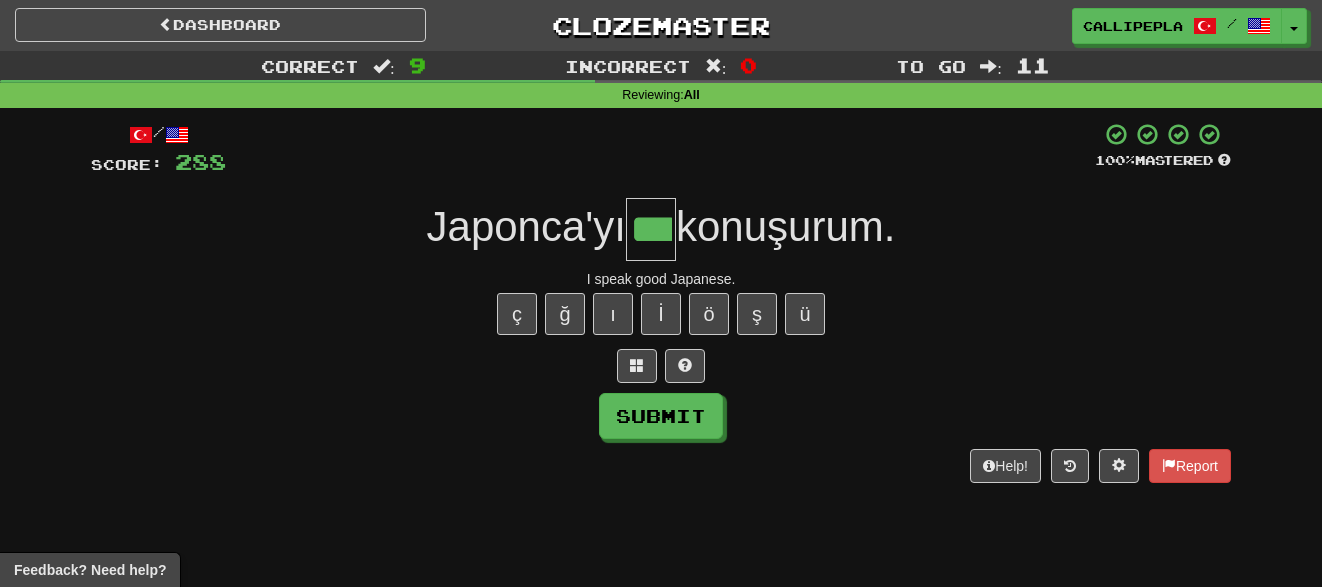 type on "***" 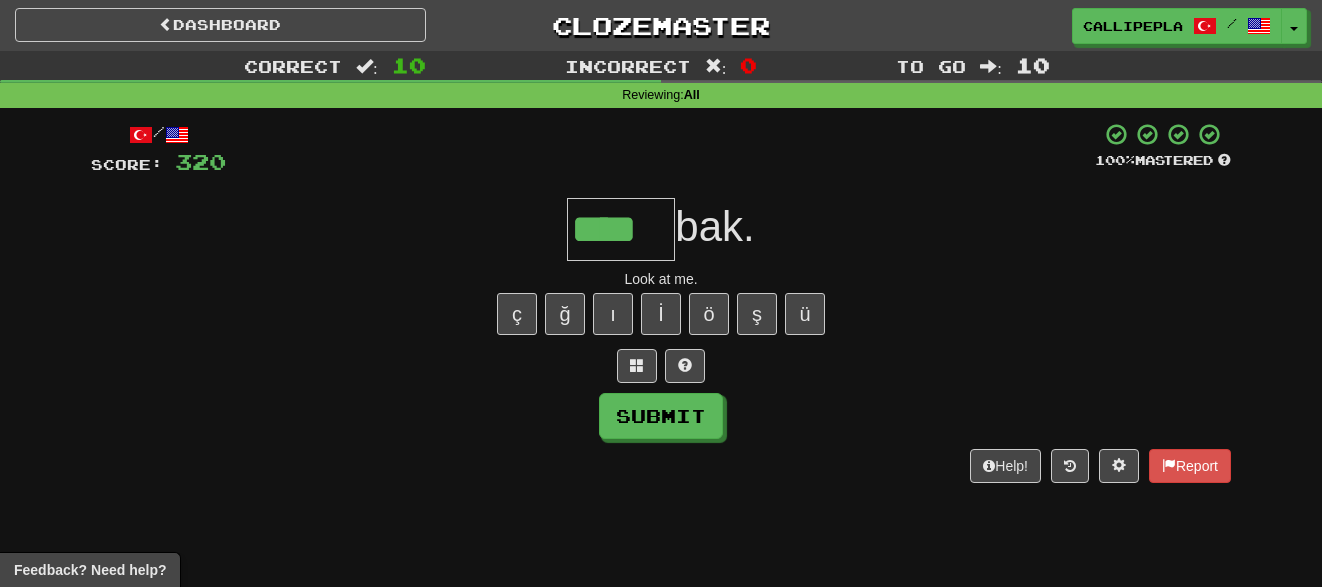 type on "****" 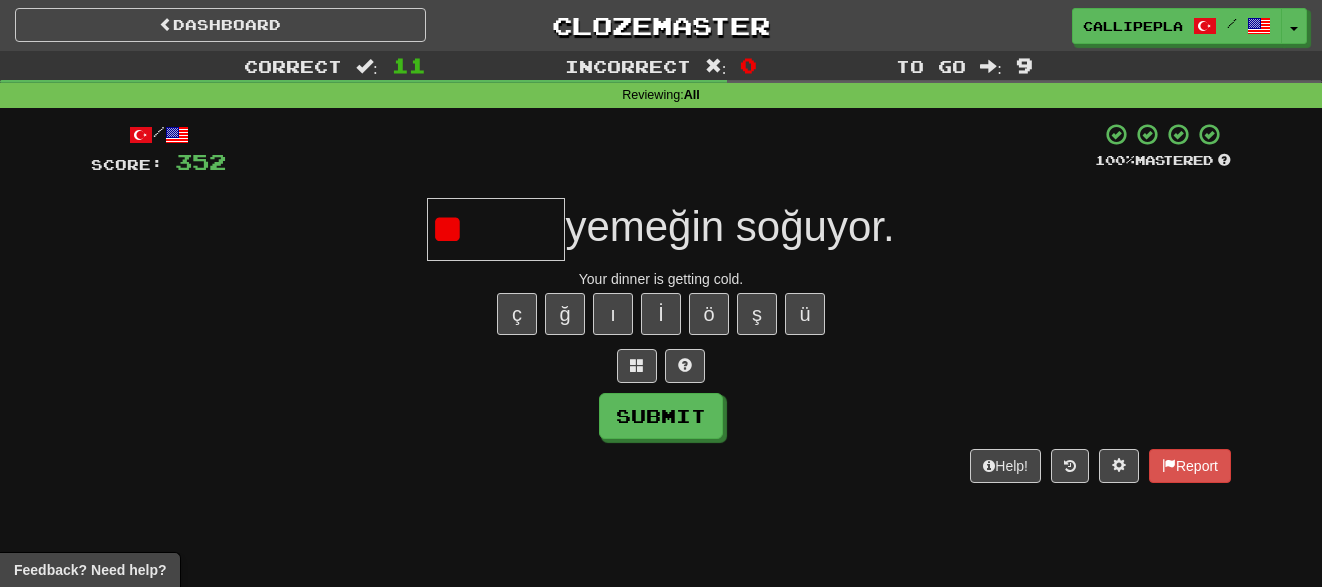 type on "*" 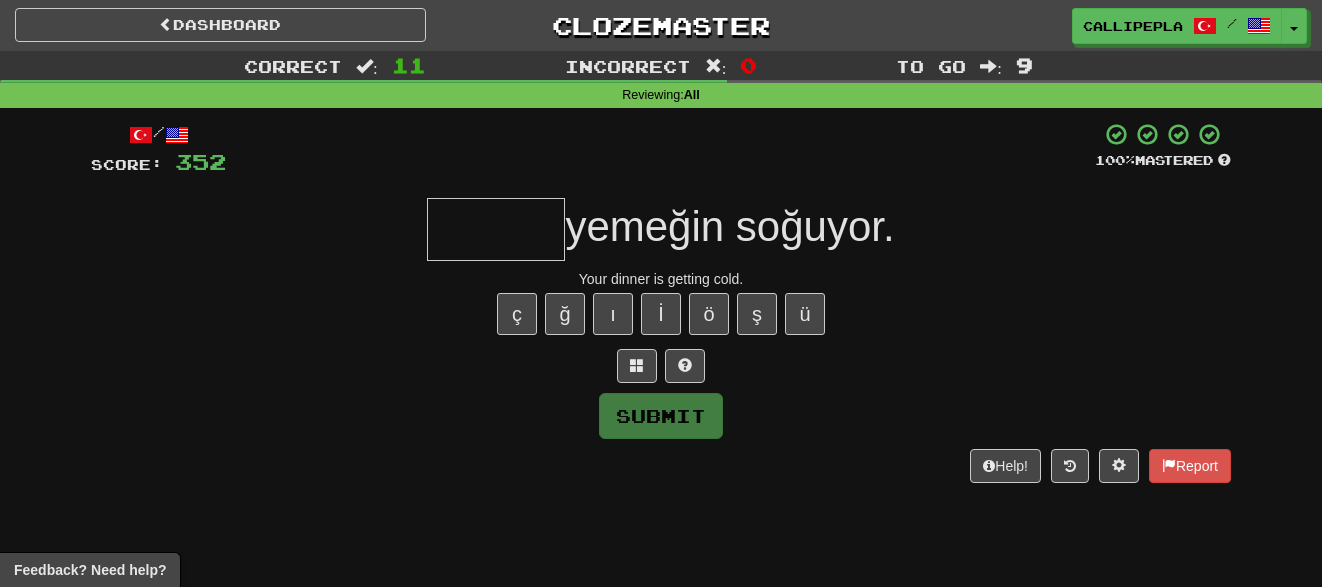 type on "*" 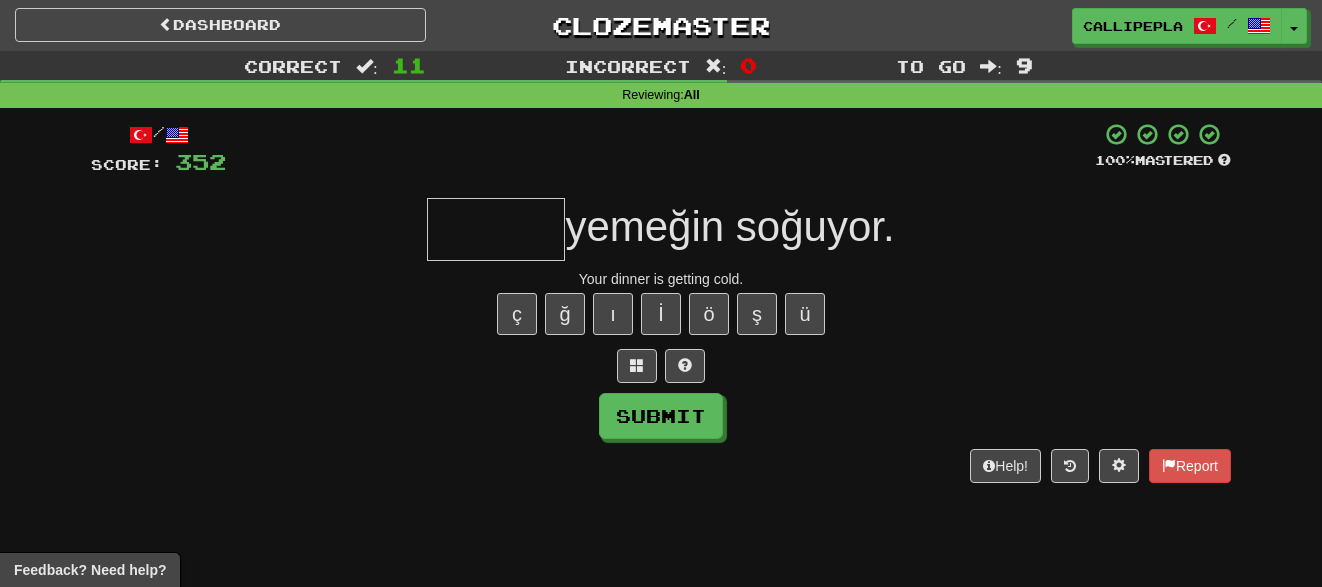 type on "*" 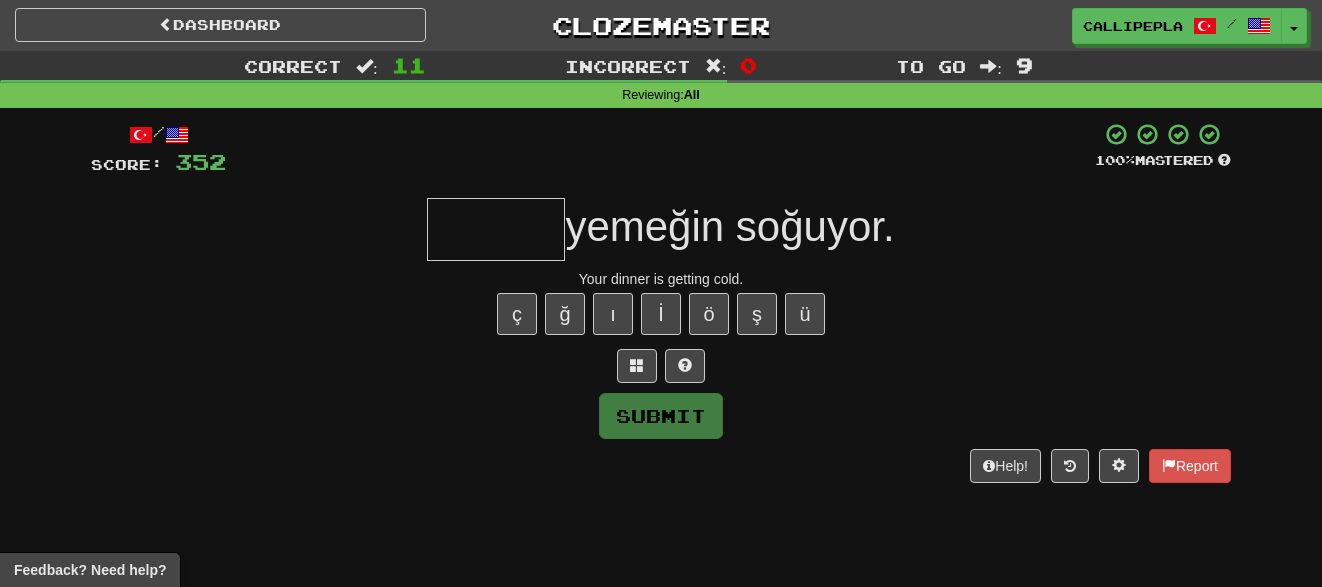 type on "*" 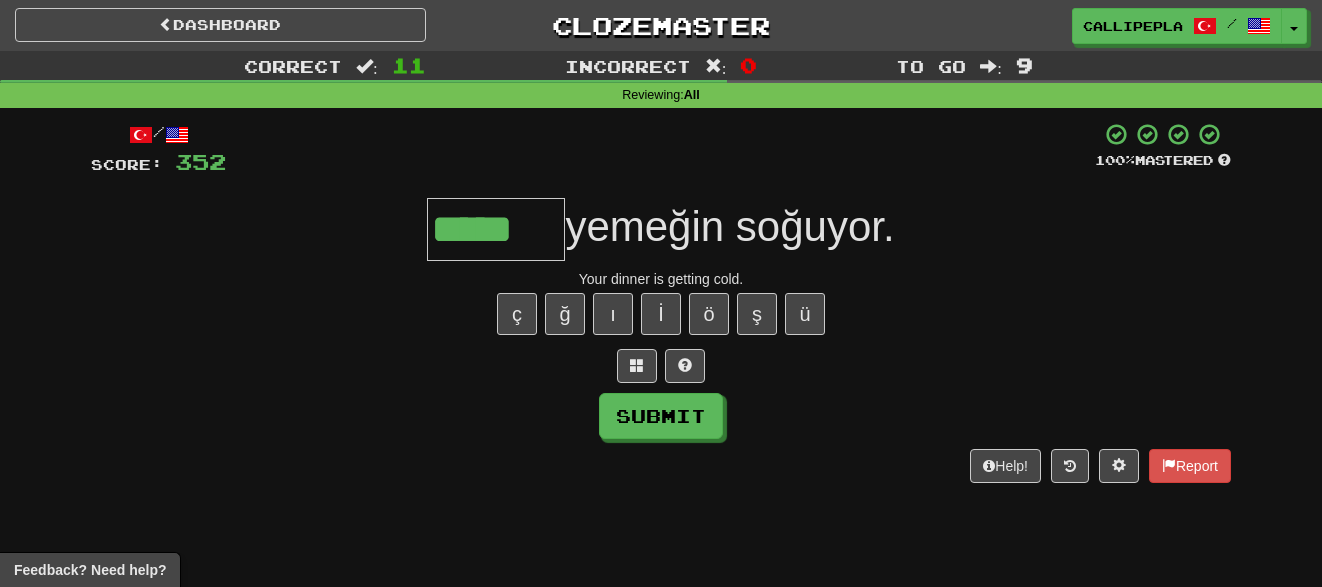 type on "*****" 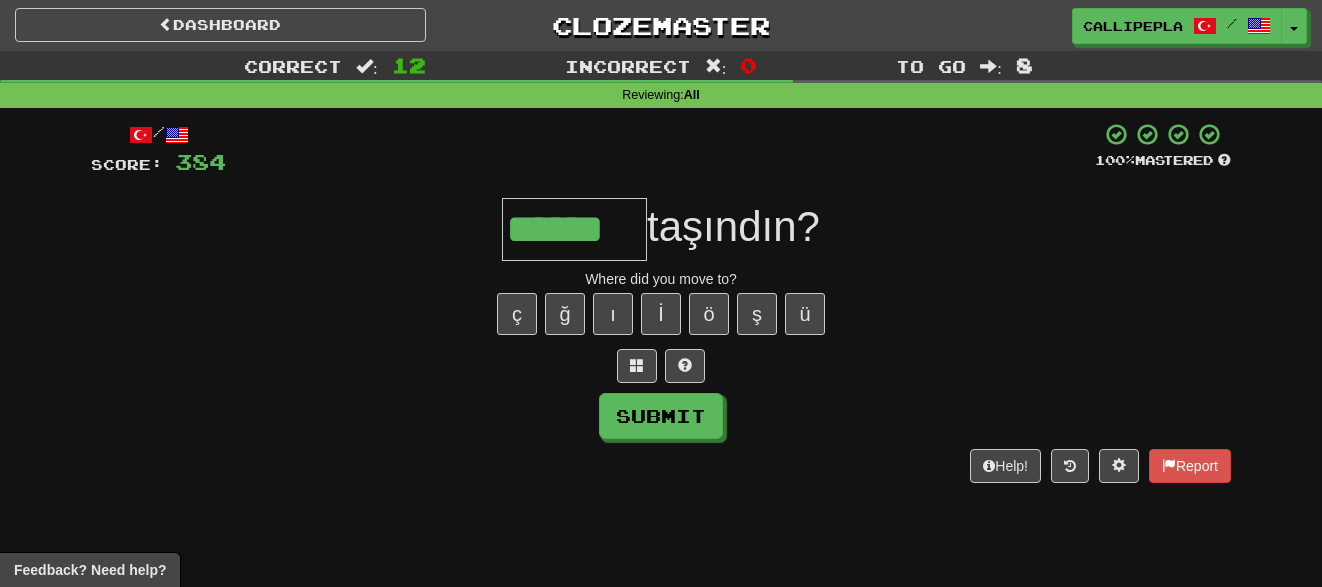 type on "******" 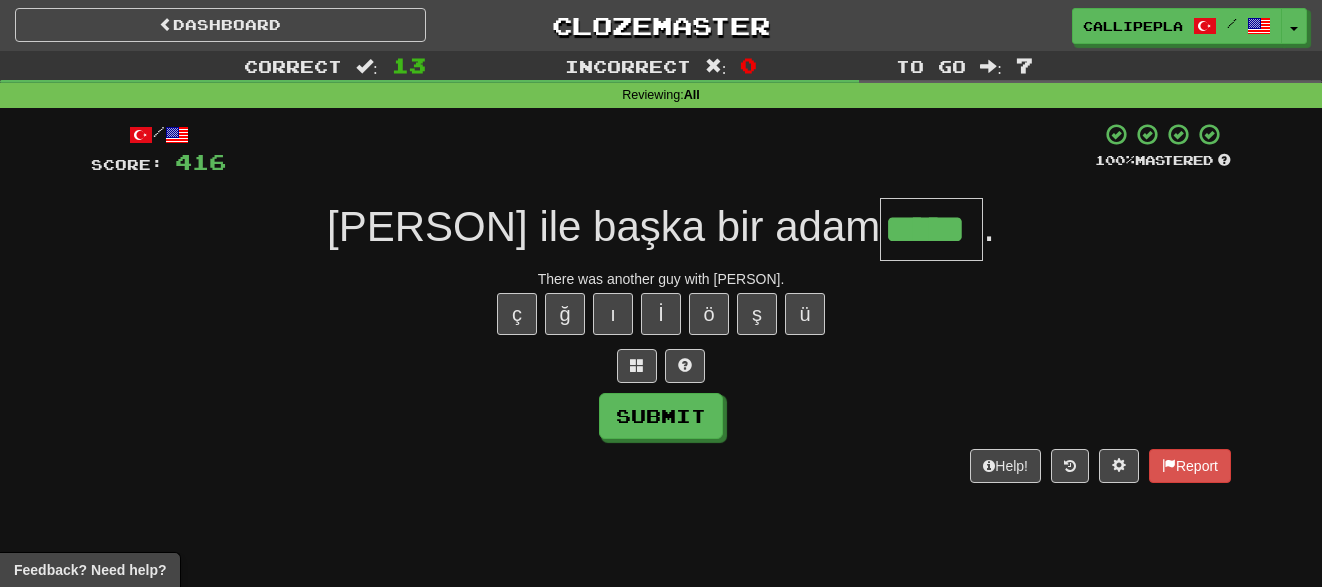 type on "*****" 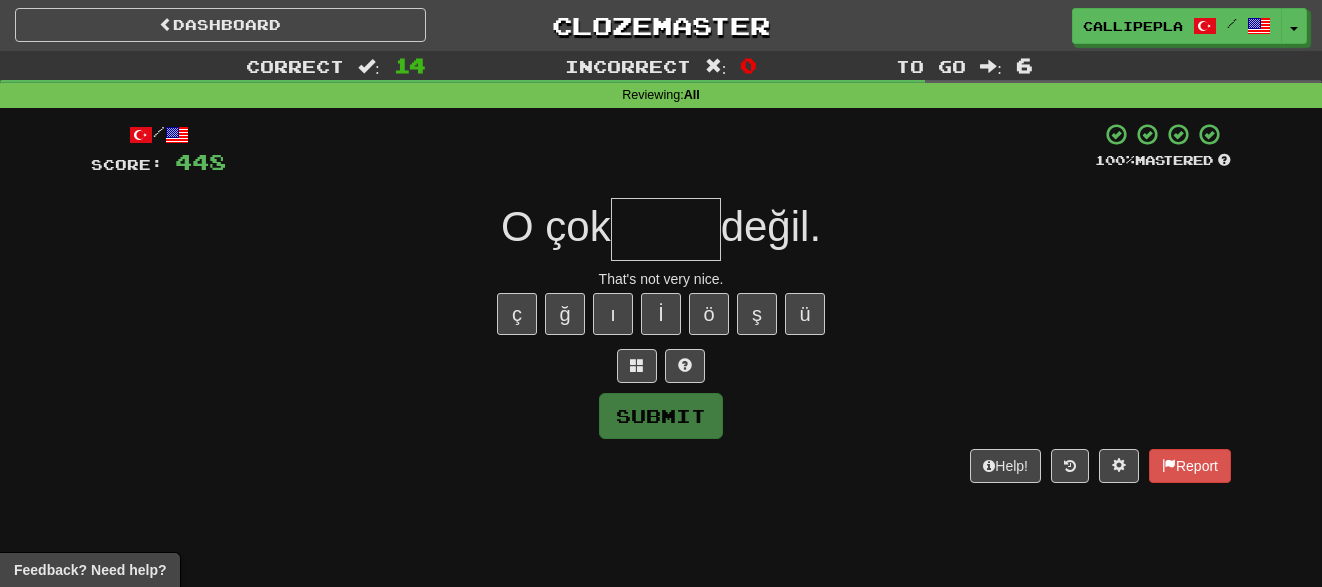 type on "*" 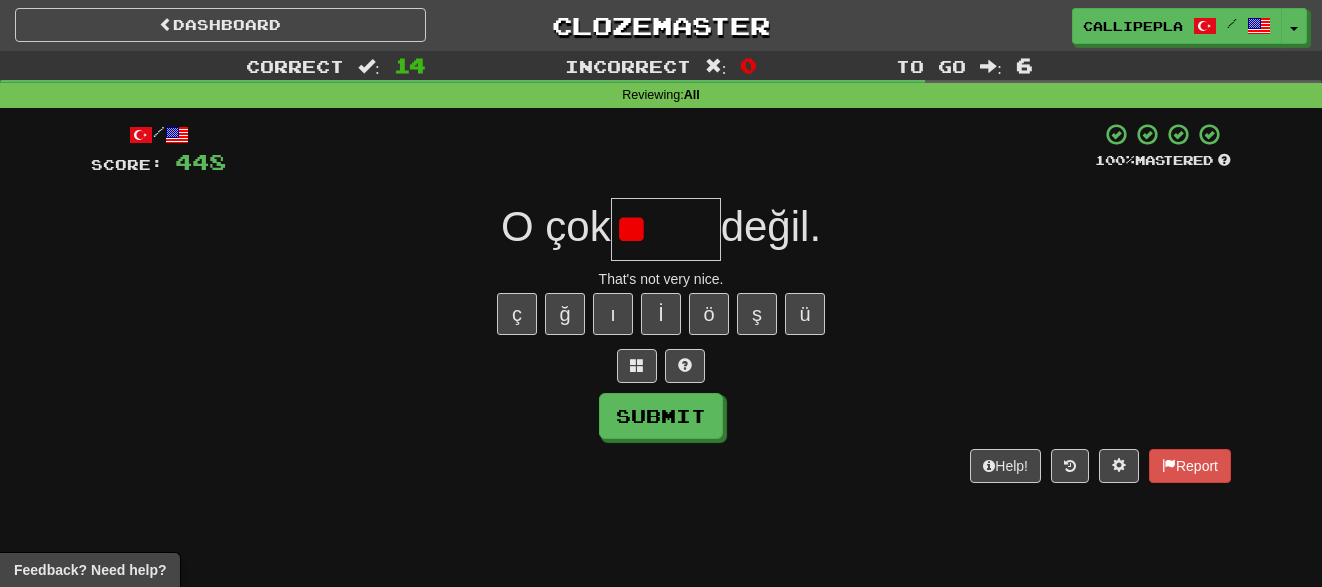 type on "*" 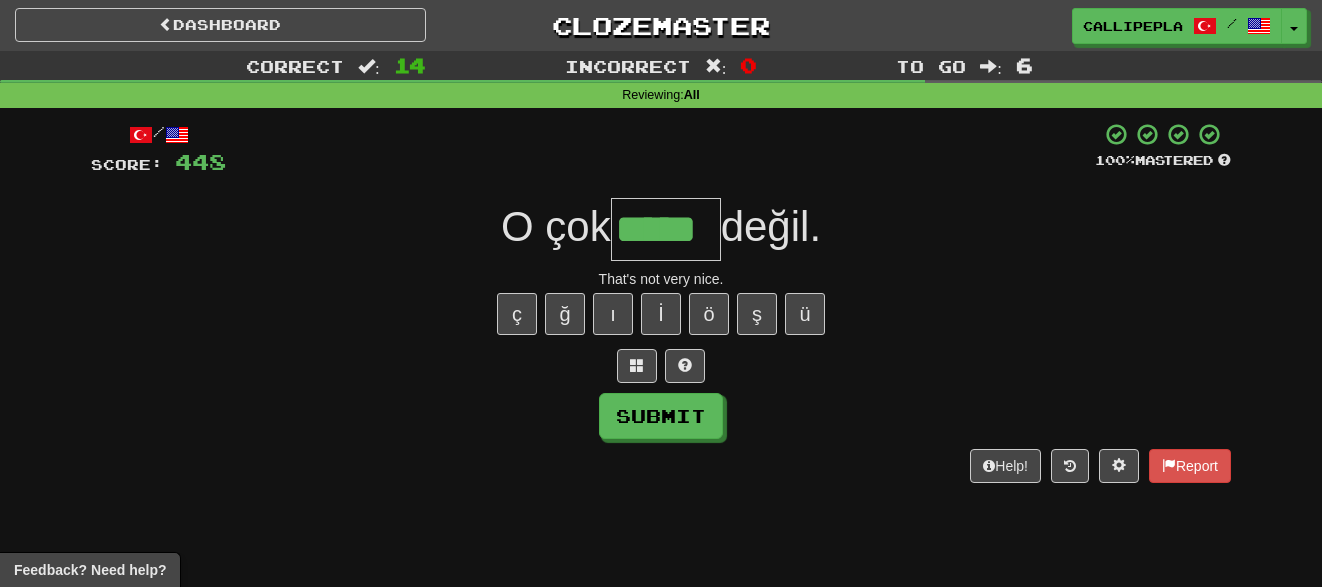type on "*****" 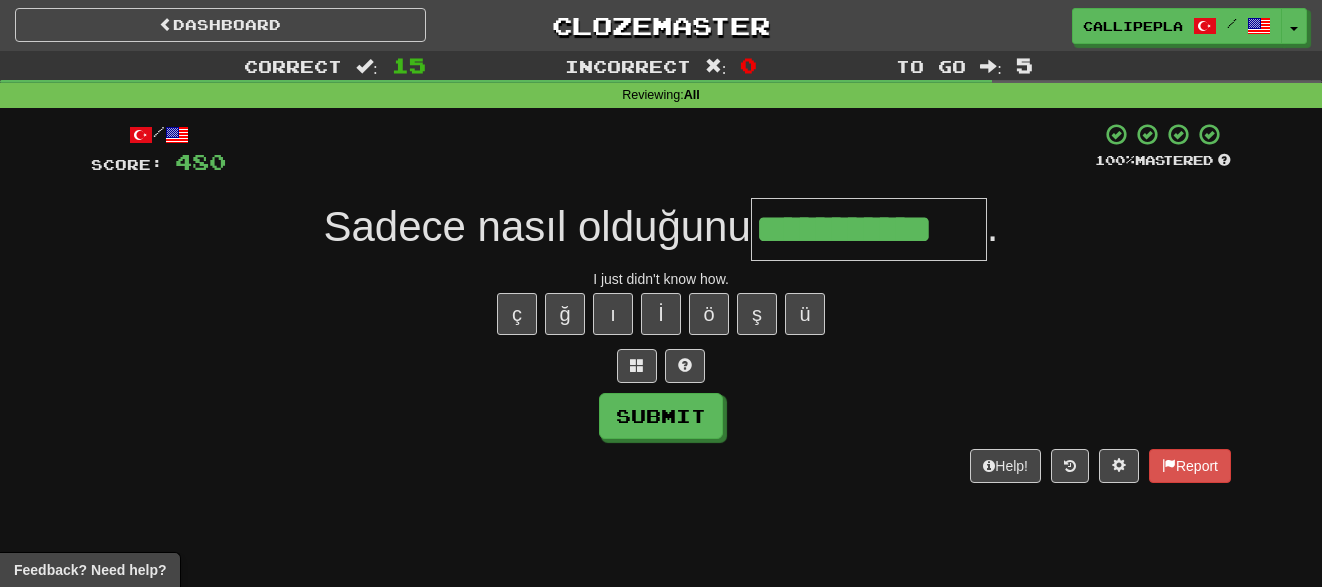 type on "**********" 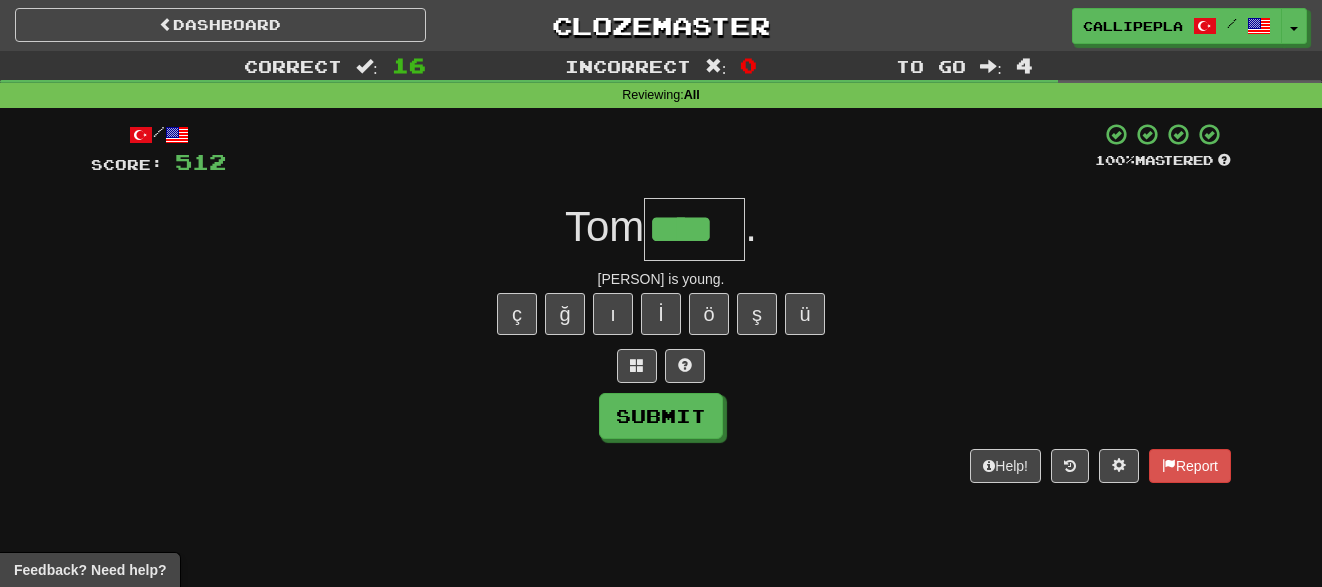 type on "****" 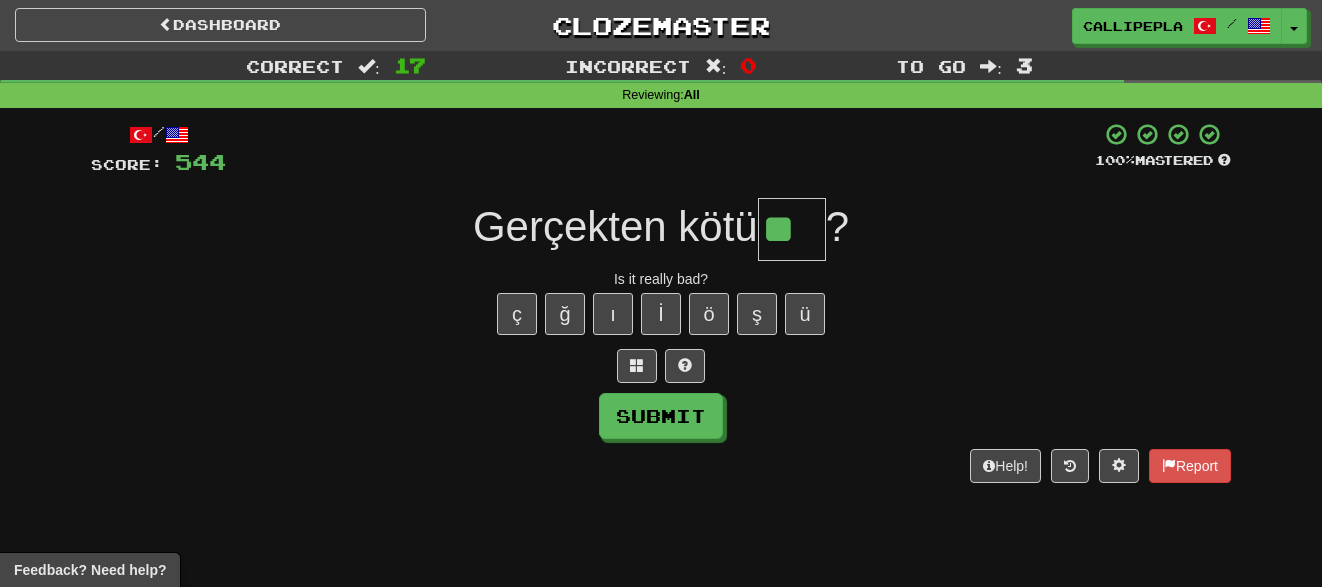 type on "**" 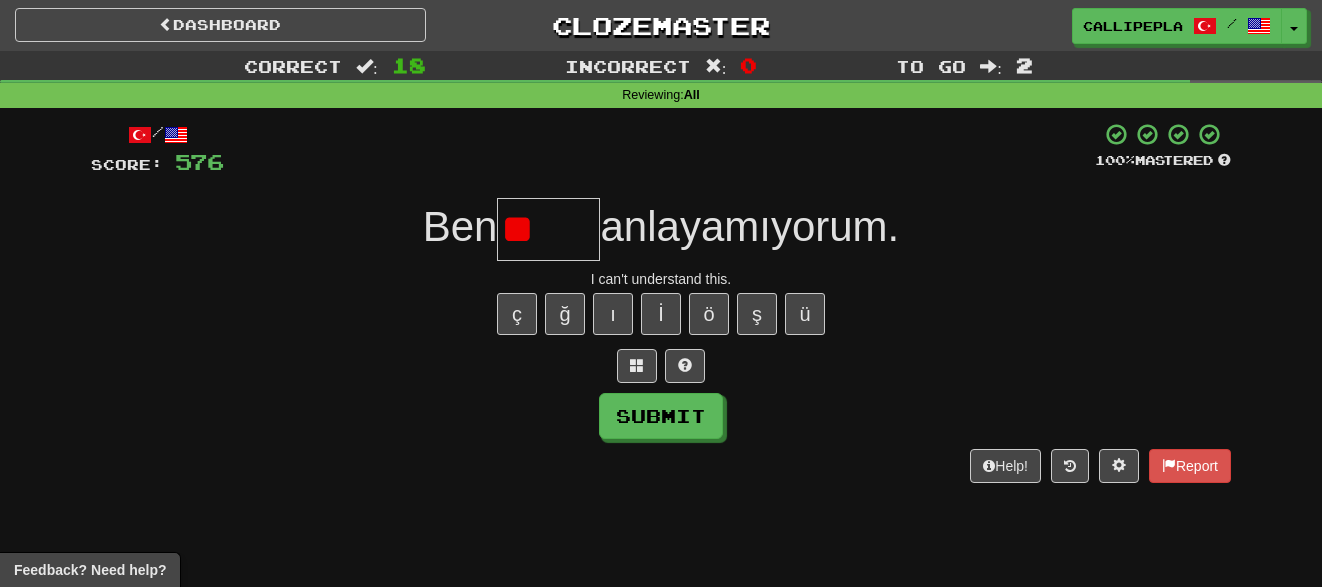 type on "*" 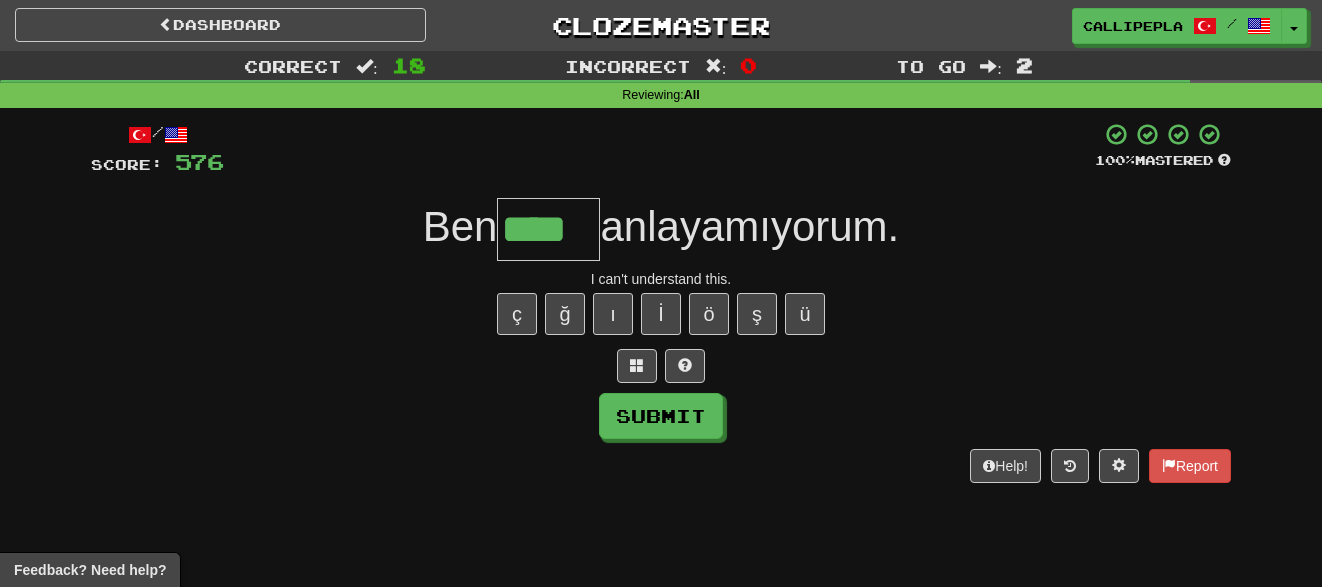 type on "****" 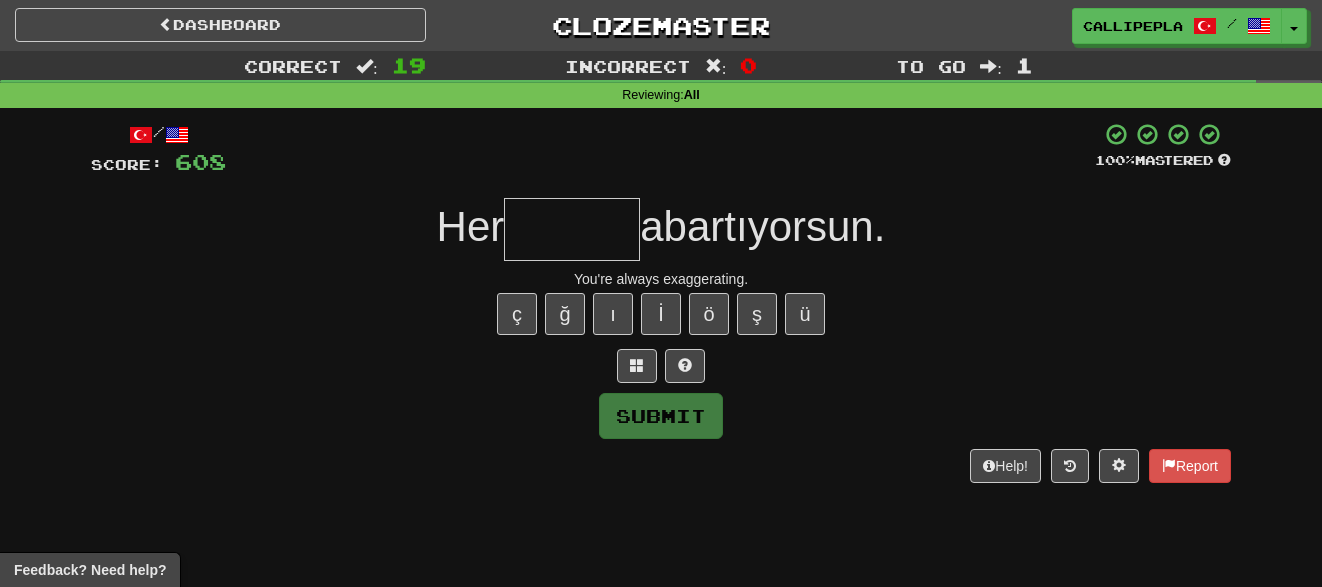 type on "*" 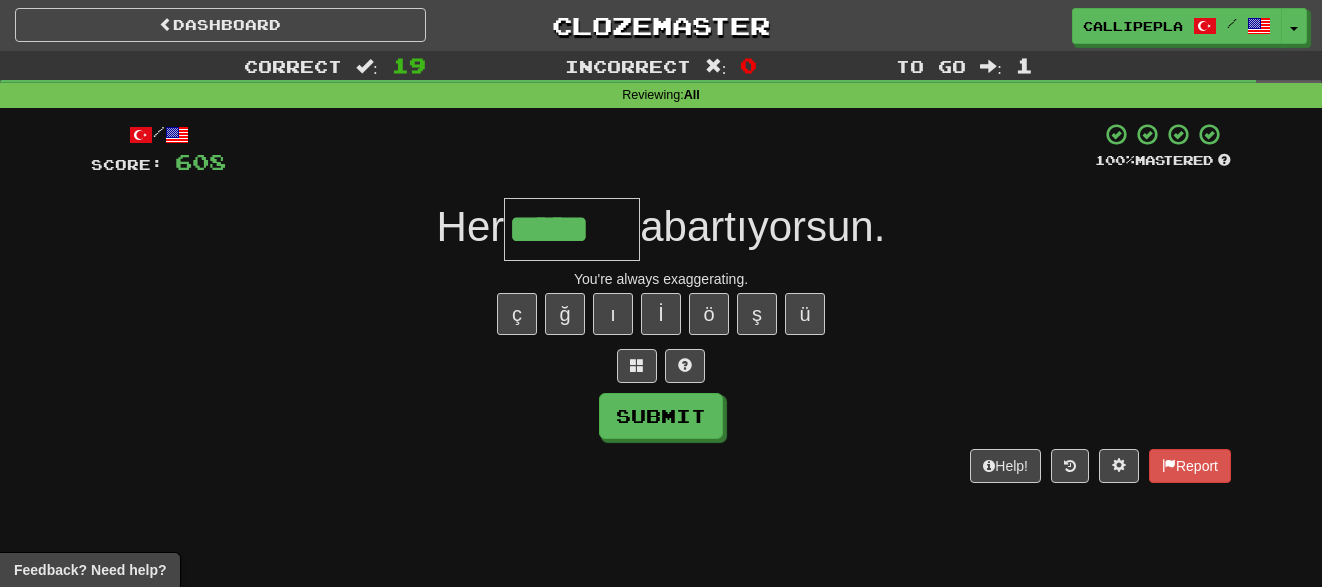 type on "*****" 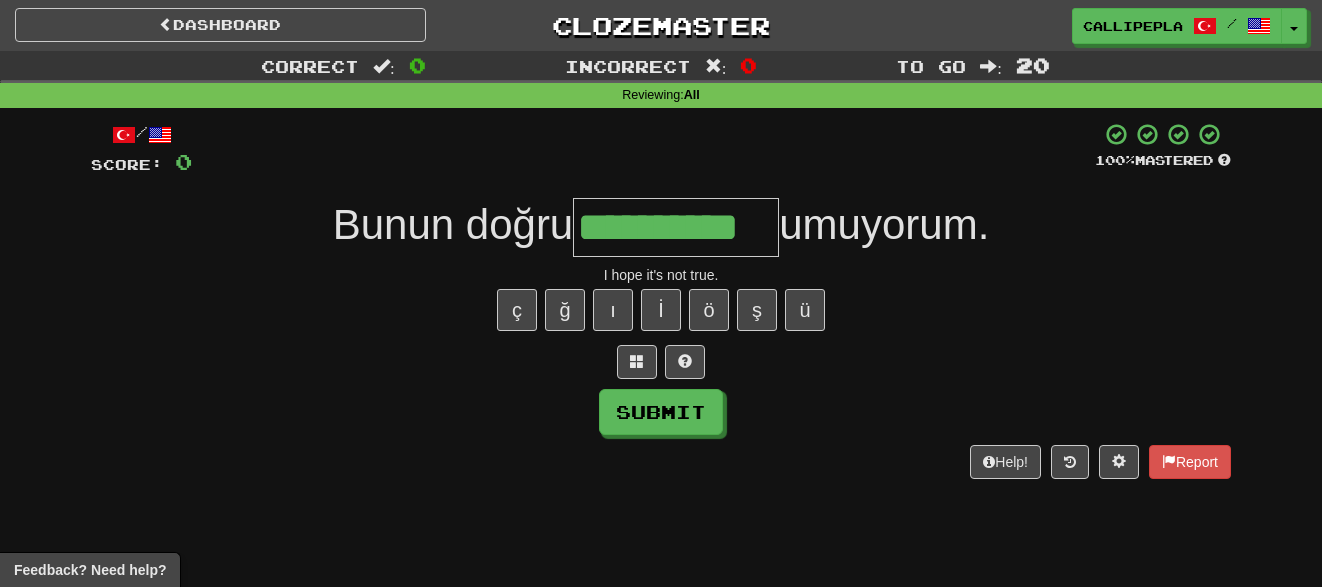 type on "**********" 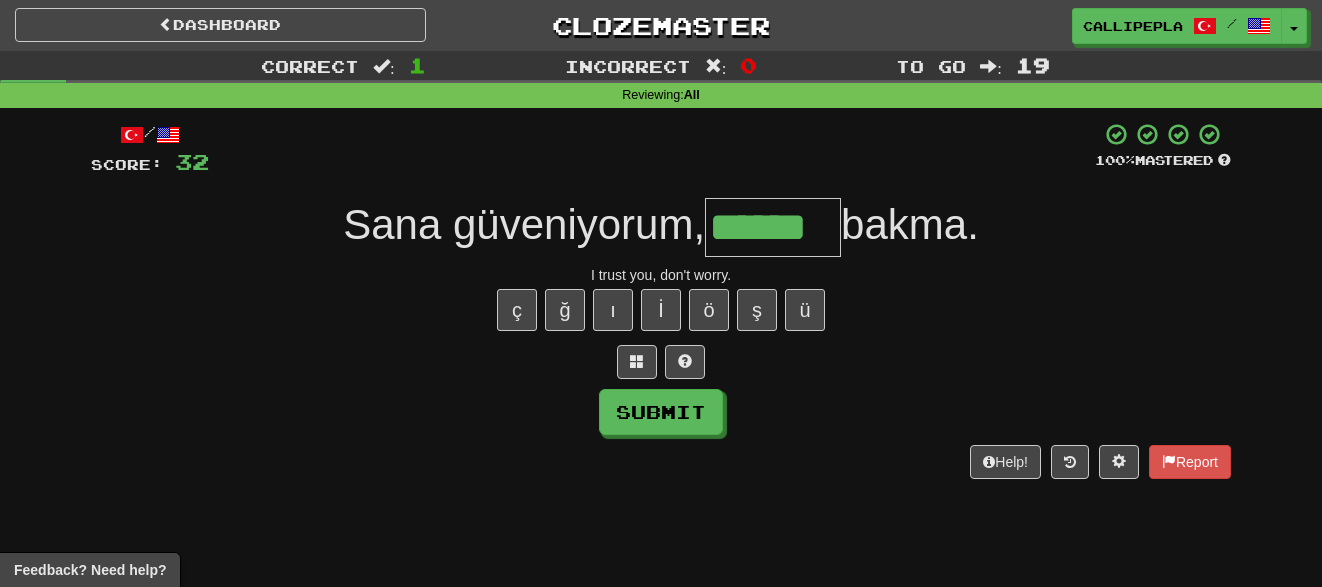type on "******" 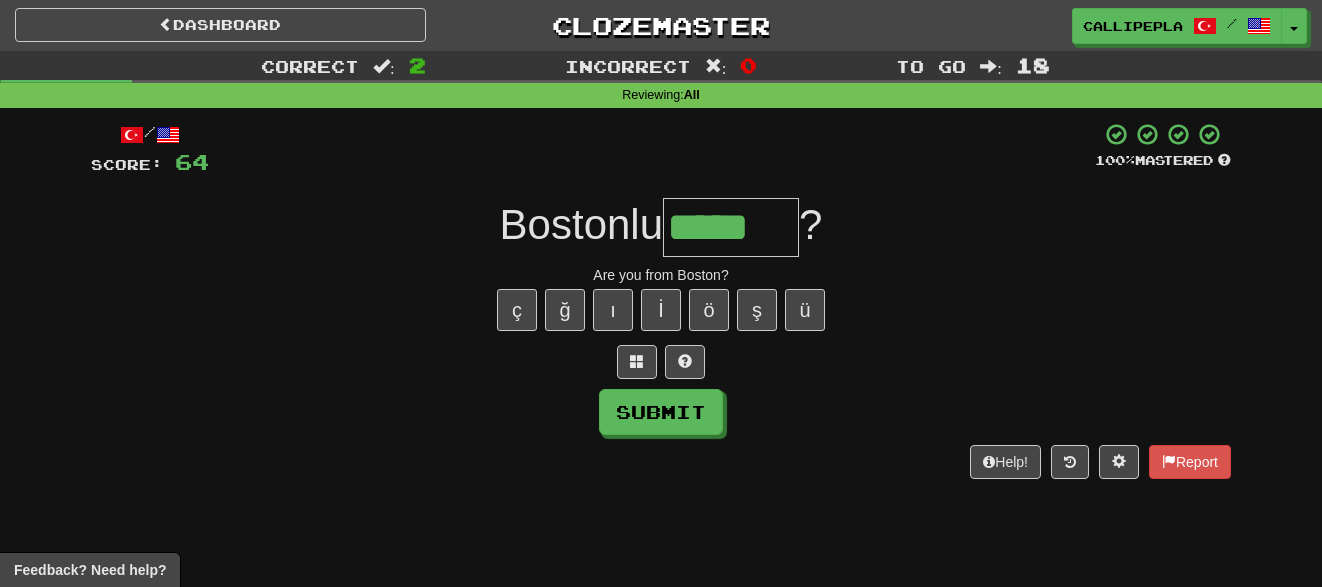 type on "*****" 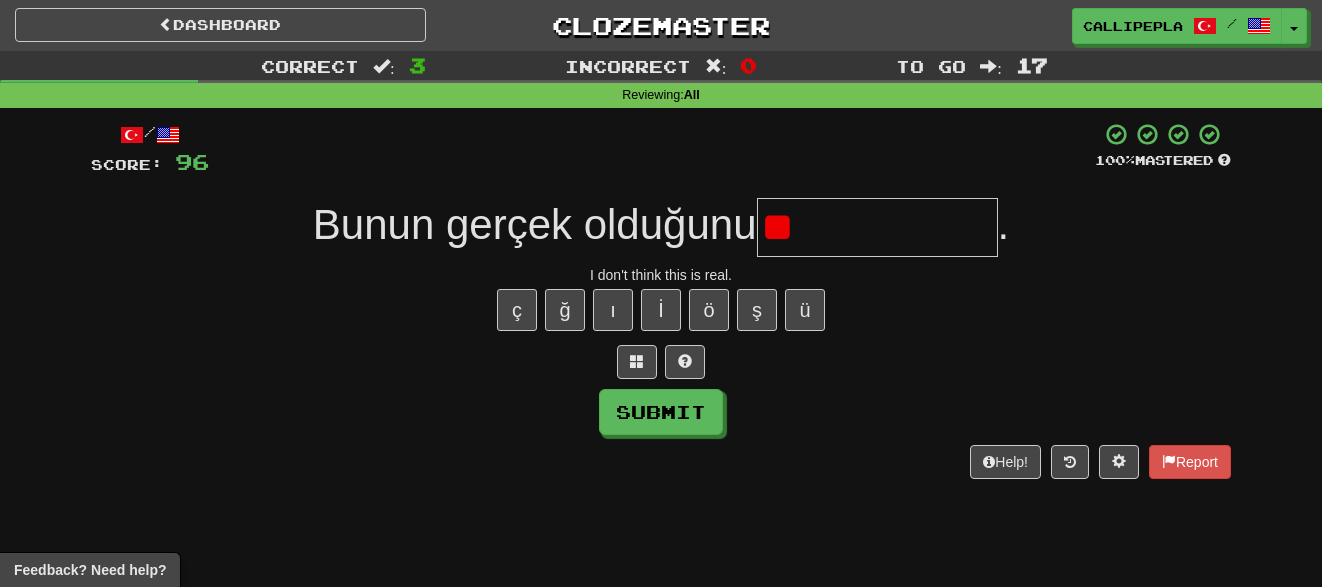 type on "*" 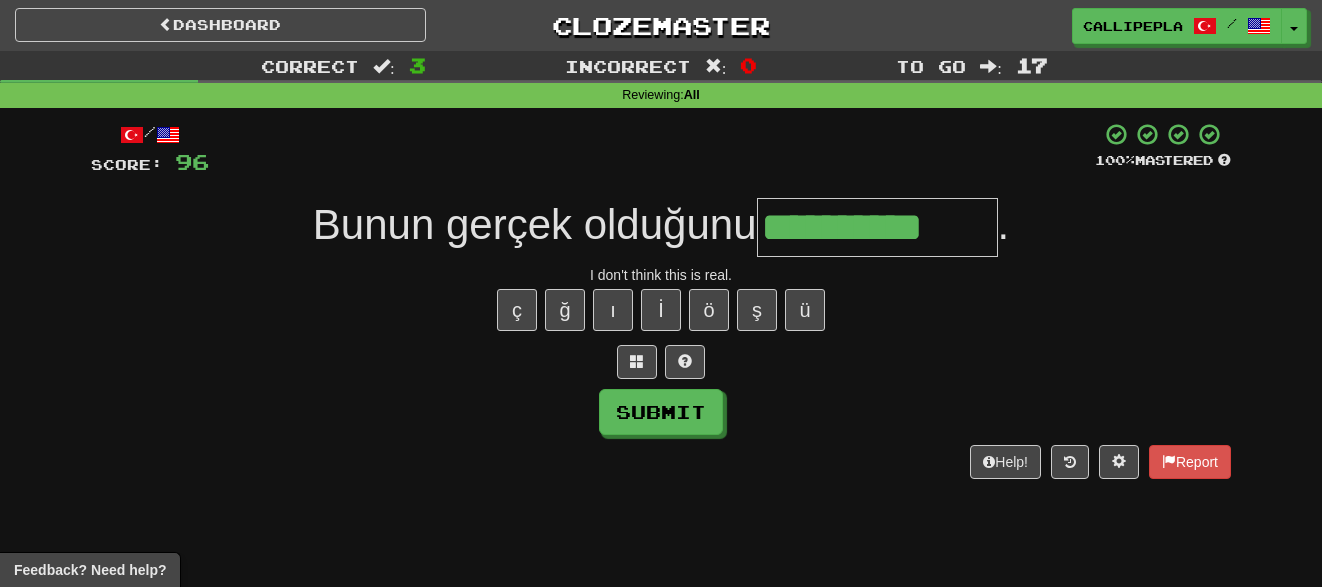 type on "**********" 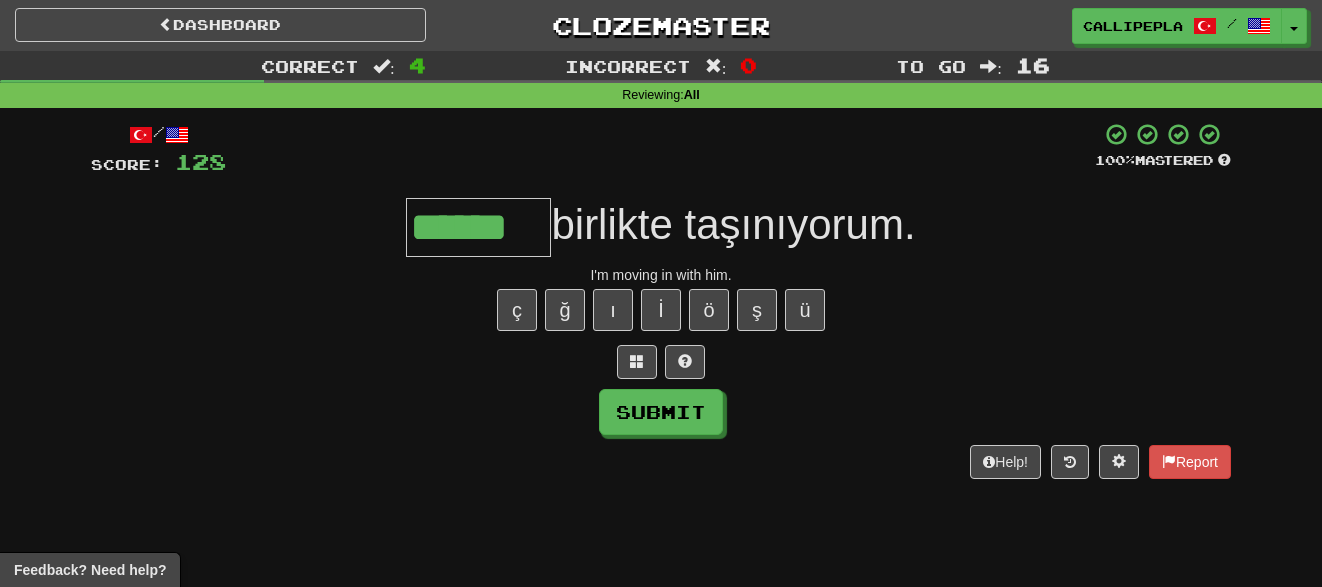 type on "******" 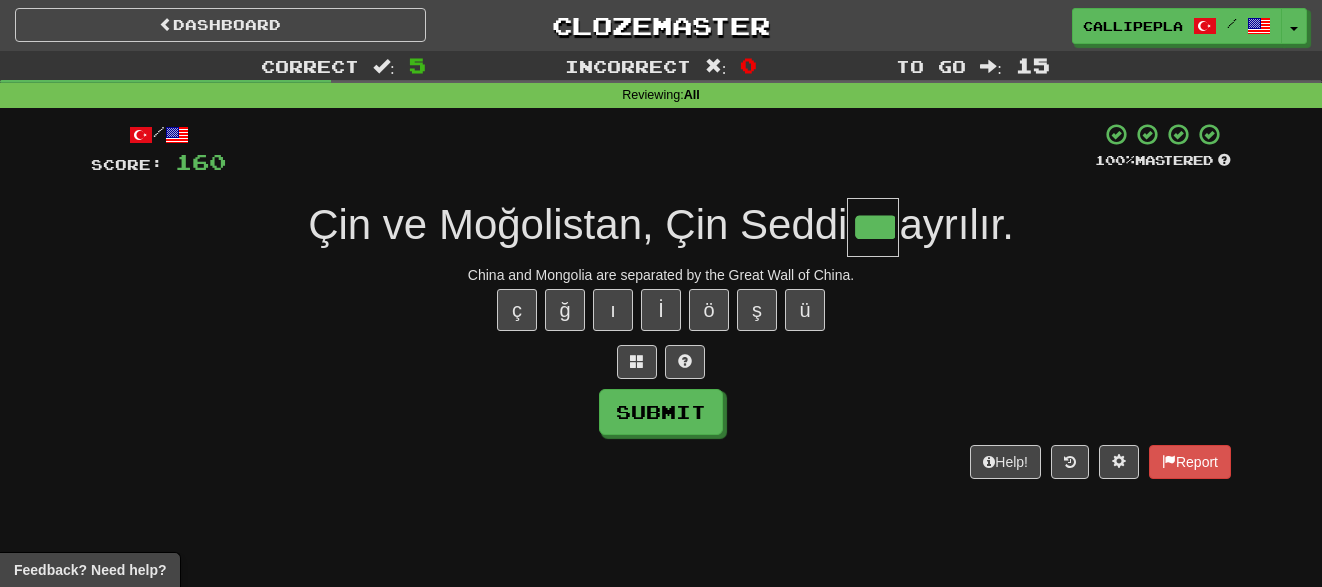 type on "***" 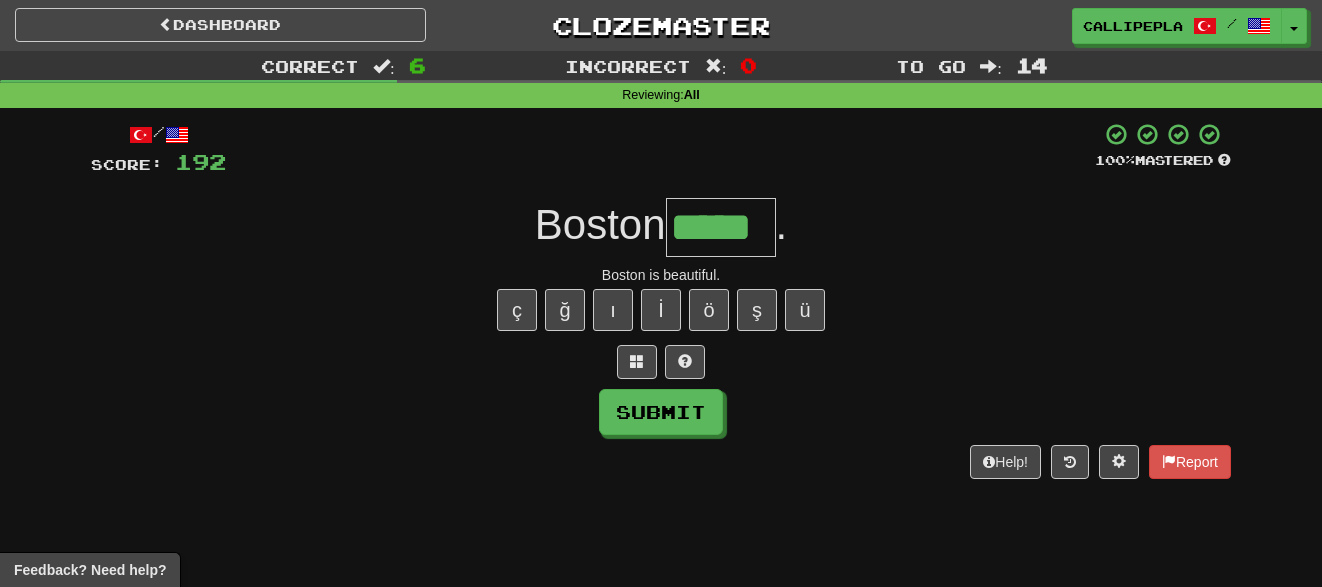 type on "*****" 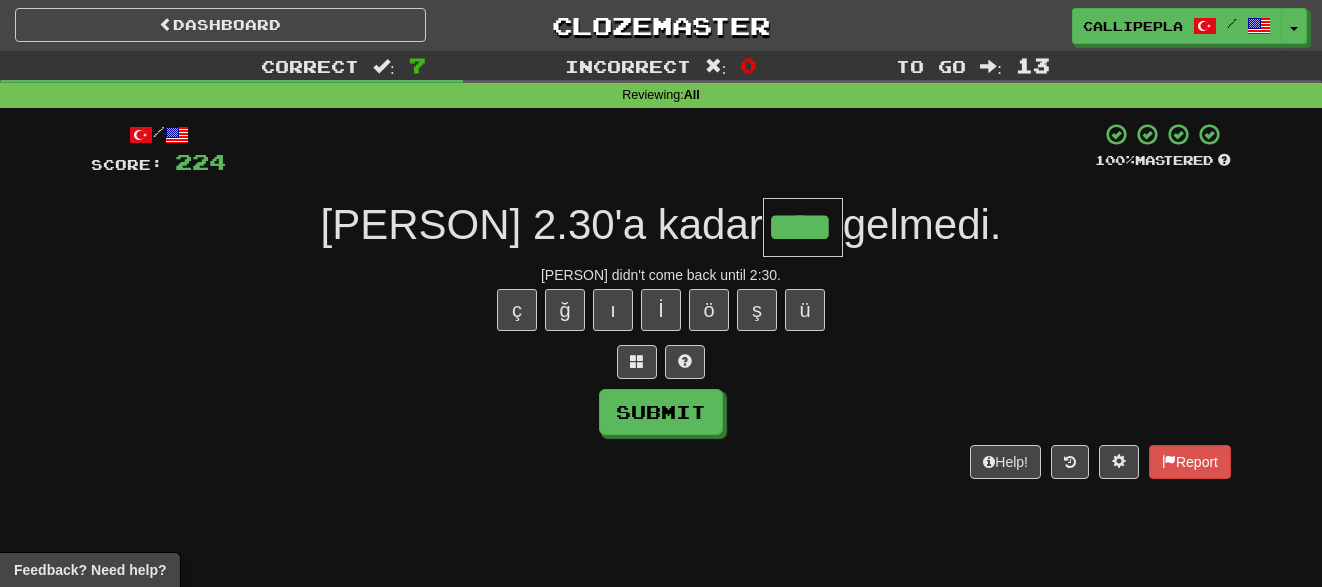 type on "****" 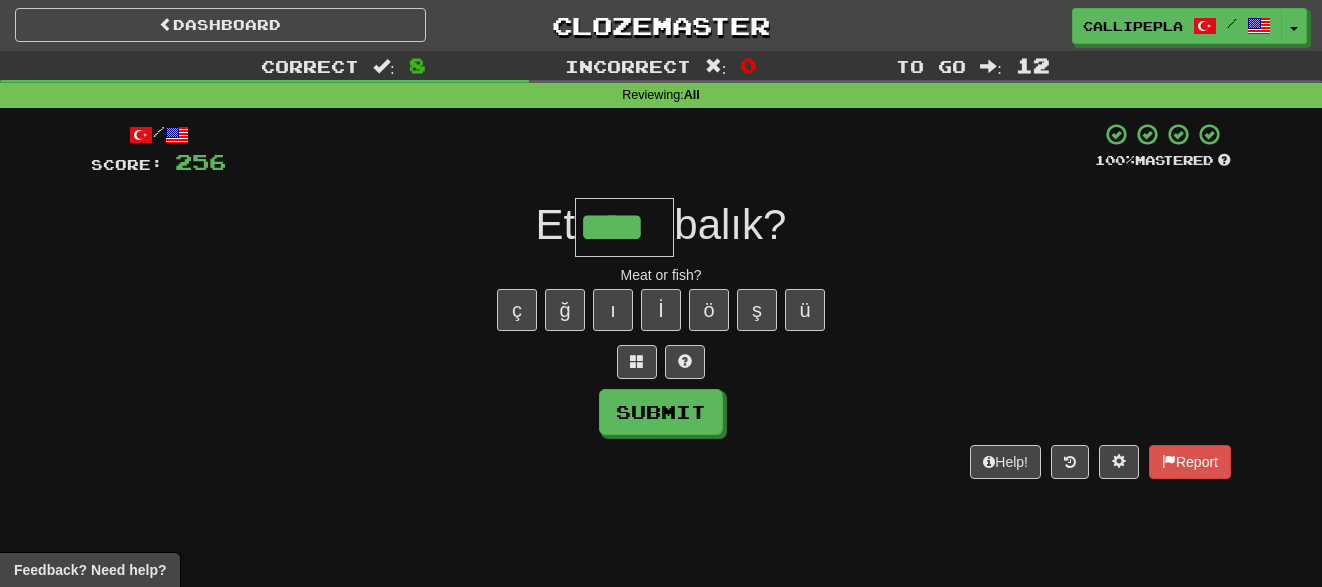 type on "****" 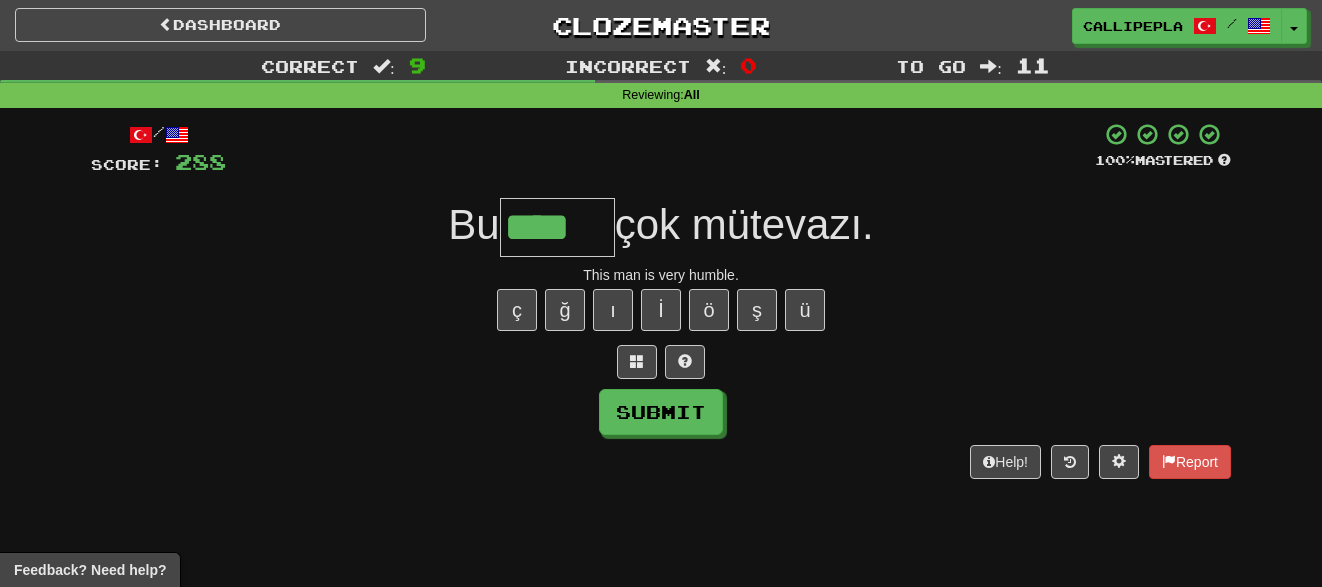 type on "****" 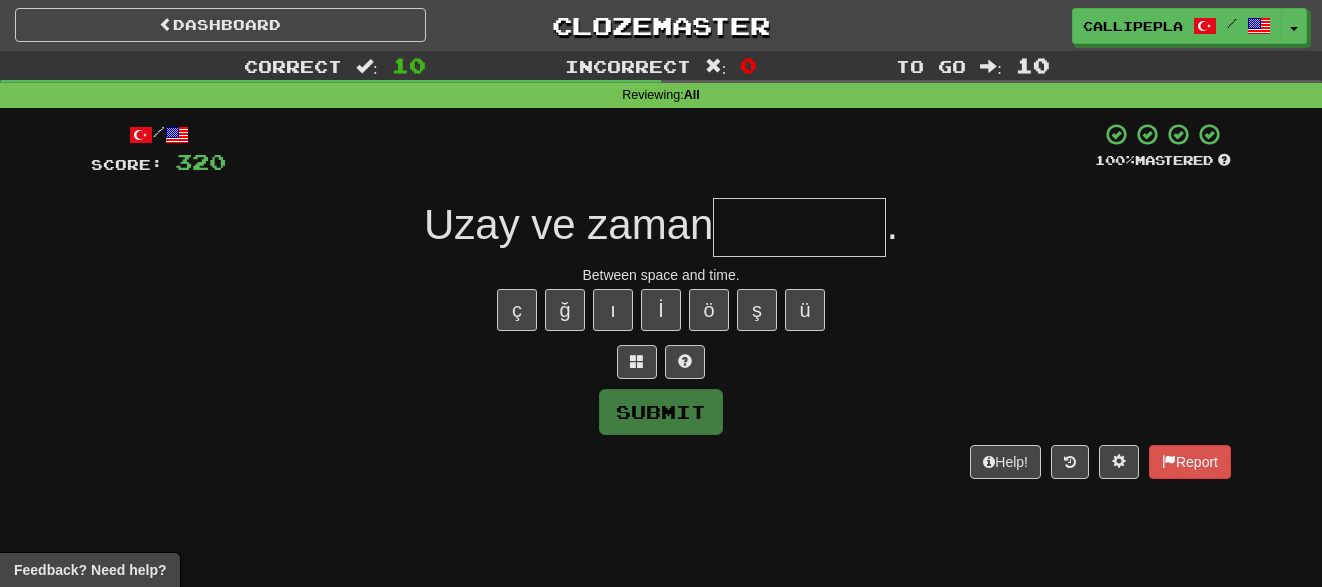 type on "*" 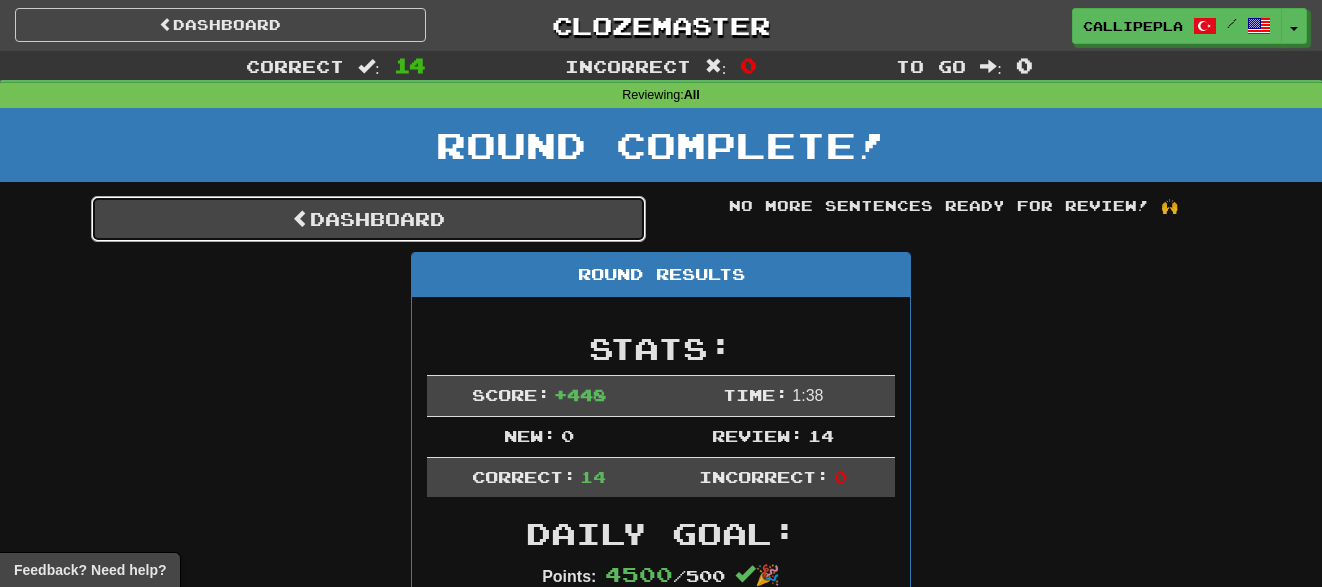 click on "Dashboard" at bounding box center [368, 219] 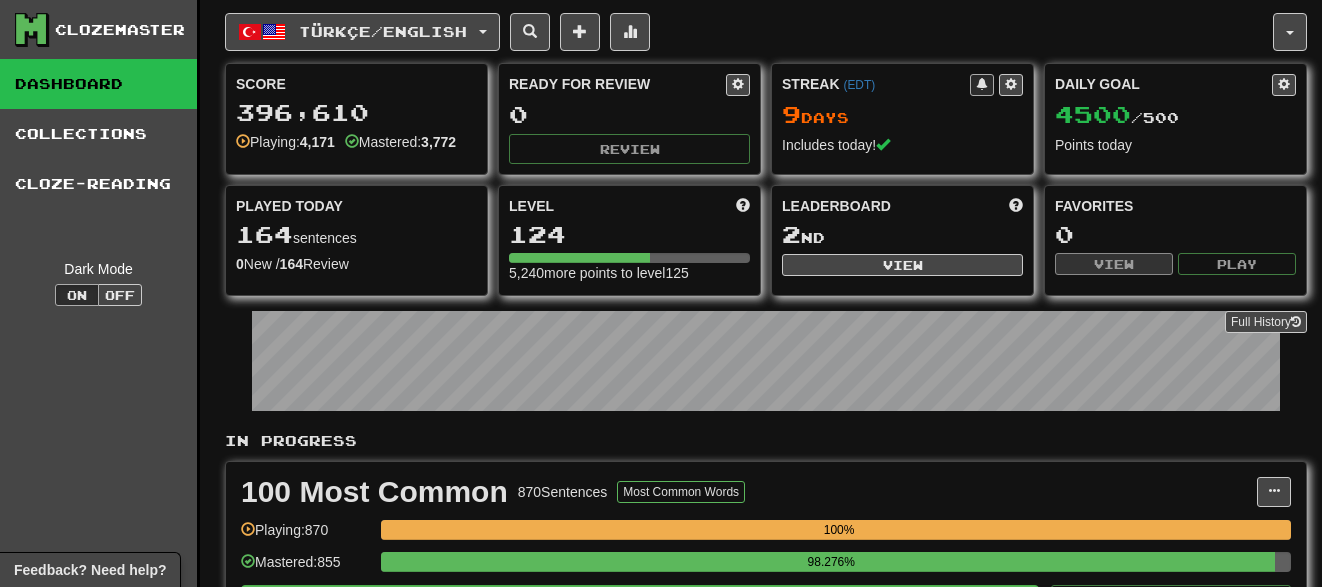 scroll, scrollTop: 0, scrollLeft: 0, axis: both 